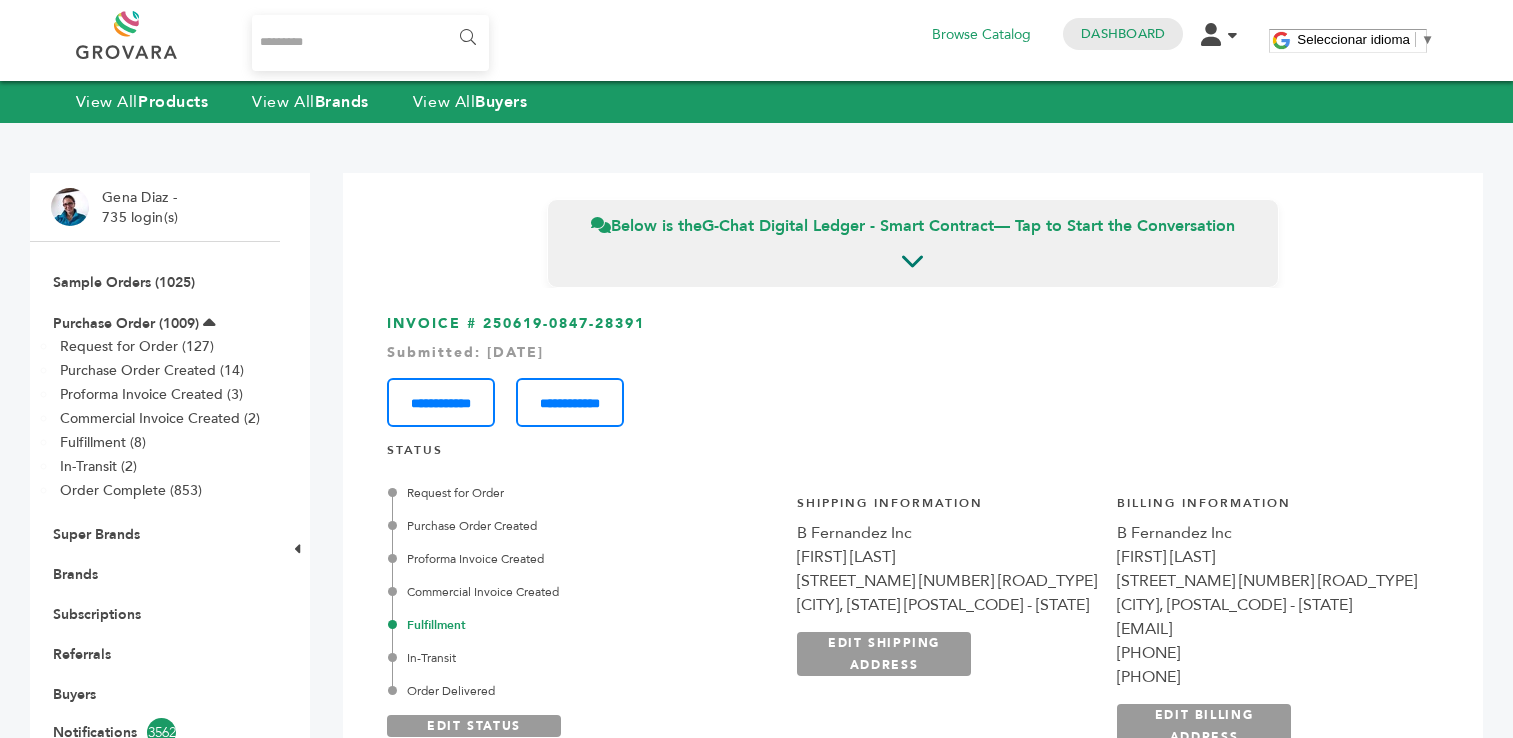 click on "Dashboard" at bounding box center [1123, 34] 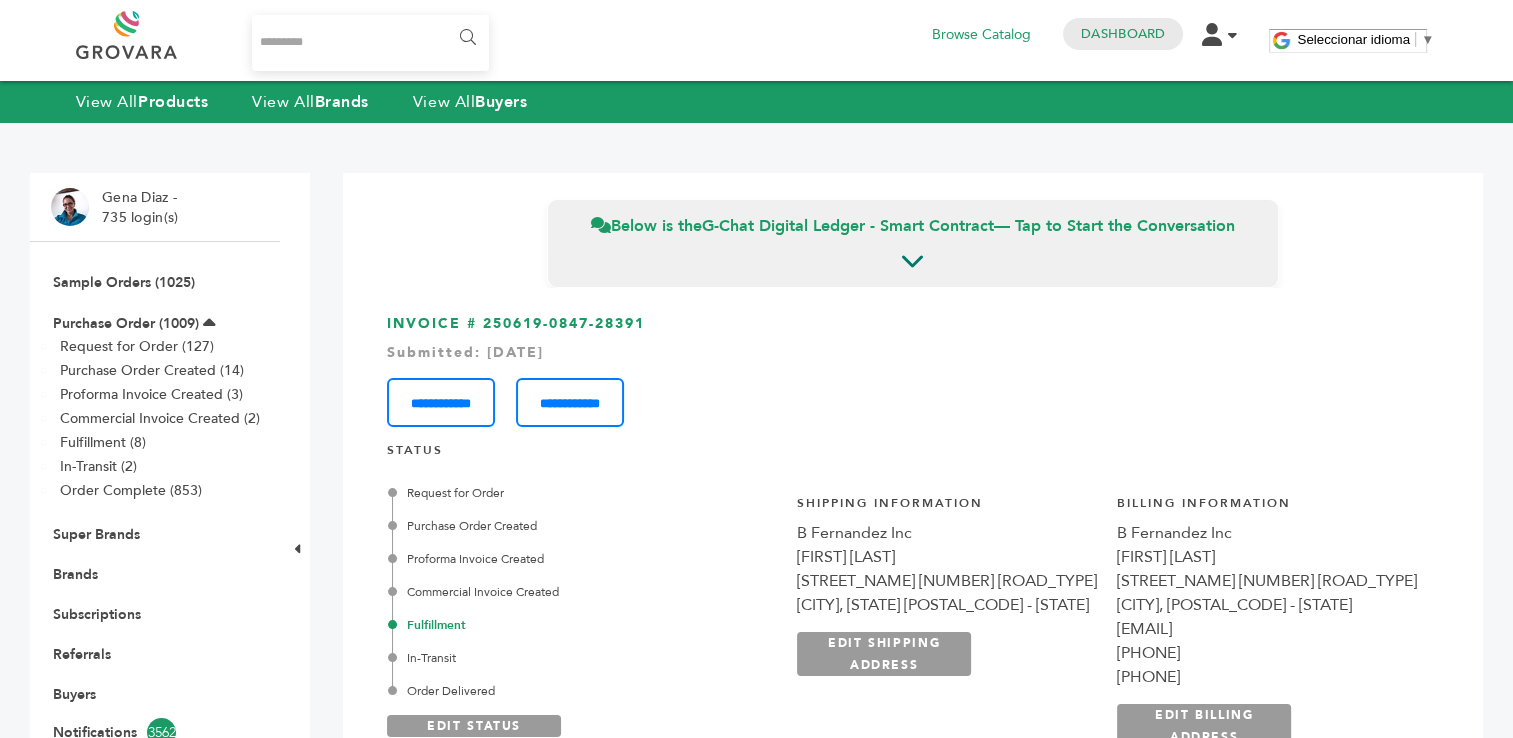 scroll, scrollTop: 0, scrollLeft: 0, axis: both 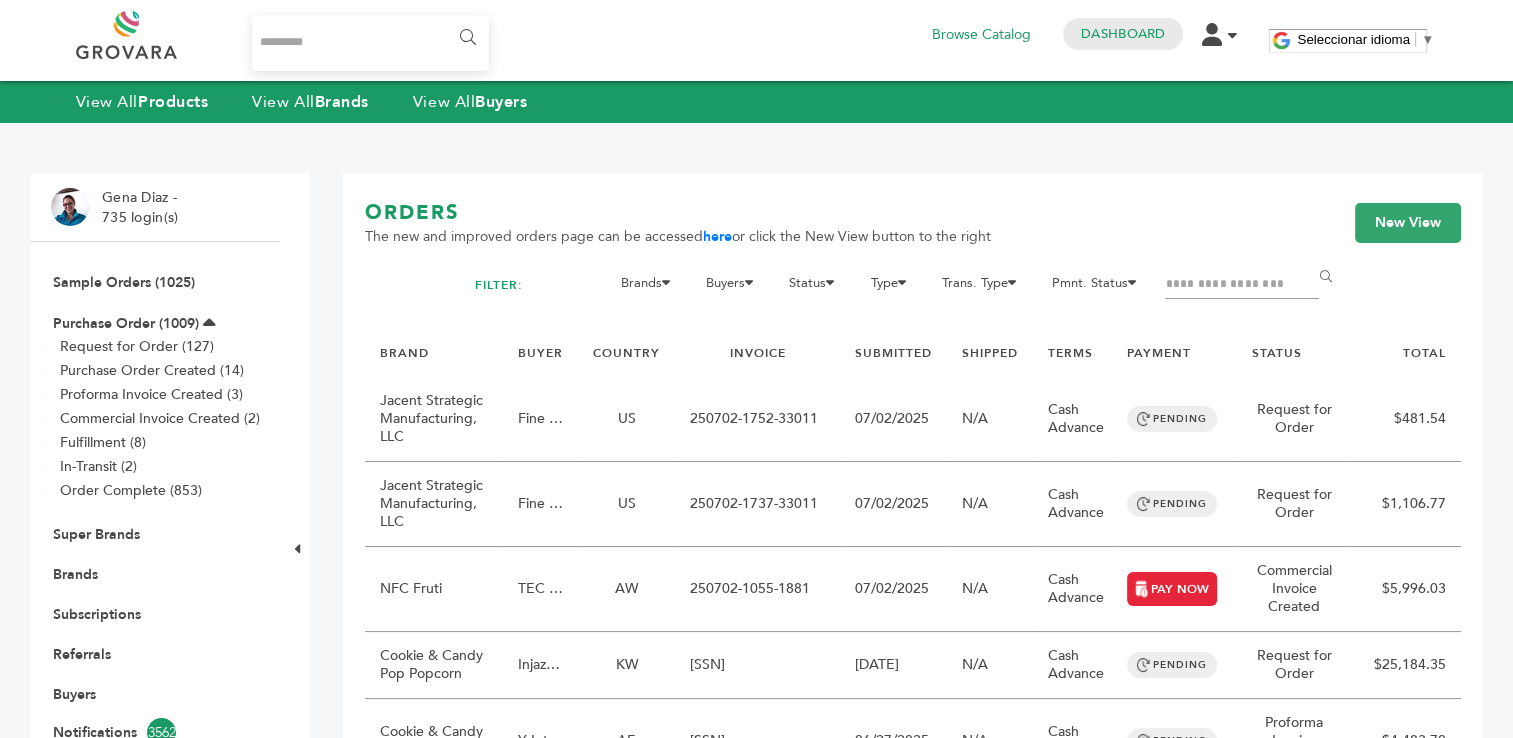 click at bounding box center [1242, 285] 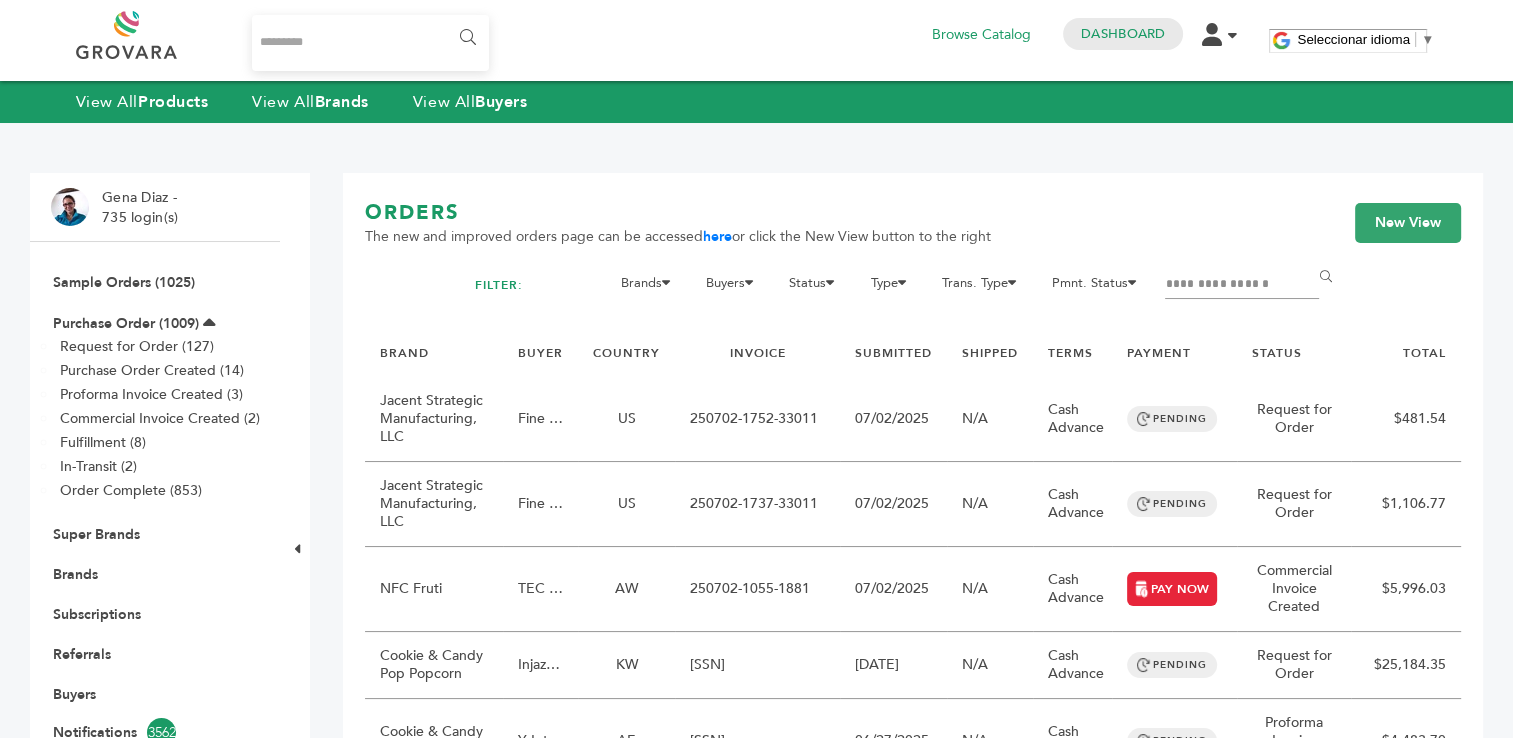 type on "**********" 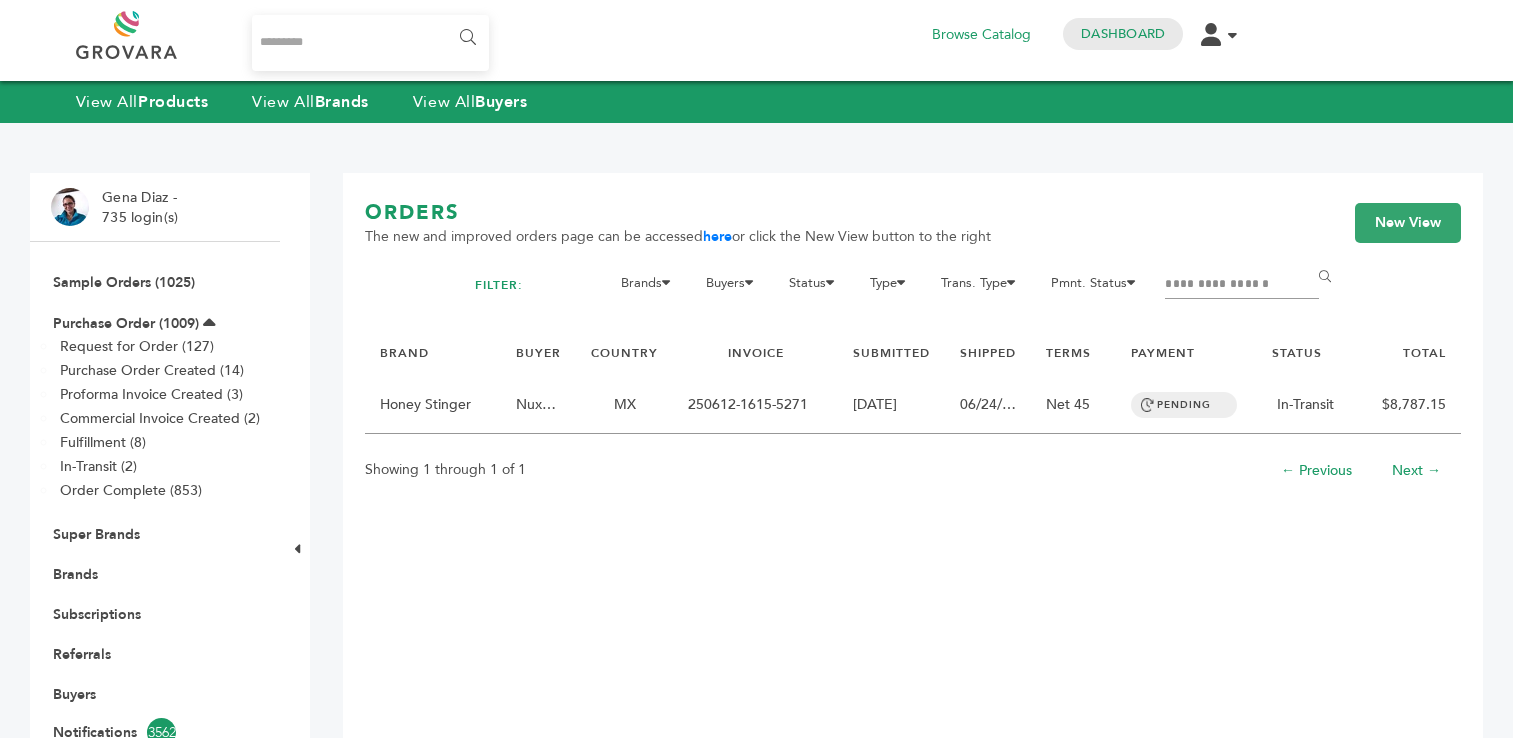 scroll, scrollTop: 0, scrollLeft: 0, axis: both 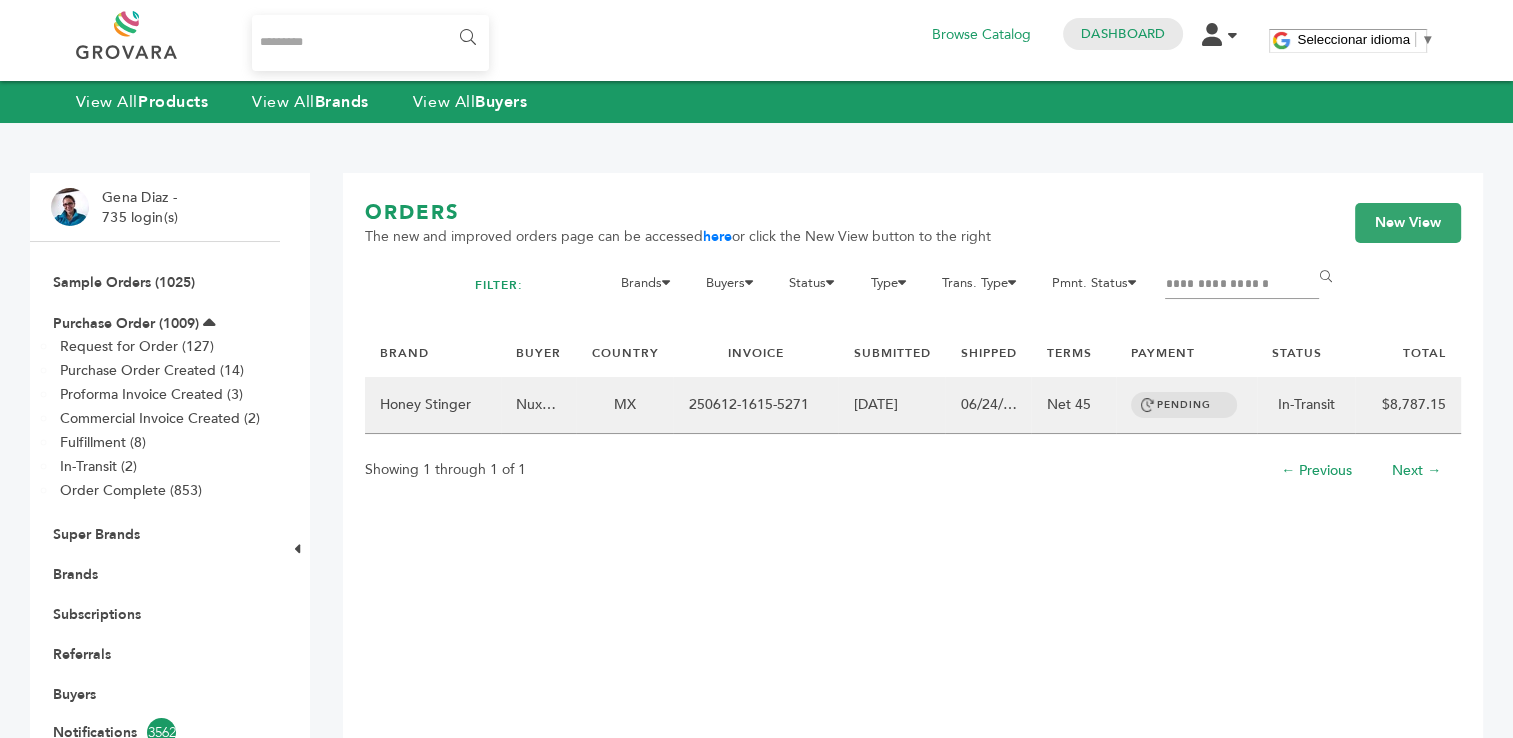 click on "250612-1615-5271" at bounding box center (755, 405) 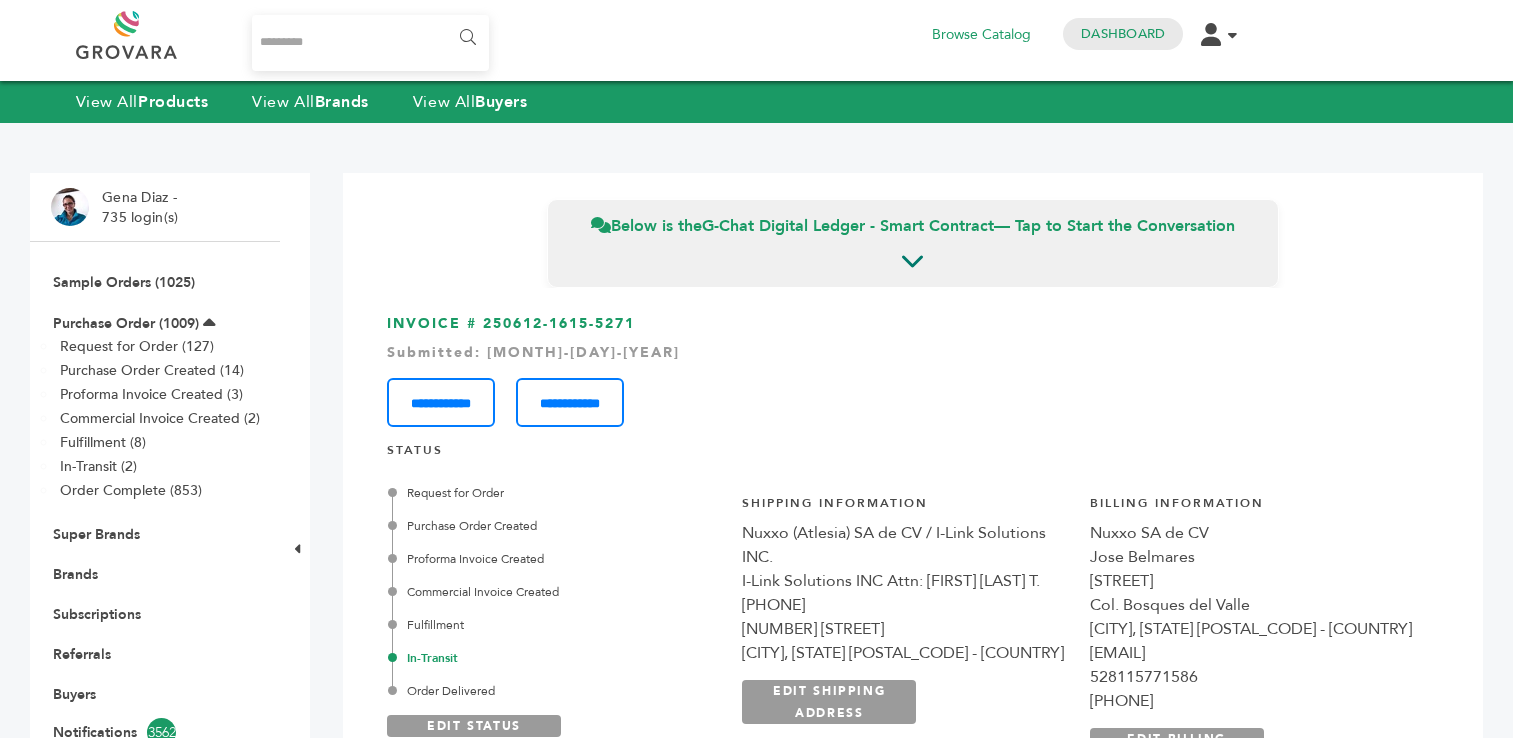 scroll, scrollTop: 0, scrollLeft: 0, axis: both 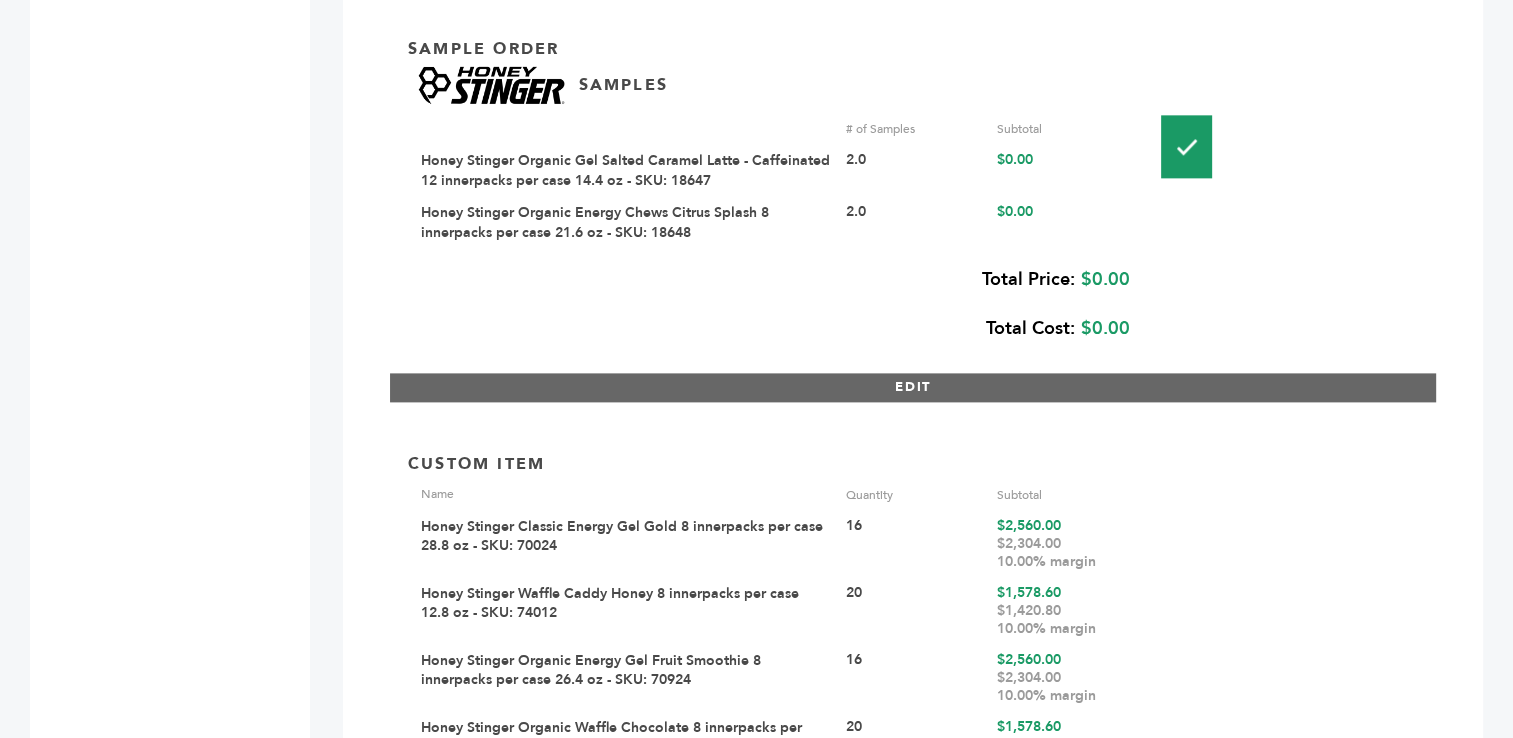 click on "EDIT" at bounding box center (913, 387) 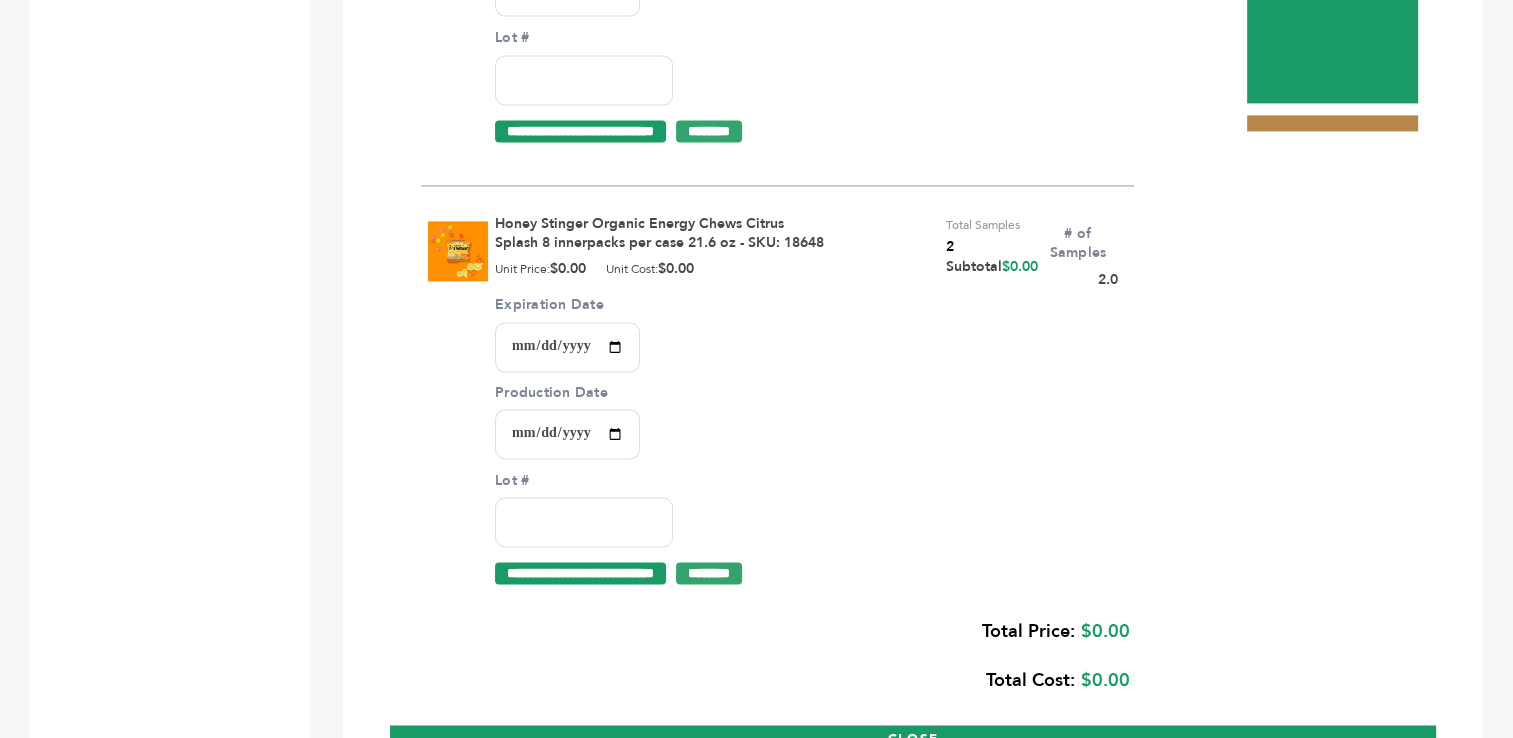 scroll, scrollTop: 2958, scrollLeft: 0, axis: vertical 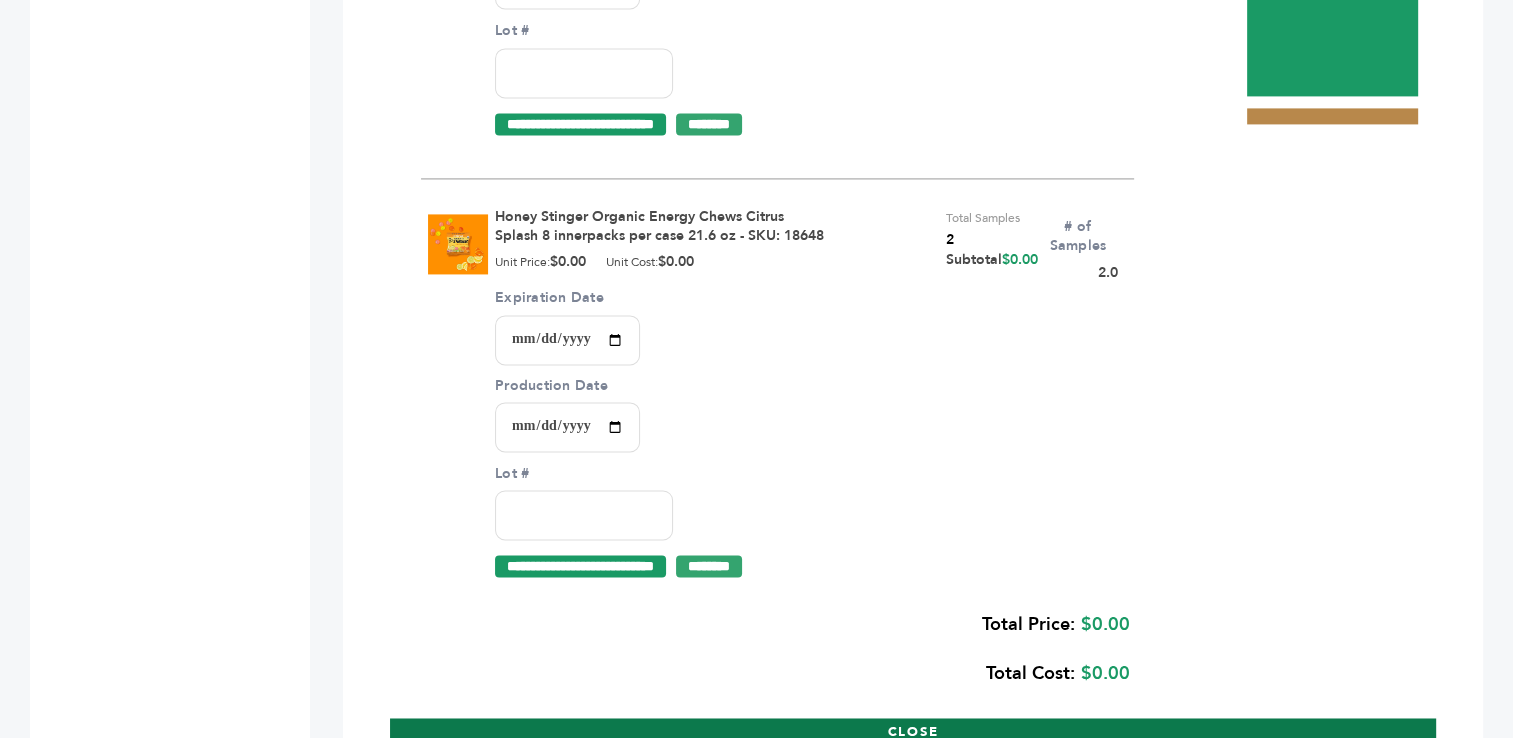 click on "CLOSE" at bounding box center (913, 732) 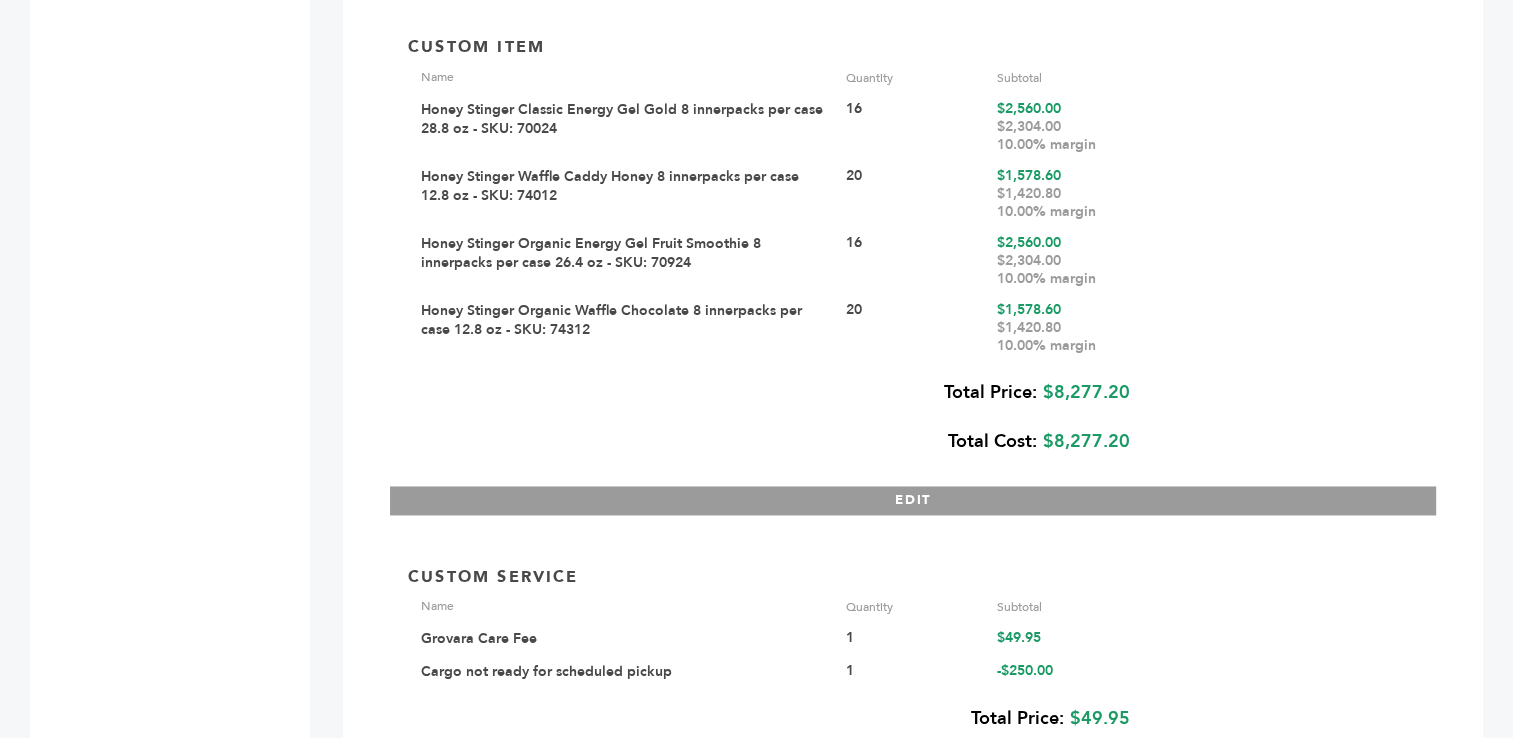 scroll, scrollTop: 2967, scrollLeft: 0, axis: vertical 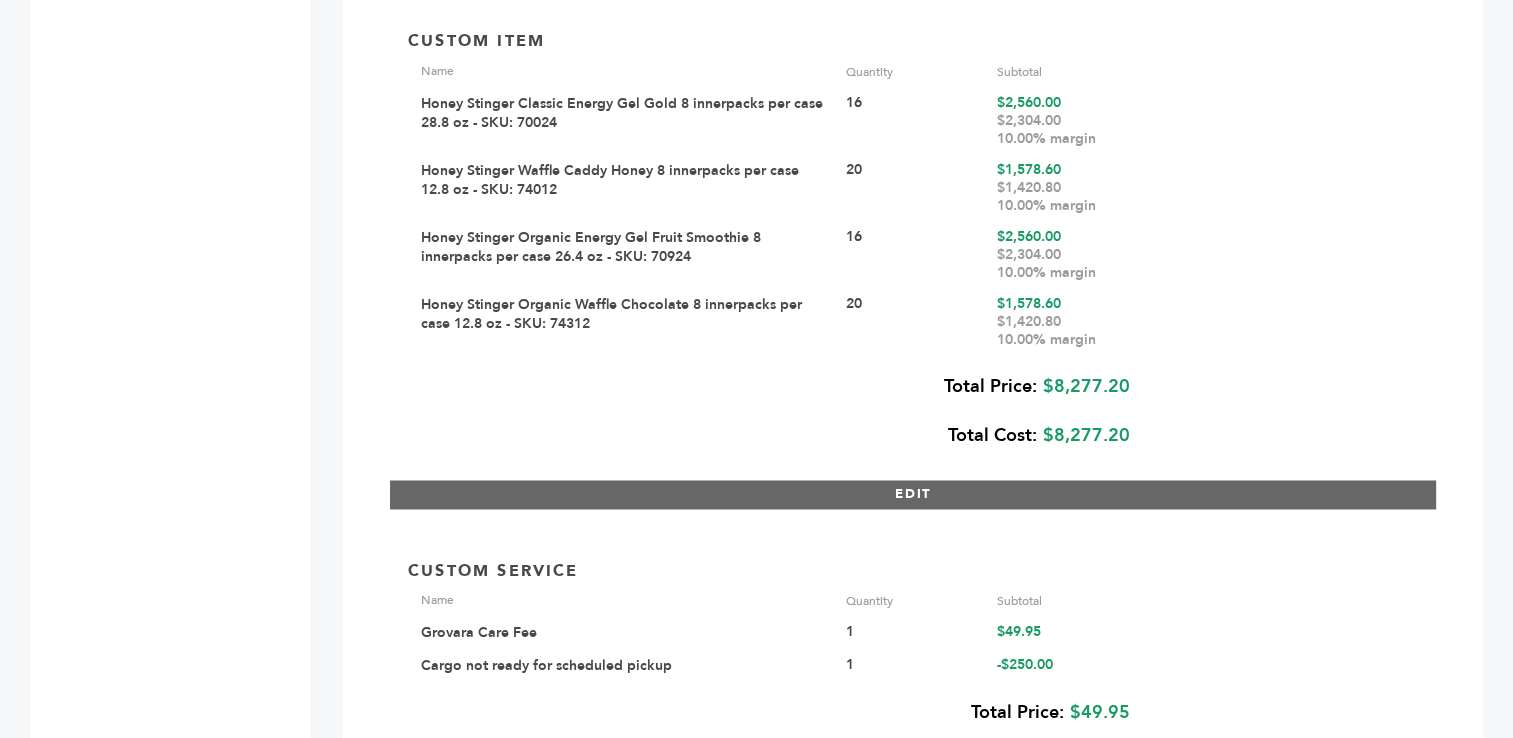 click on "EDIT" at bounding box center (913, 494) 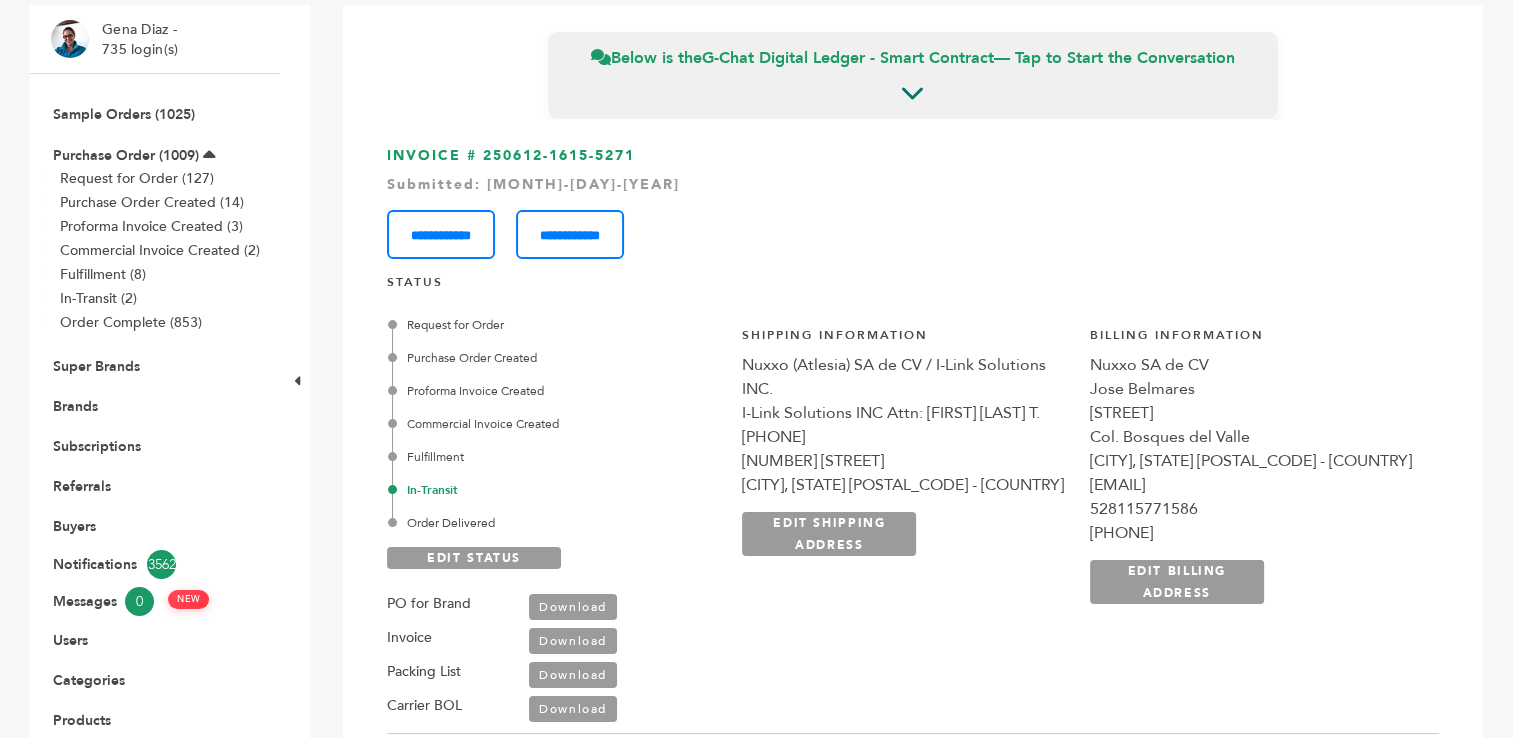 scroll, scrollTop: 153, scrollLeft: 0, axis: vertical 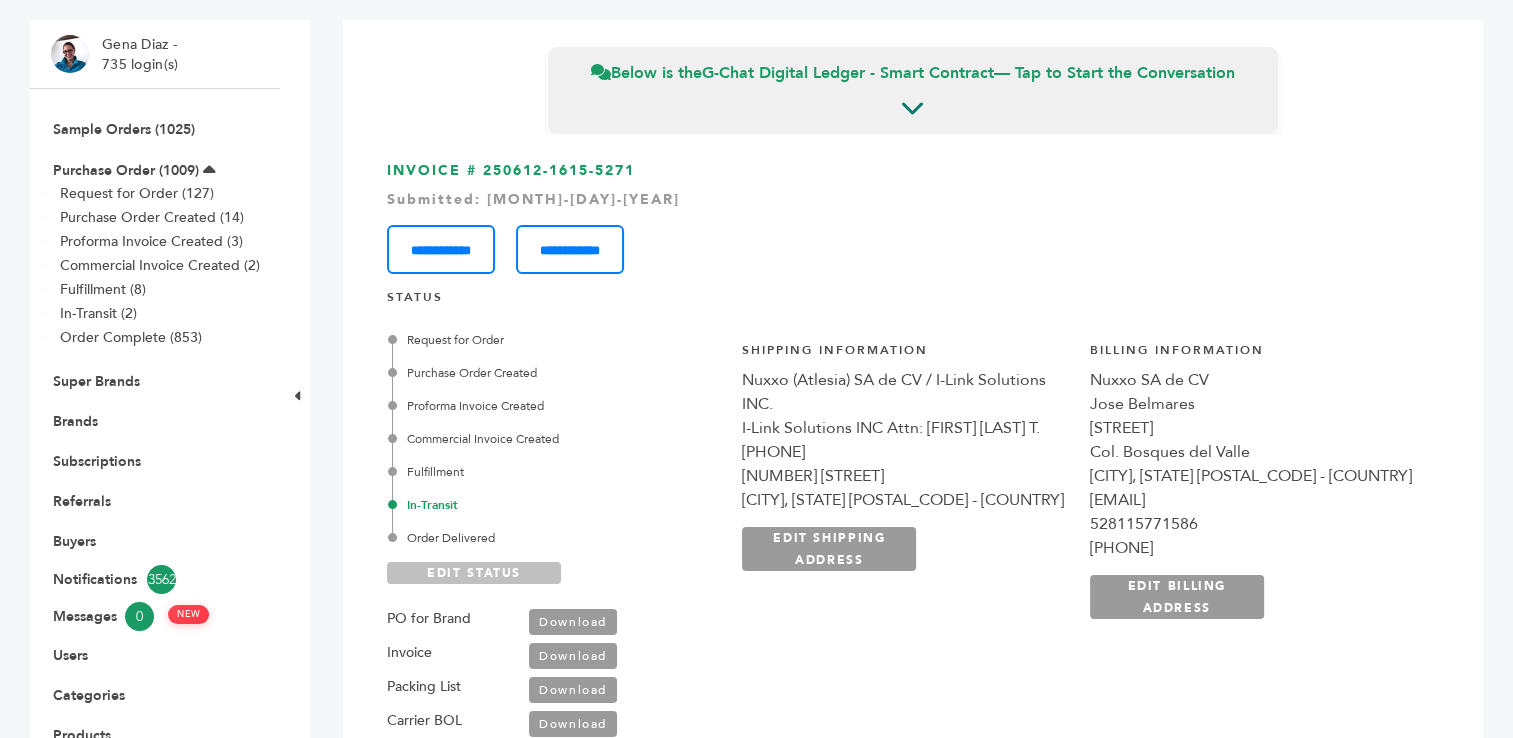 click on "EDIT STATUS" at bounding box center (474, 573) 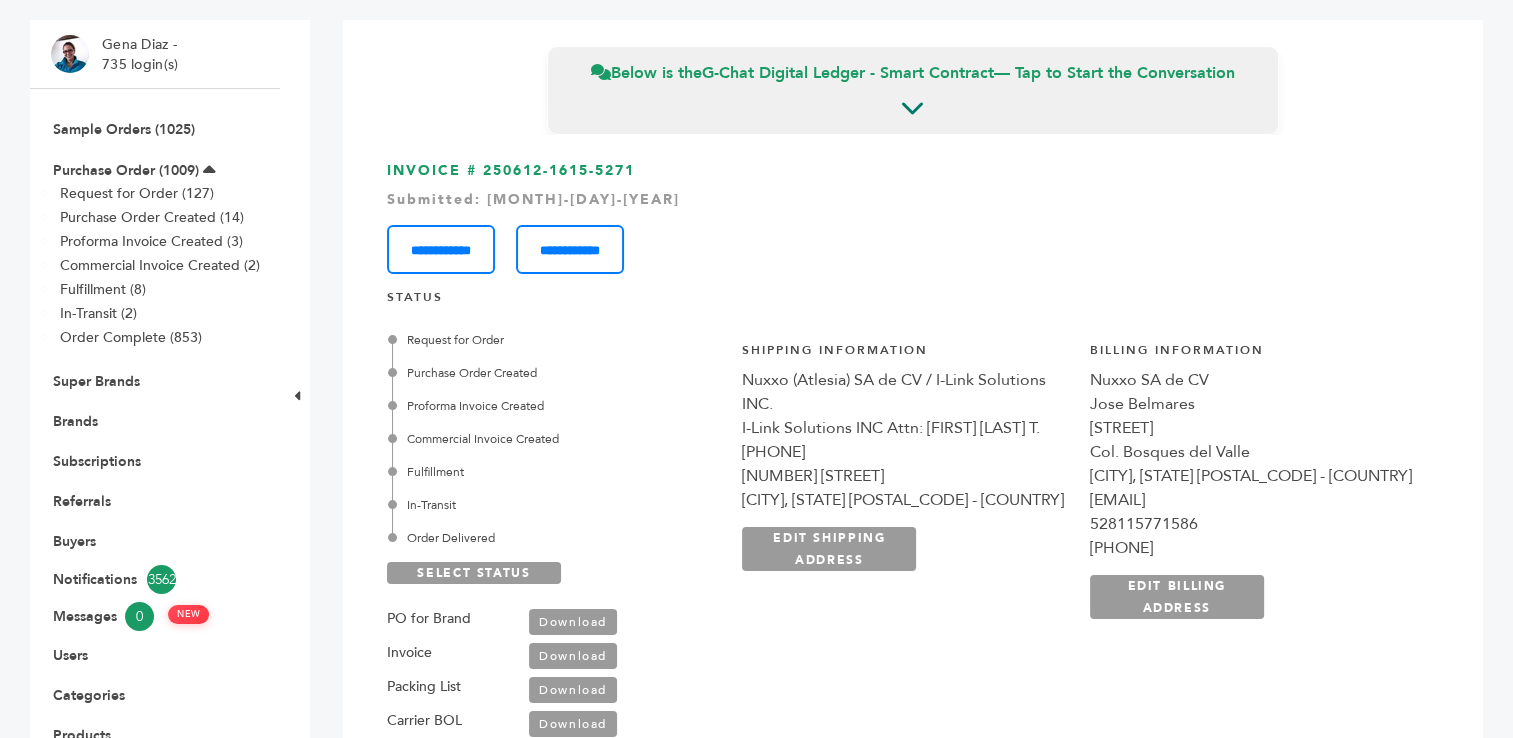 click on "Commercial Invoice Created" at bounding box center [556, 439] 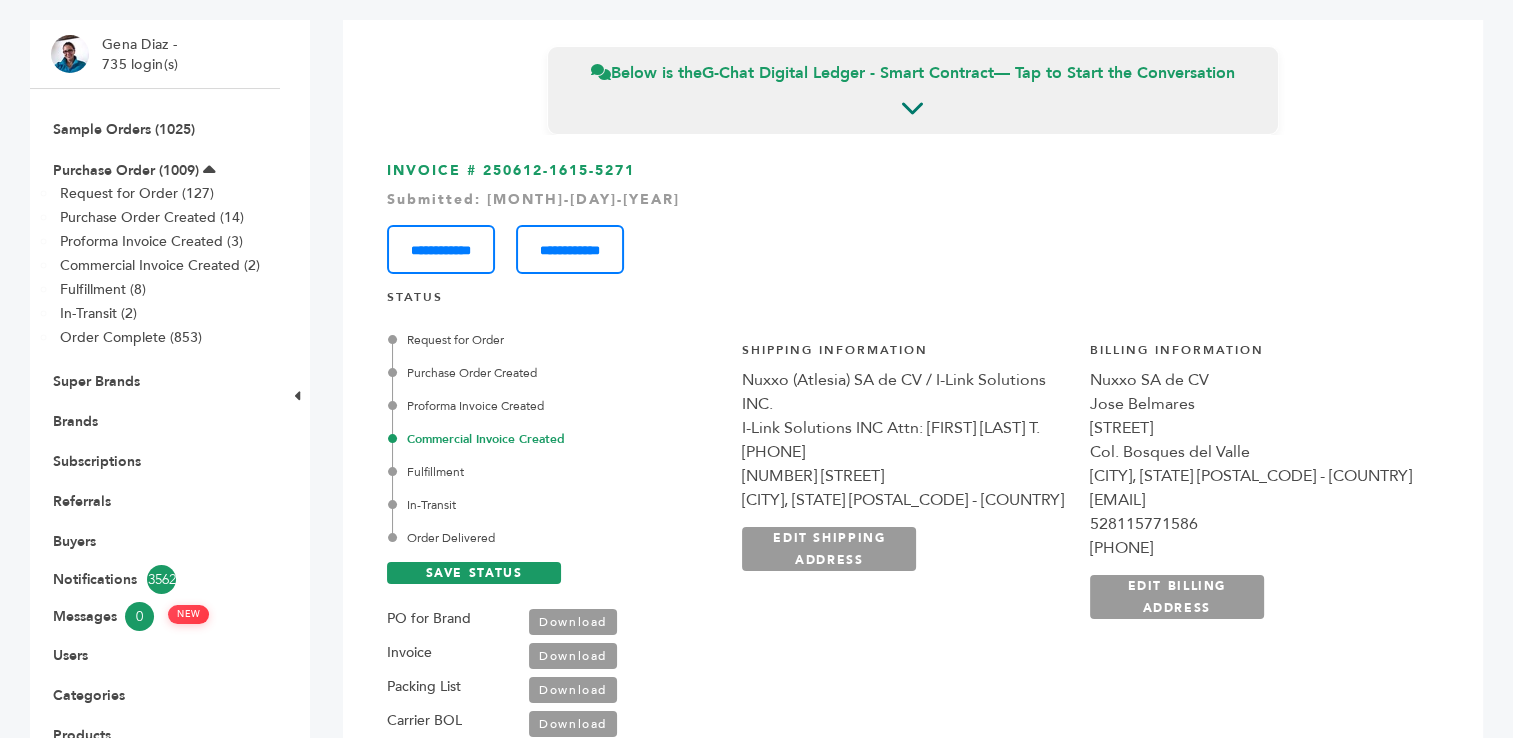 click on "Fulfillment" at bounding box center (556, 472) 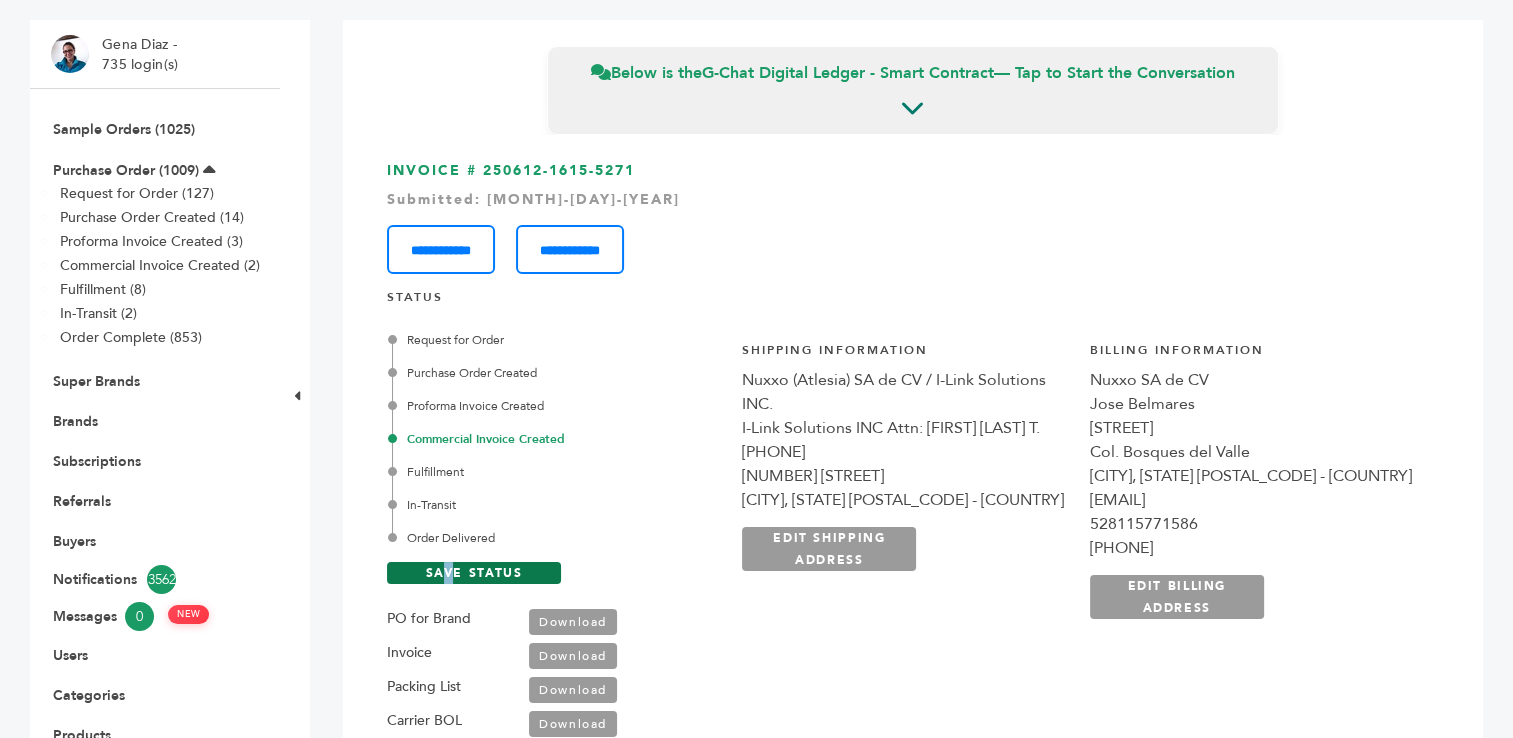 click on "SAVE STATUS" at bounding box center [474, 573] 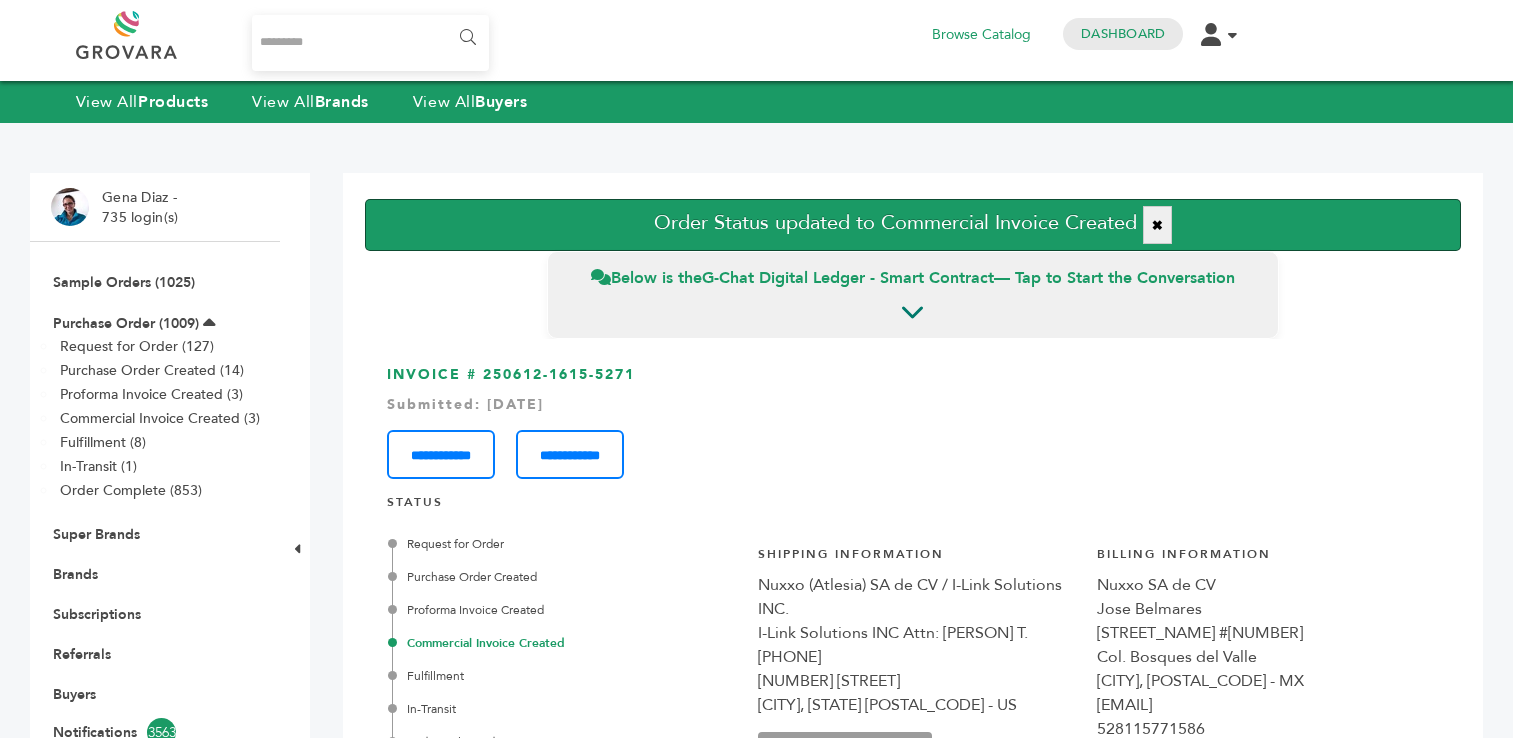 scroll, scrollTop: 0, scrollLeft: 0, axis: both 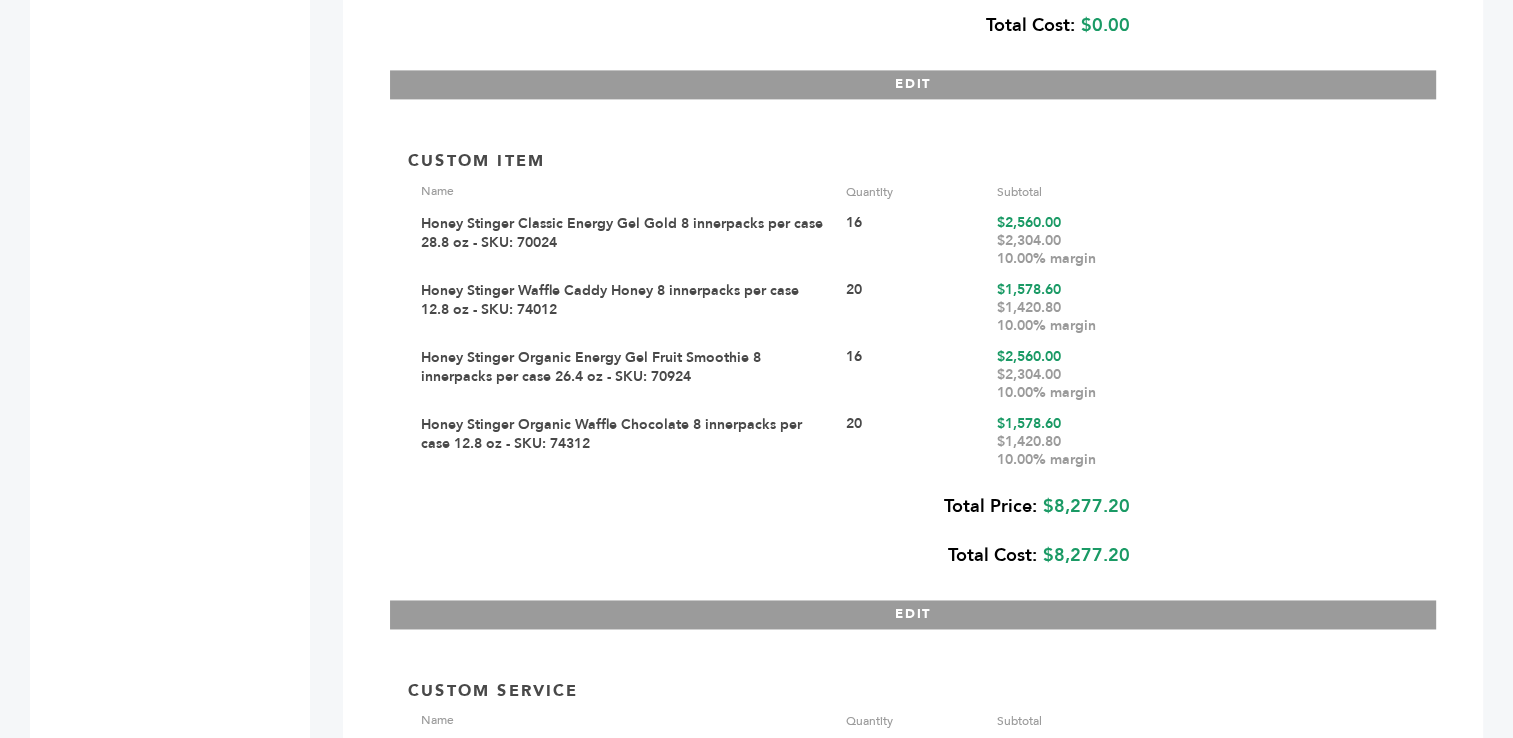 click on "**********" at bounding box center (913, 378) 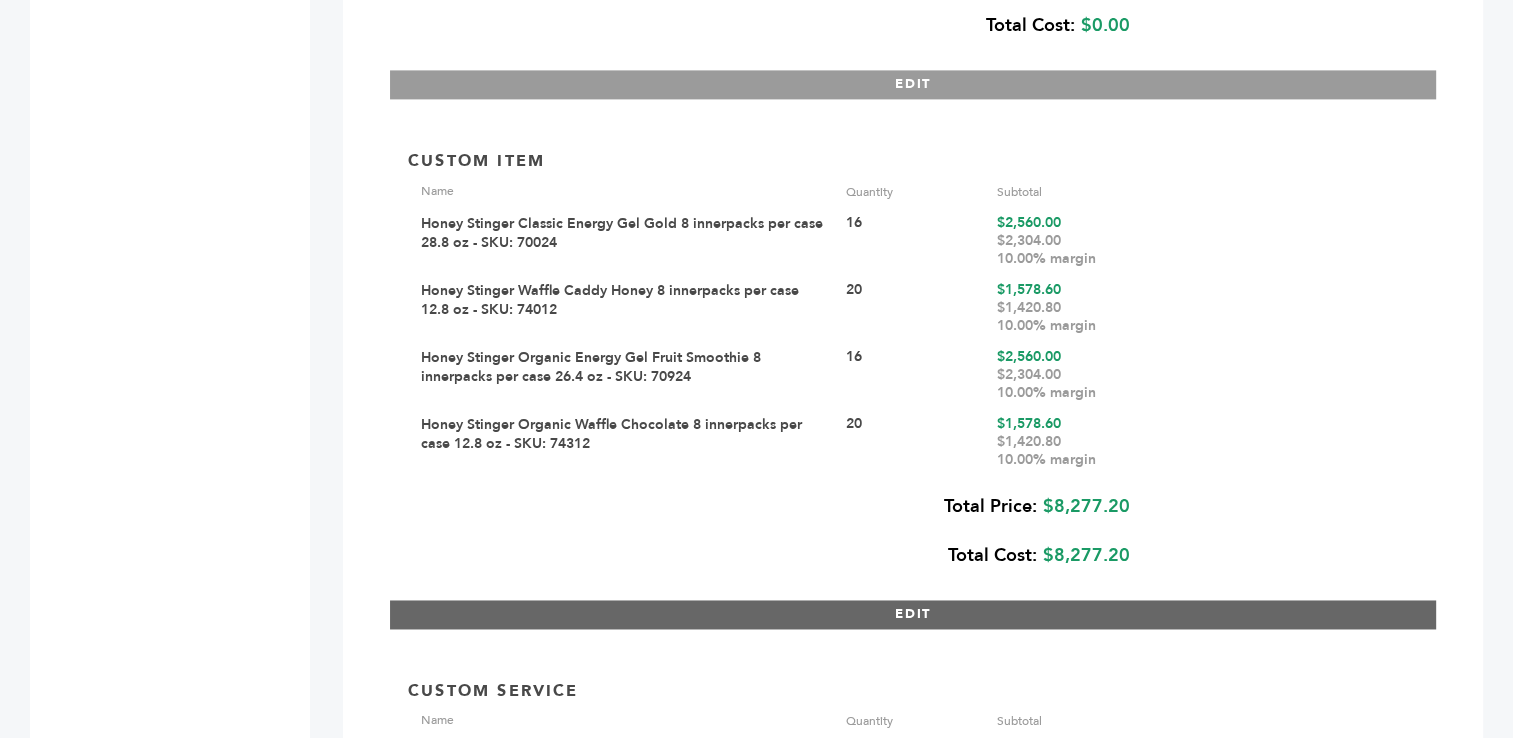 click on "EDIT" at bounding box center (913, 614) 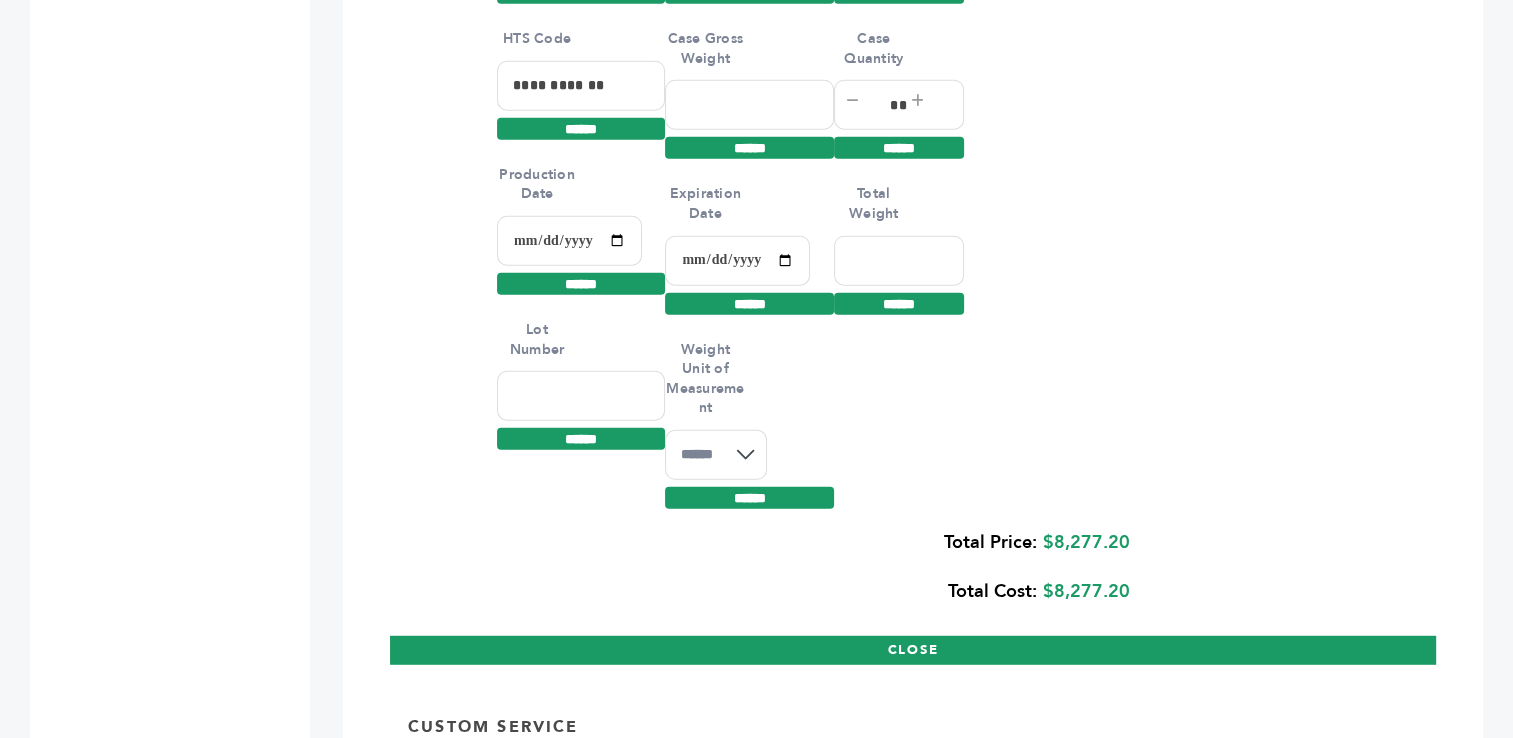 scroll, scrollTop: 5435, scrollLeft: 0, axis: vertical 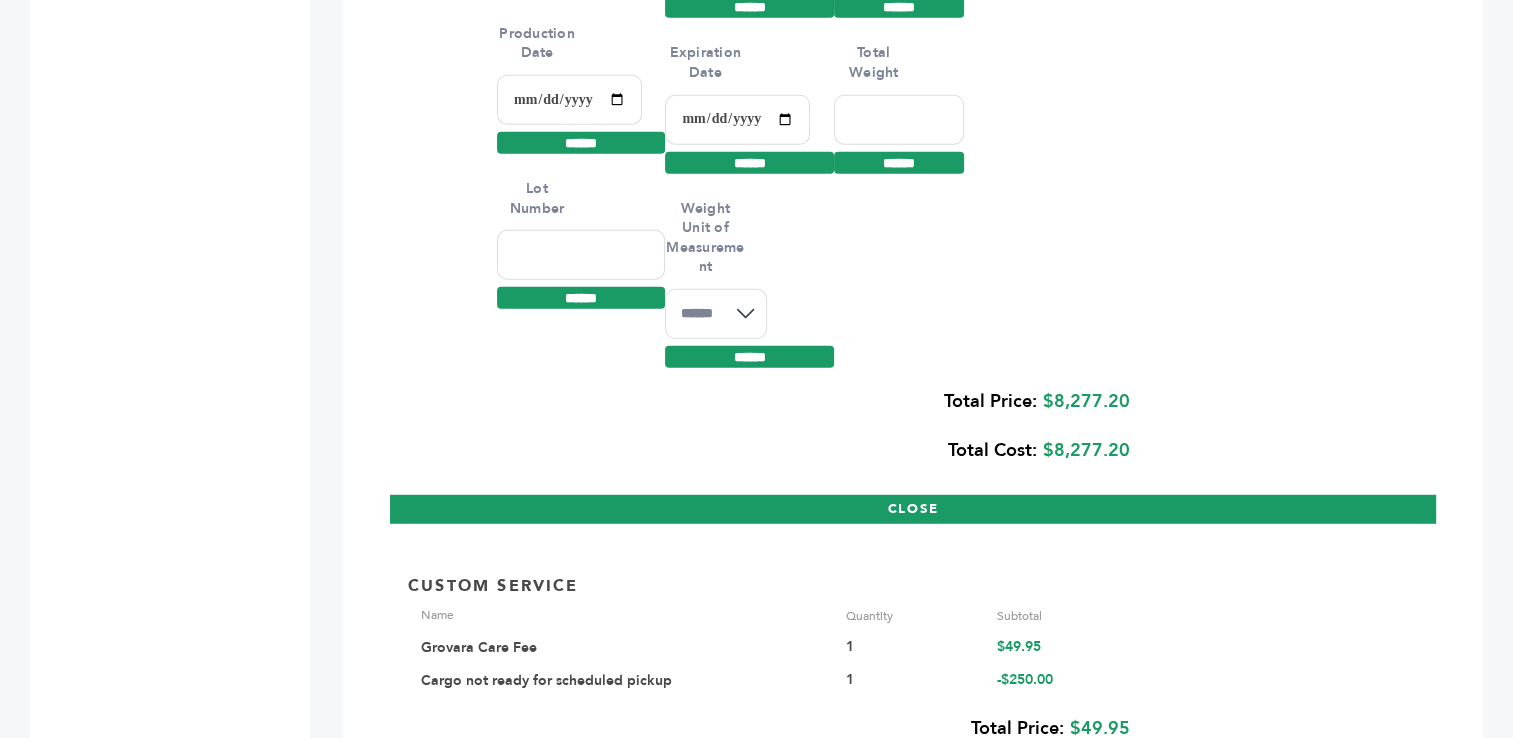 click on "CLOSE" at bounding box center [913, 509] 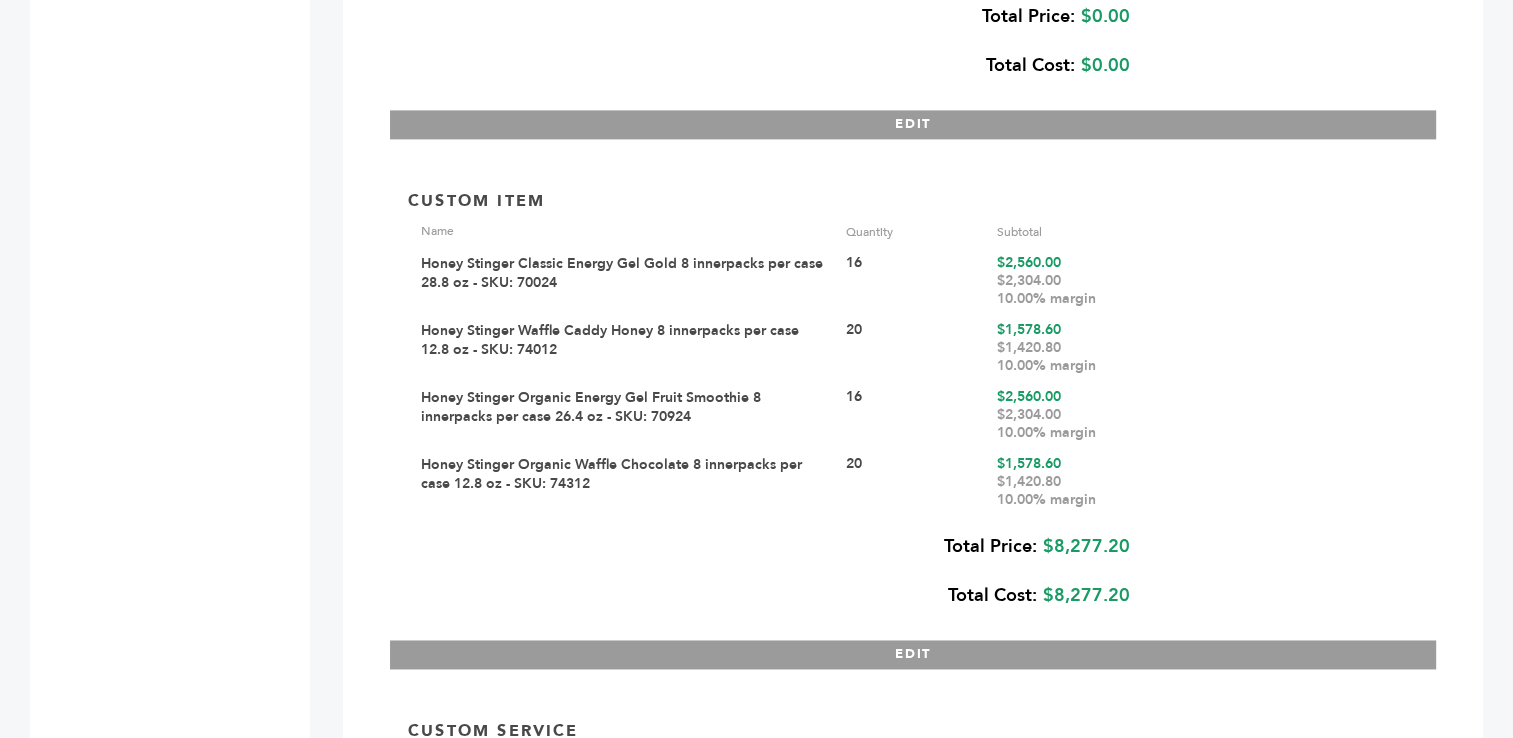 scroll, scrollTop: 2931, scrollLeft: 0, axis: vertical 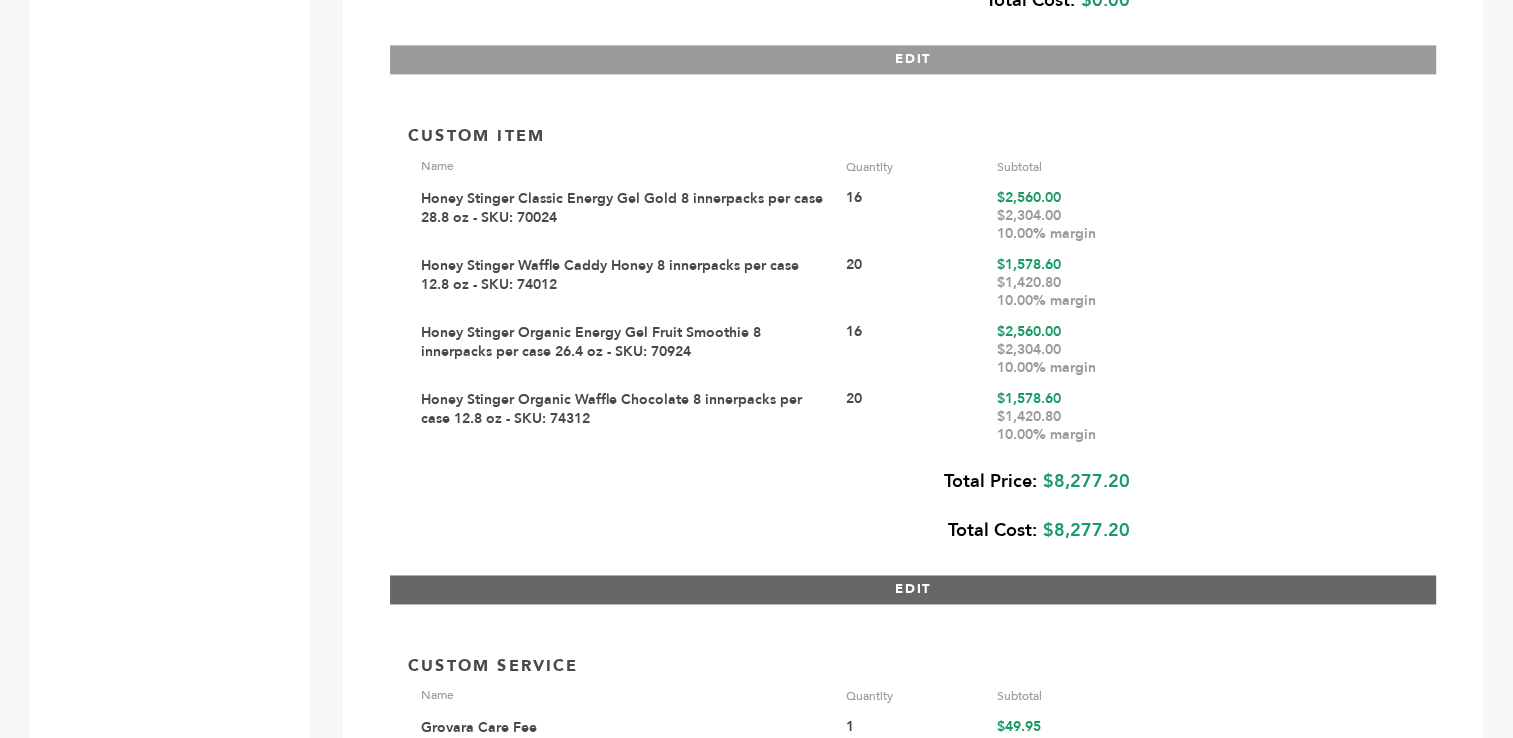 click on "EDIT" at bounding box center [913, 589] 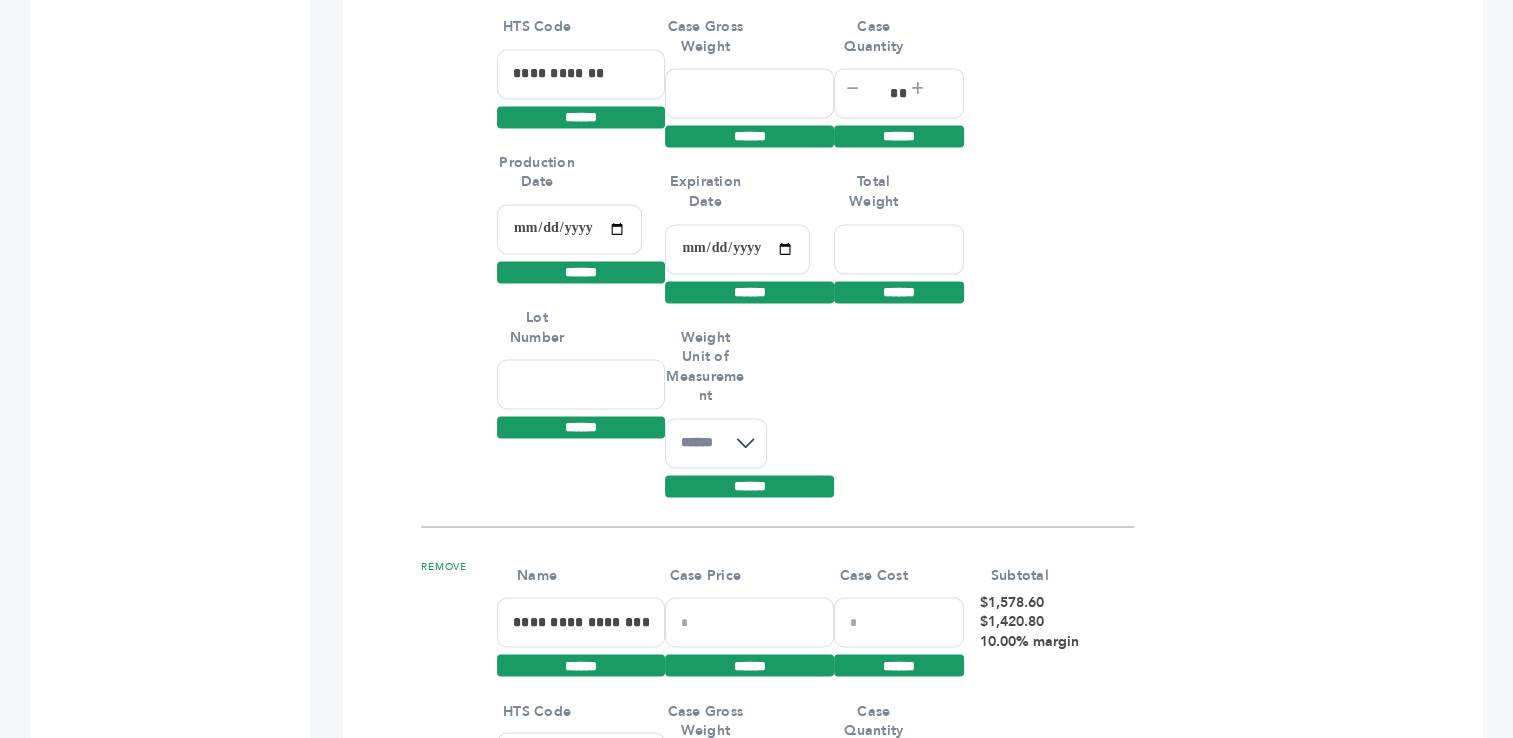 scroll, scrollTop: 3216, scrollLeft: 0, axis: vertical 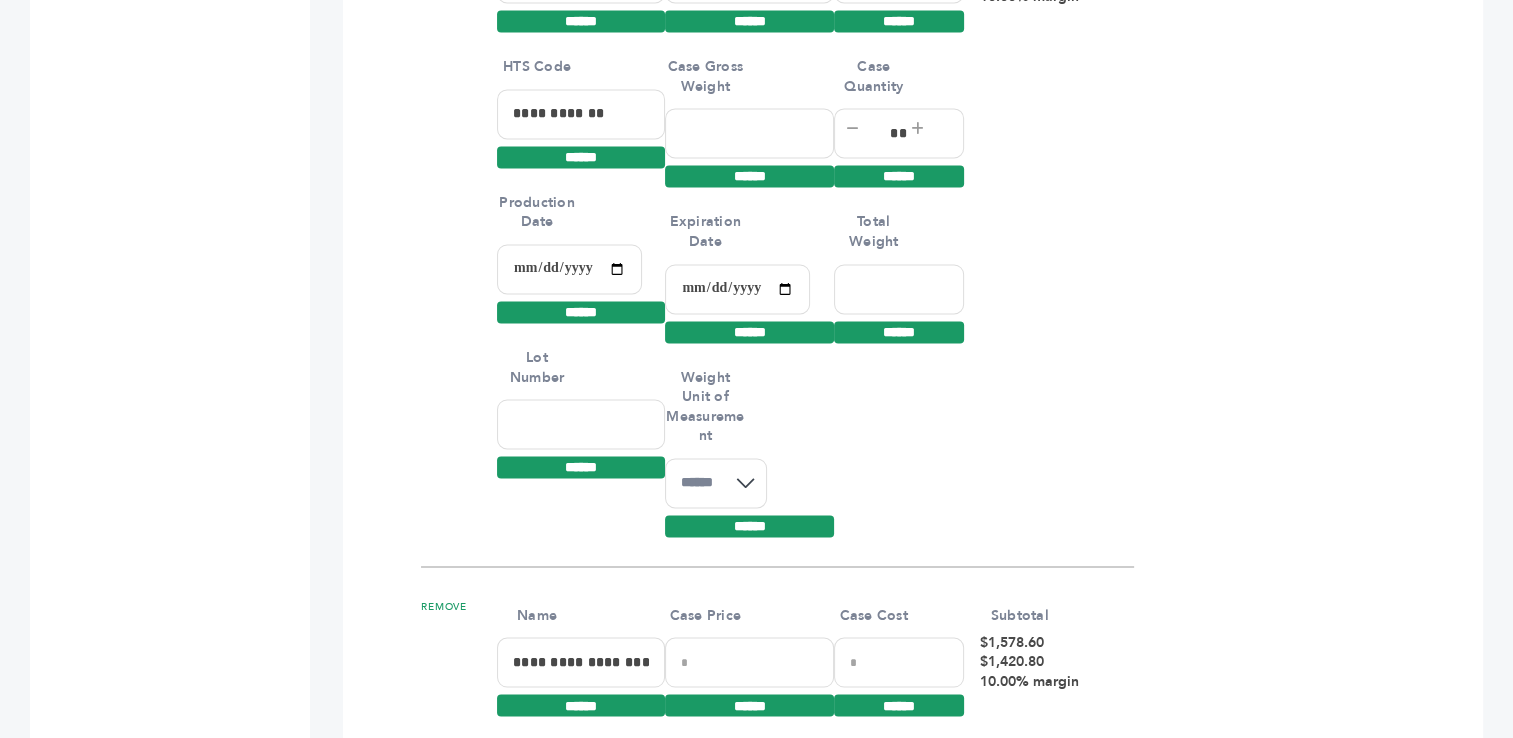 click at bounding box center (569, 269) 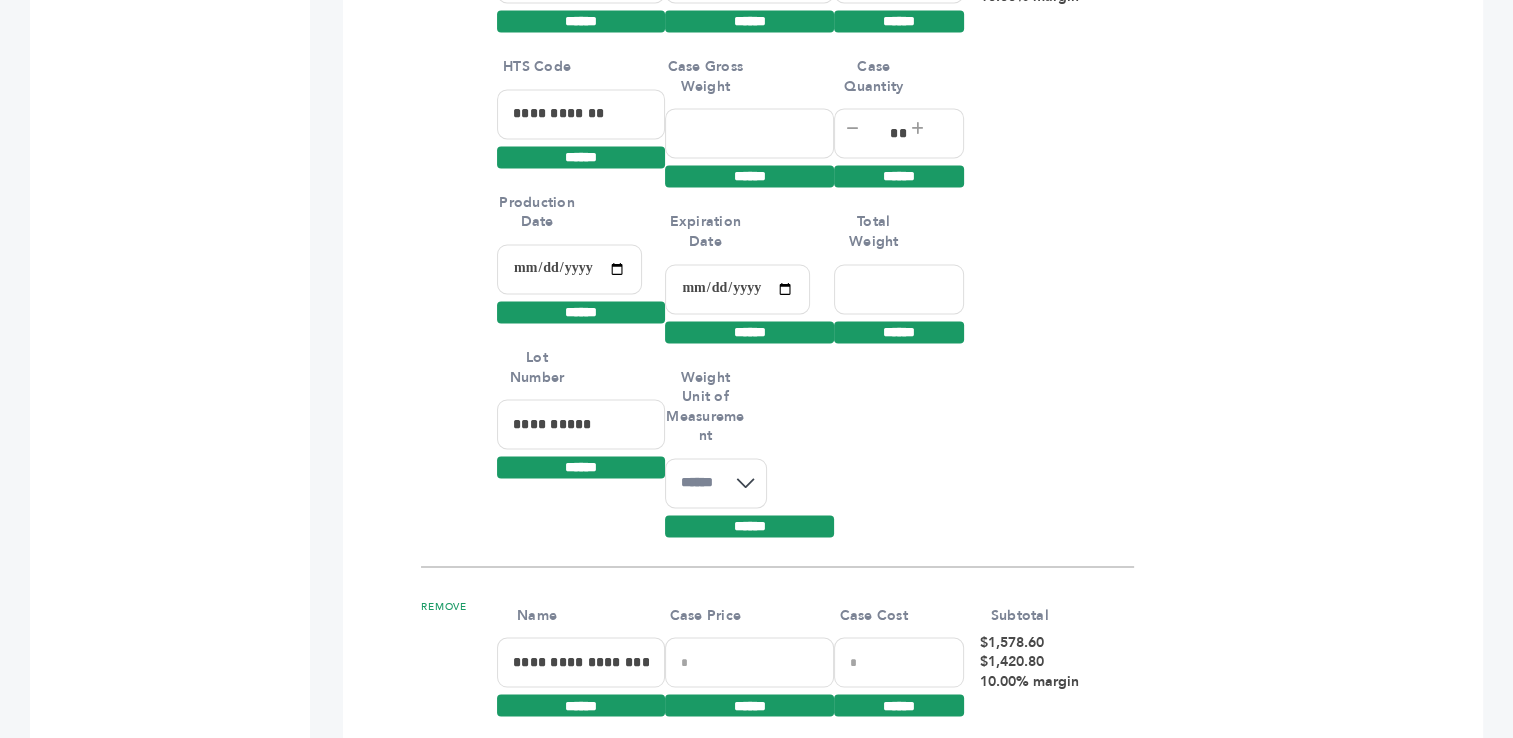 type on "**********" 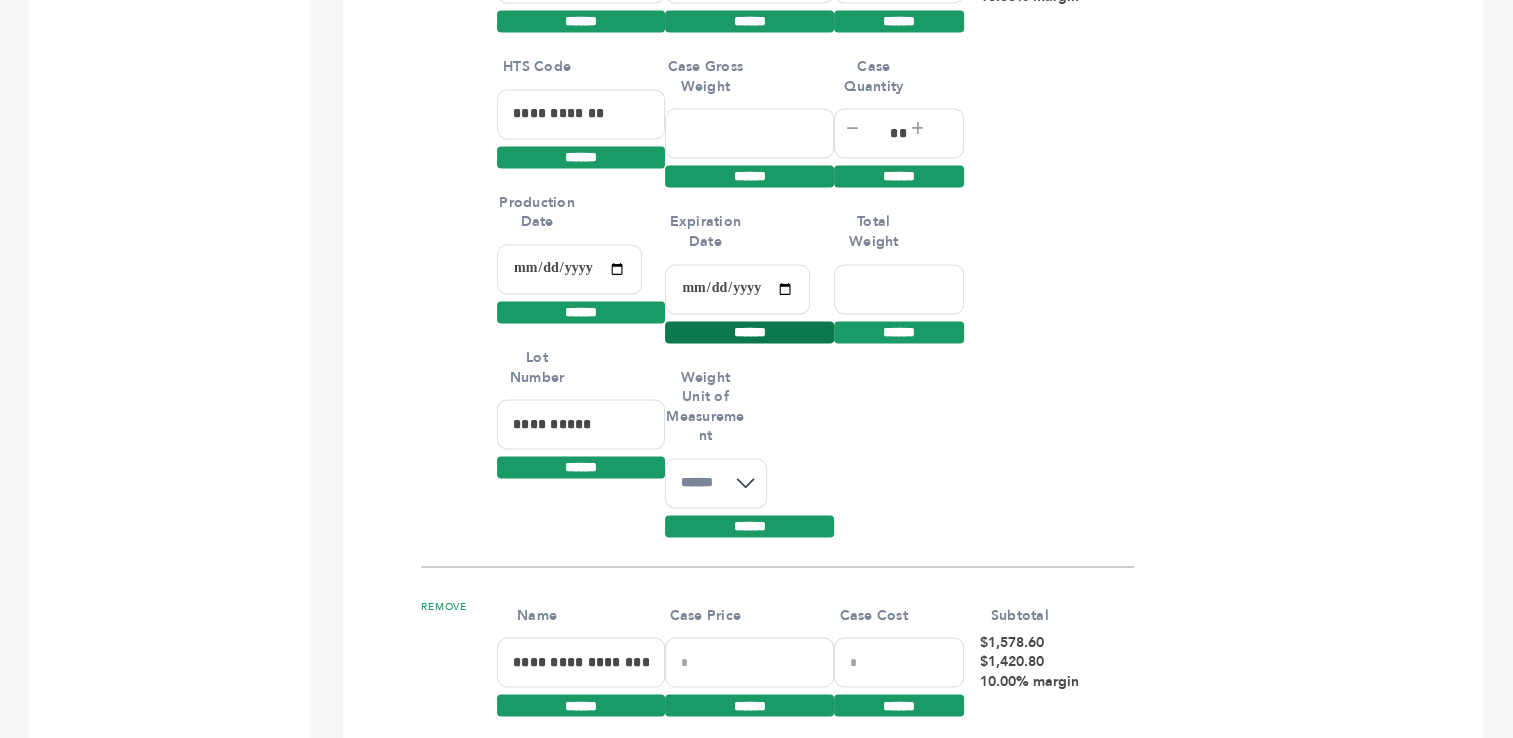 click on "******" at bounding box center [749, 21] 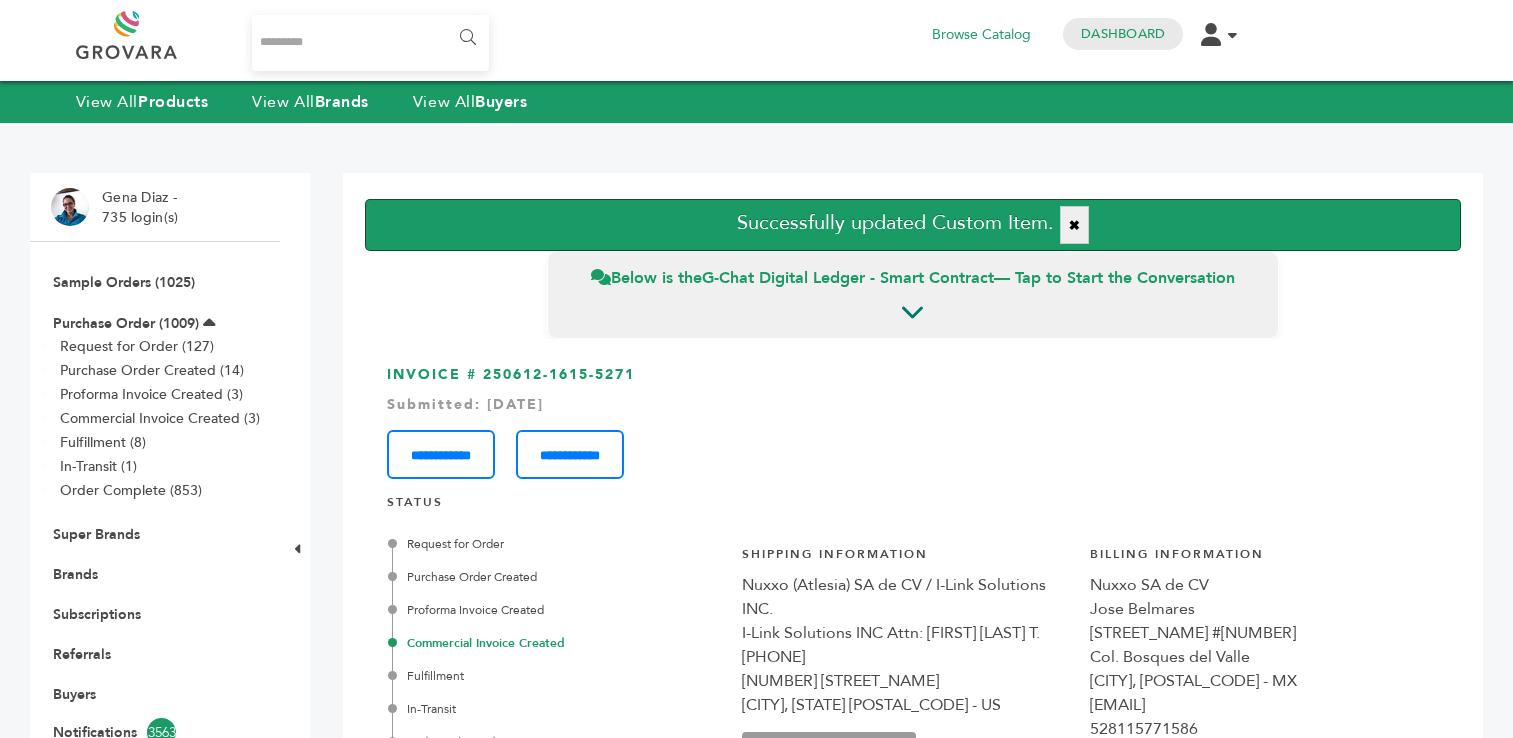 scroll, scrollTop: 0, scrollLeft: 0, axis: both 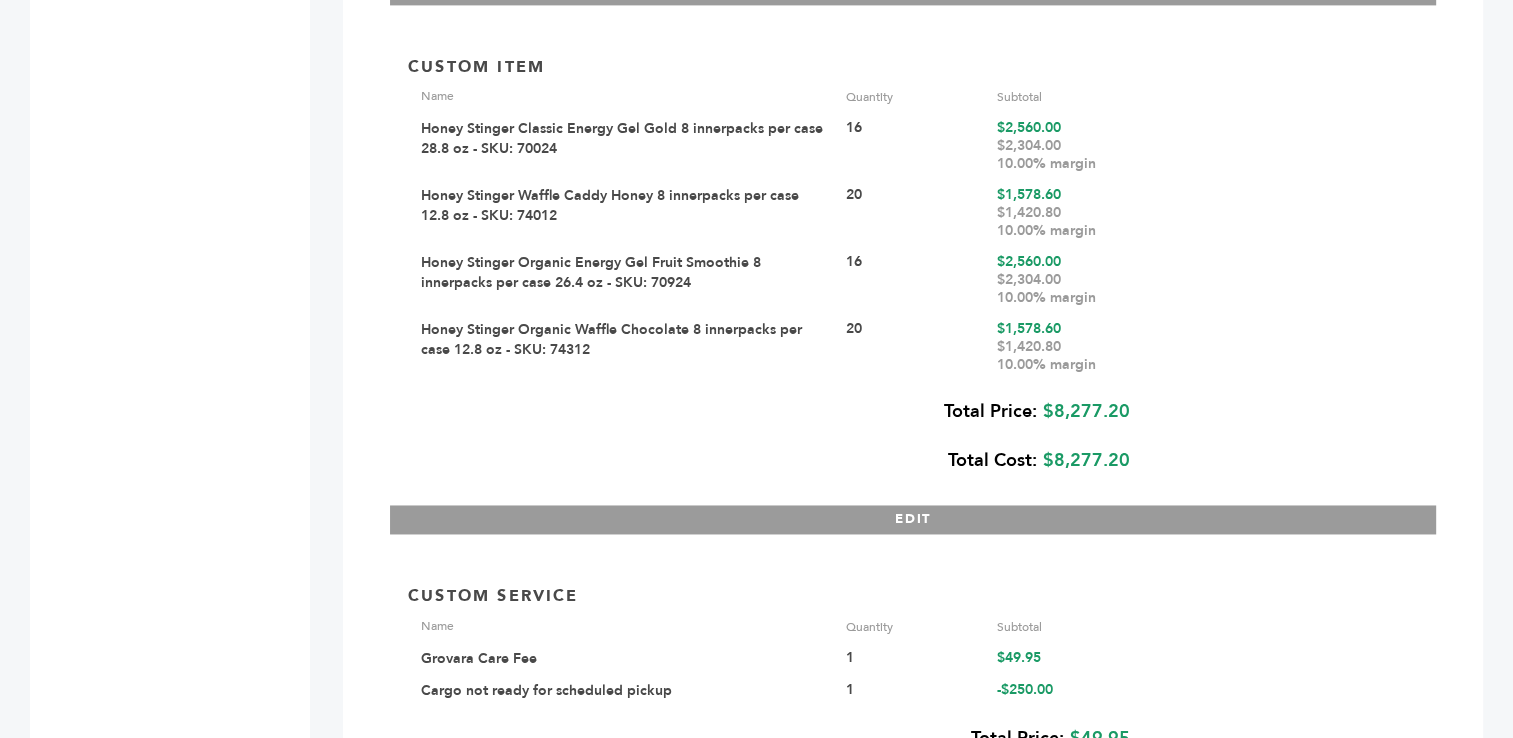 click on "EDIT" at bounding box center [913, 519] 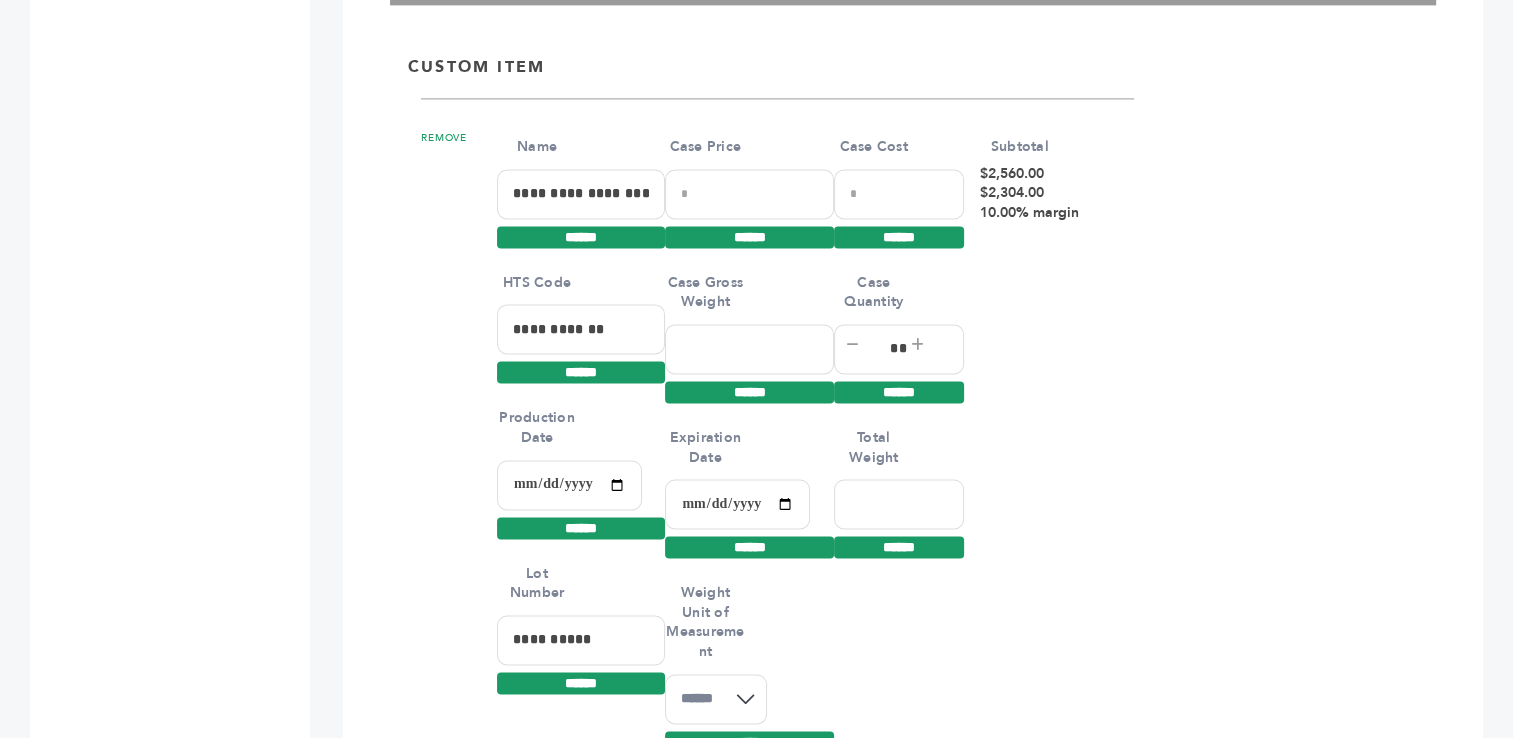 click on "**********" at bounding box center (737, 504) 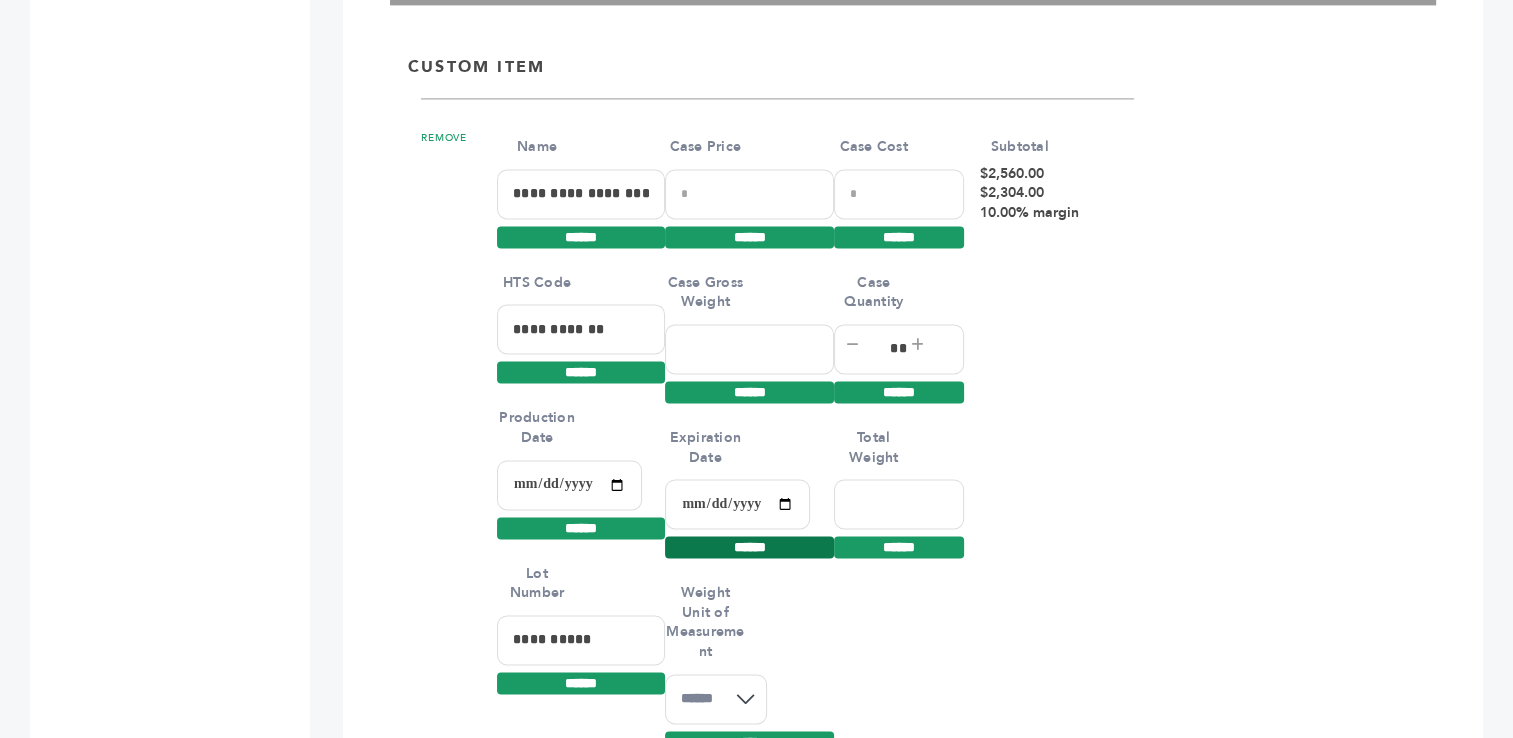 click on "******" at bounding box center [749, 237] 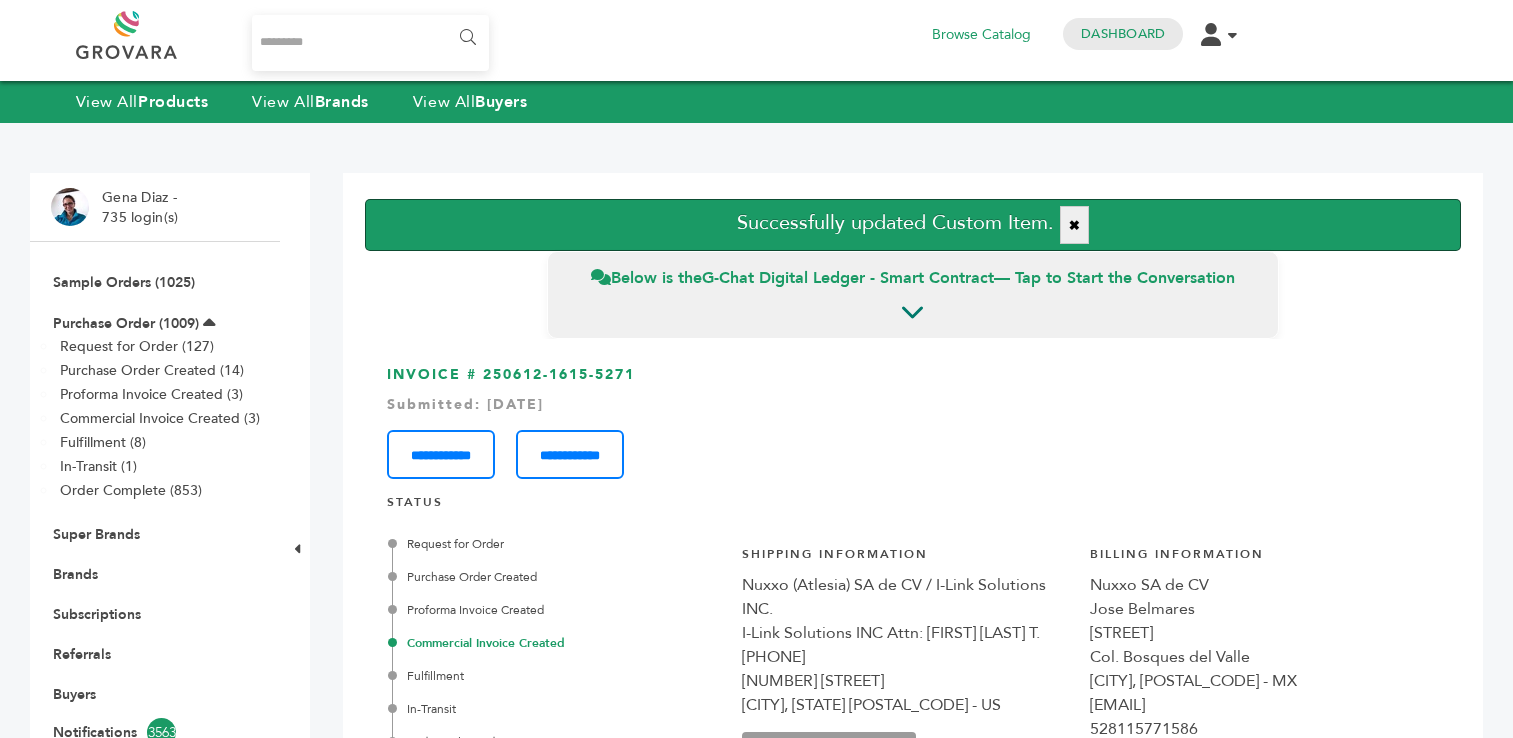 scroll, scrollTop: 0, scrollLeft: 0, axis: both 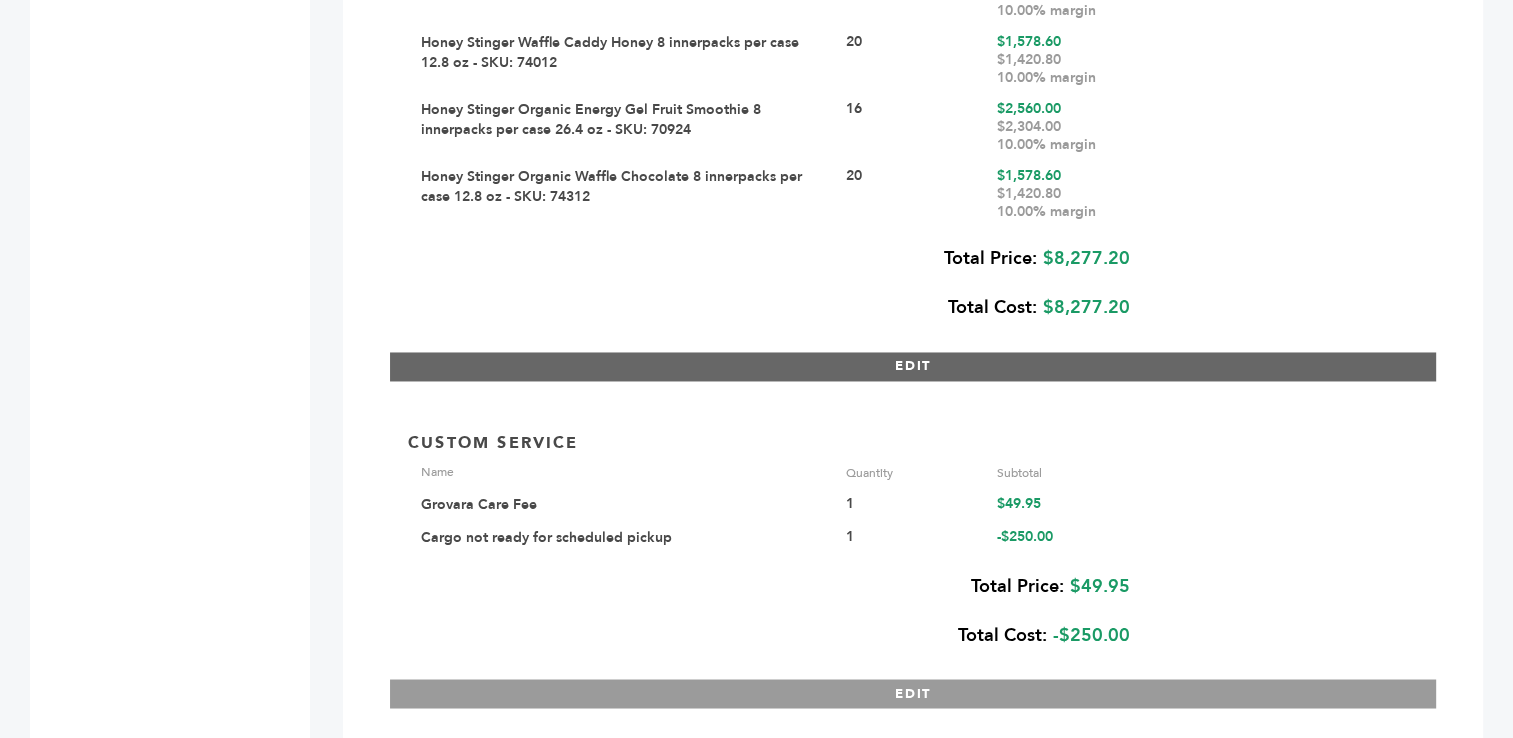 click on "EDIT" at bounding box center (913, 366) 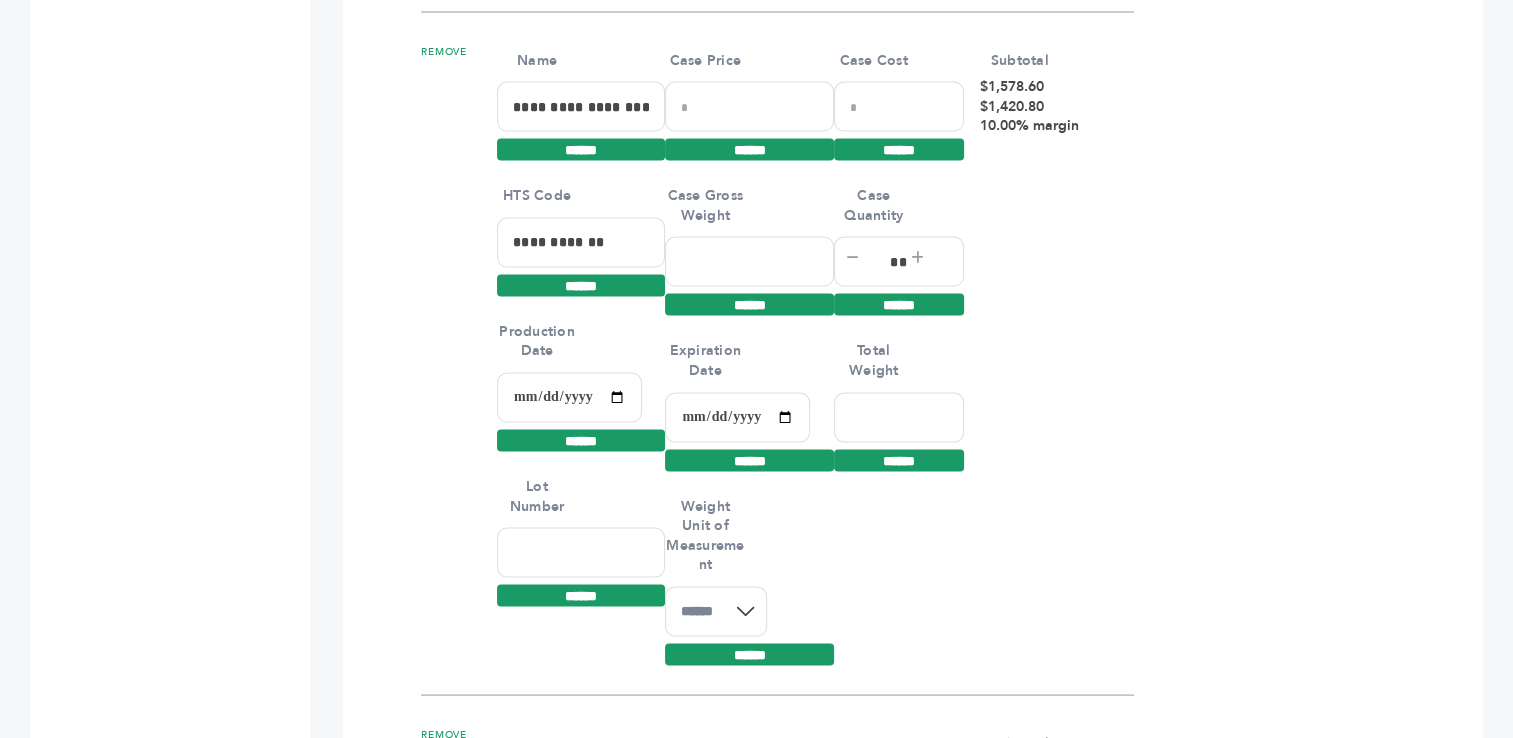 scroll, scrollTop: 3808, scrollLeft: 0, axis: vertical 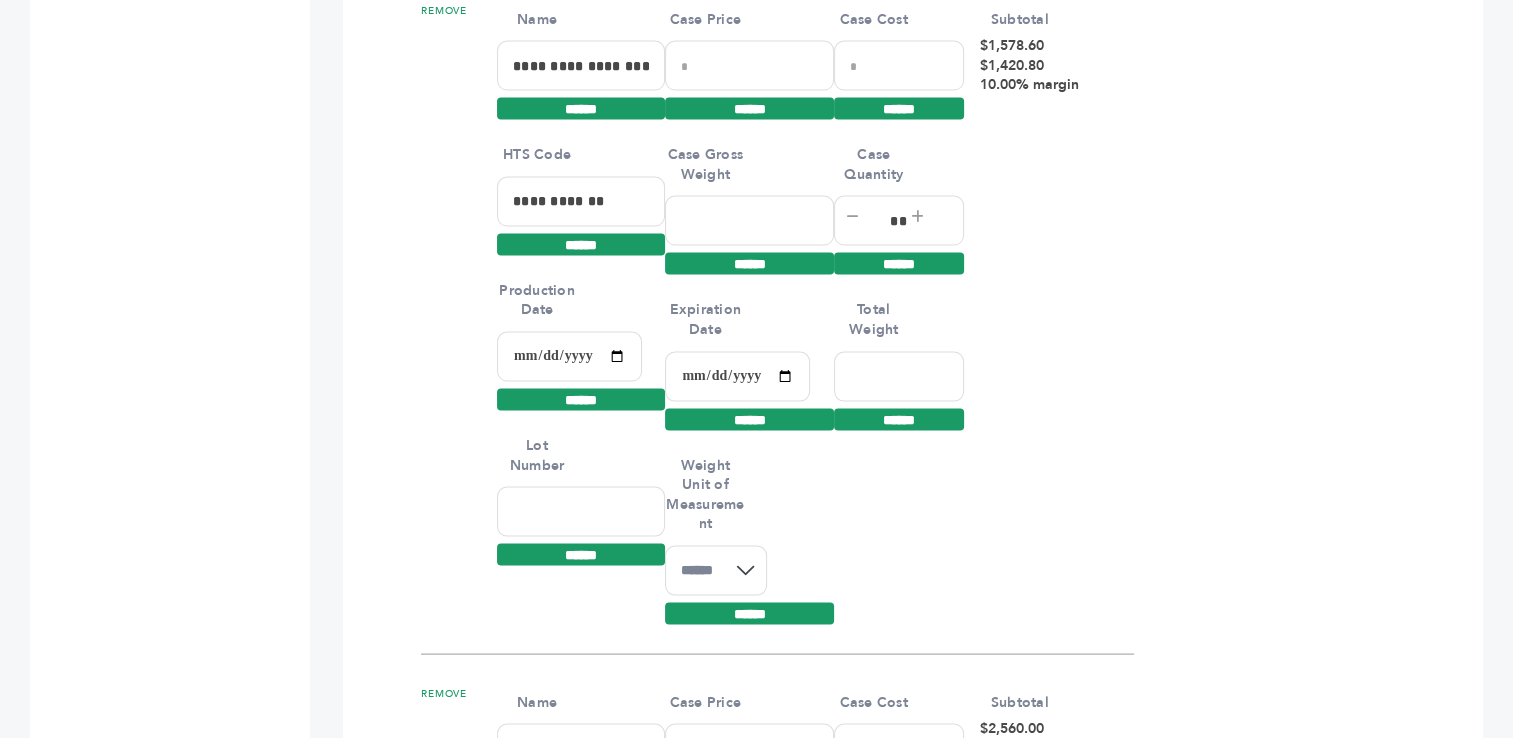click at bounding box center [569, 357] 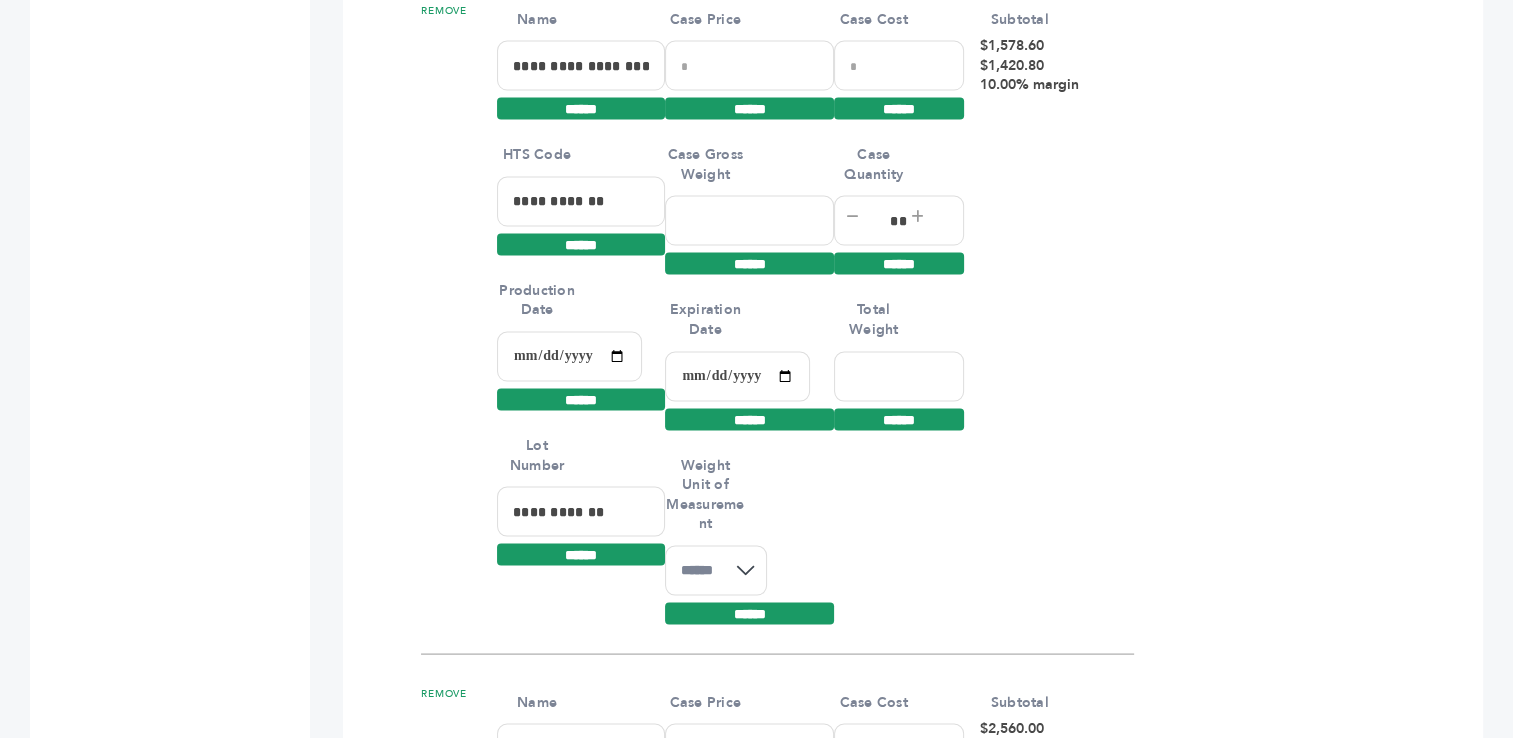 type on "**********" 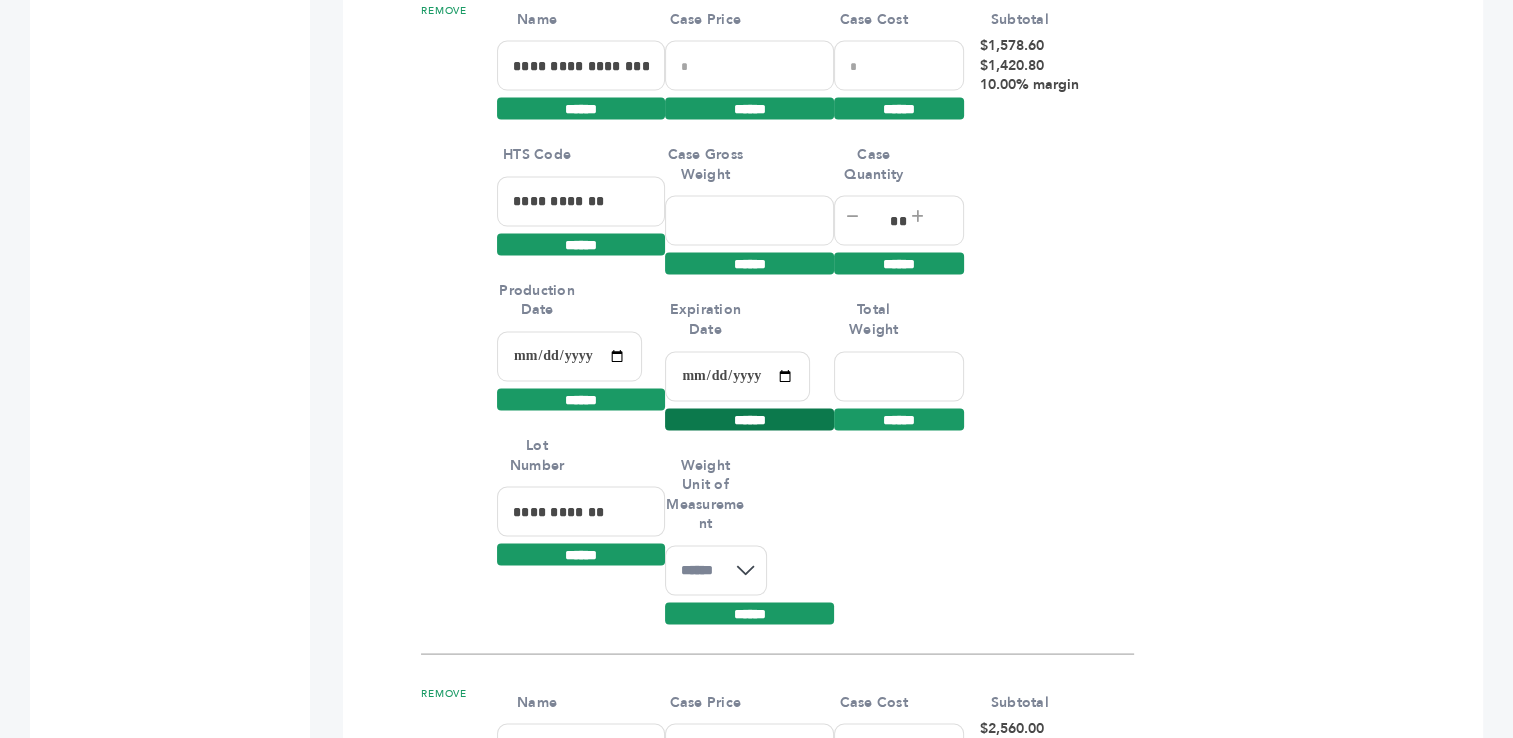 click on "******" at bounding box center (749, 109) 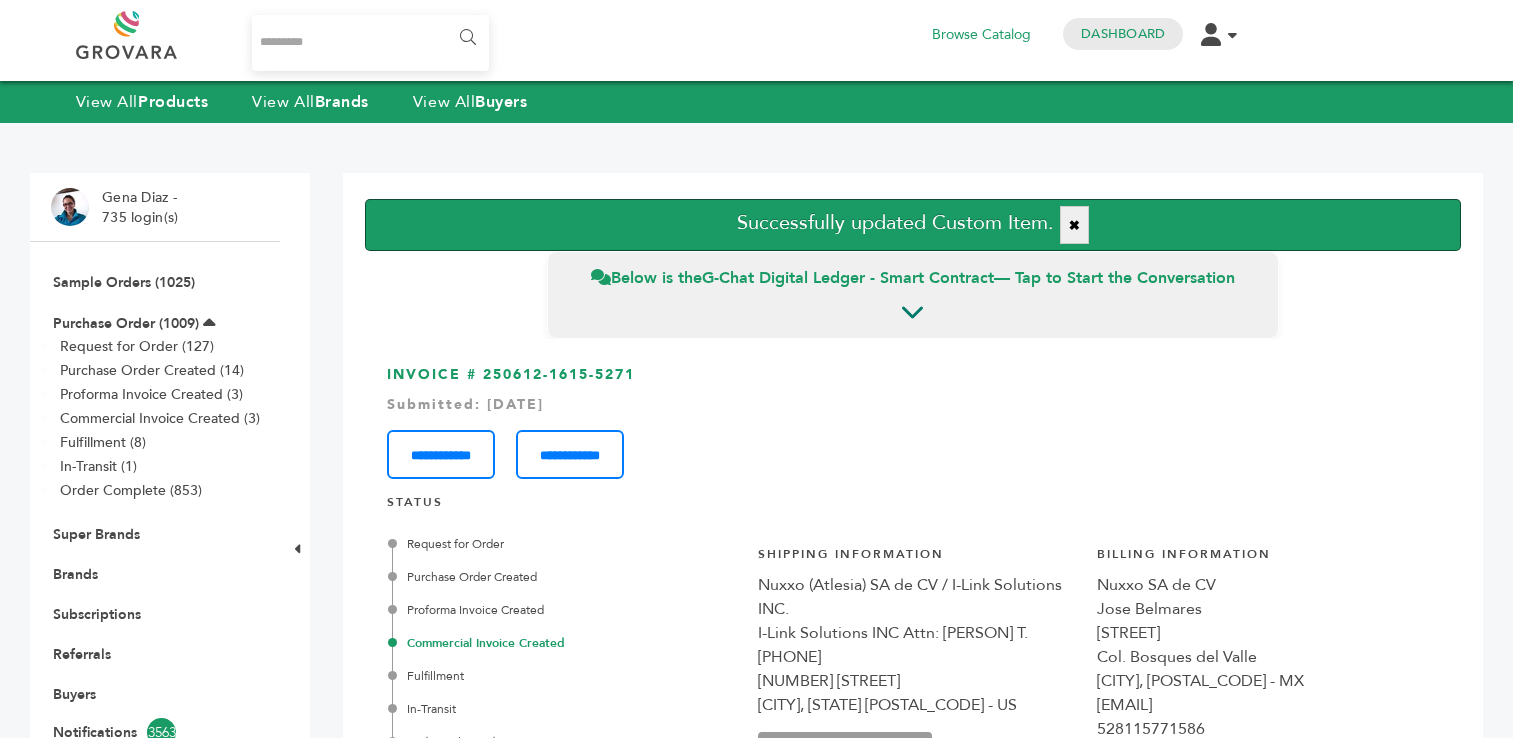scroll, scrollTop: 0, scrollLeft: 0, axis: both 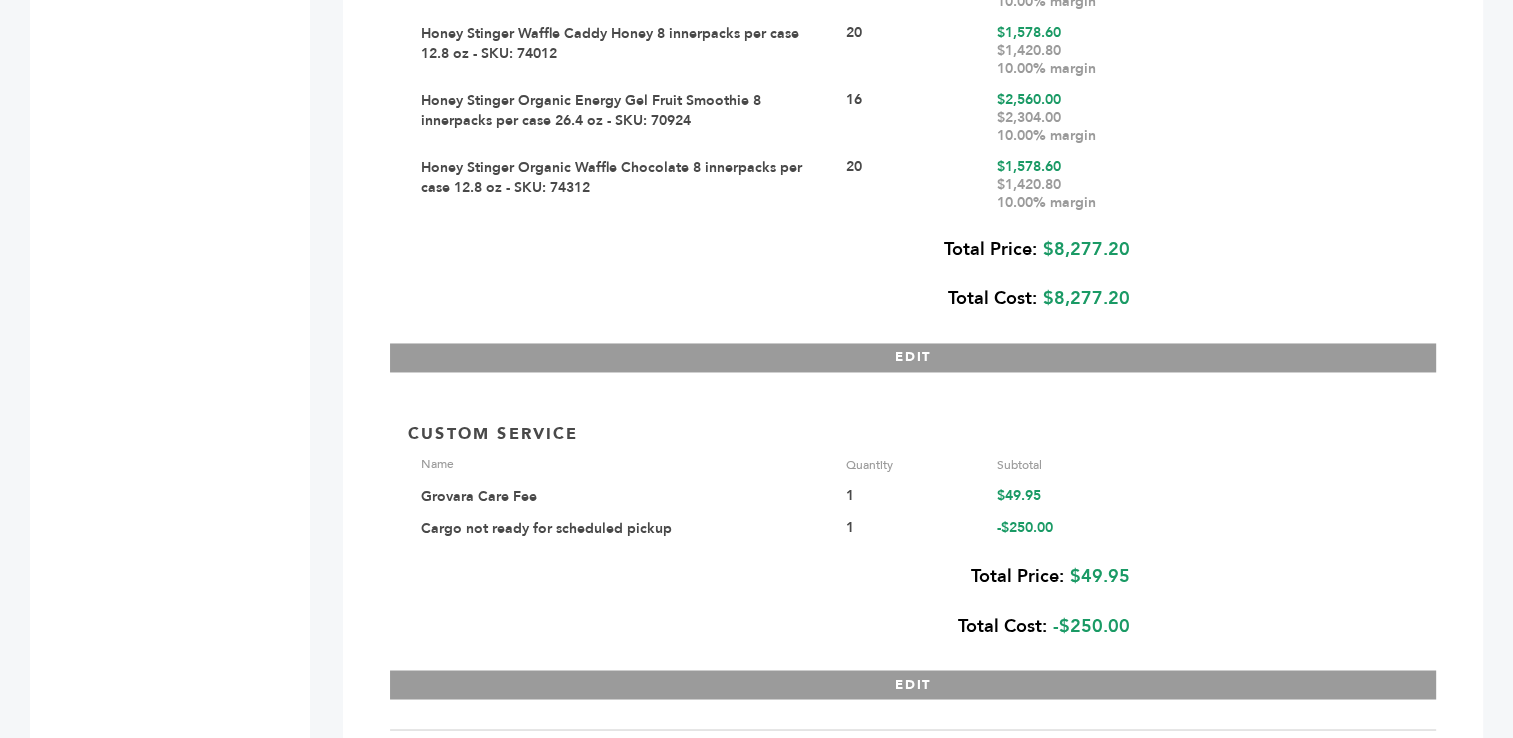 click on "EDIT" at bounding box center [913, 357] 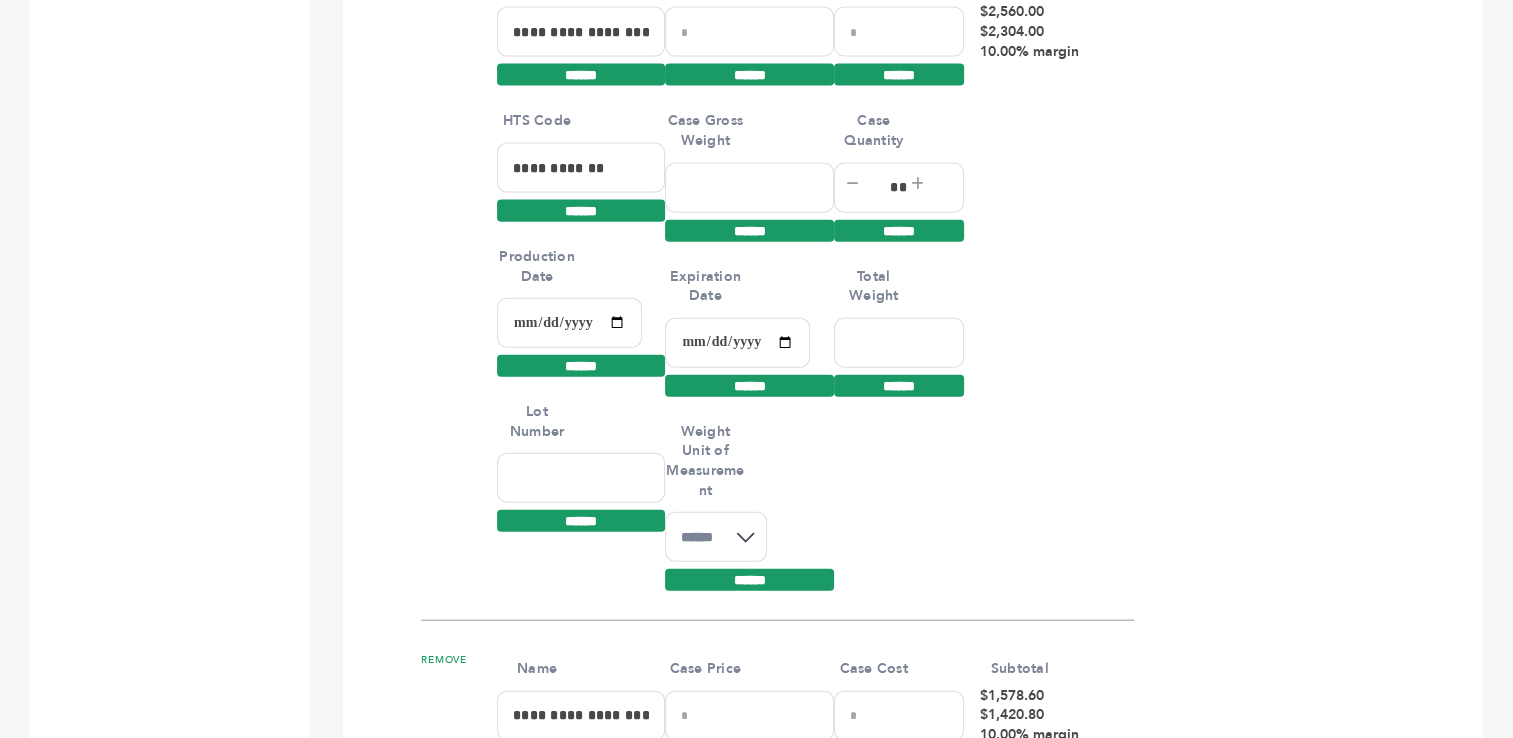 scroll, scrollTop: 4535, scrollLeft: 0, axis: vertical 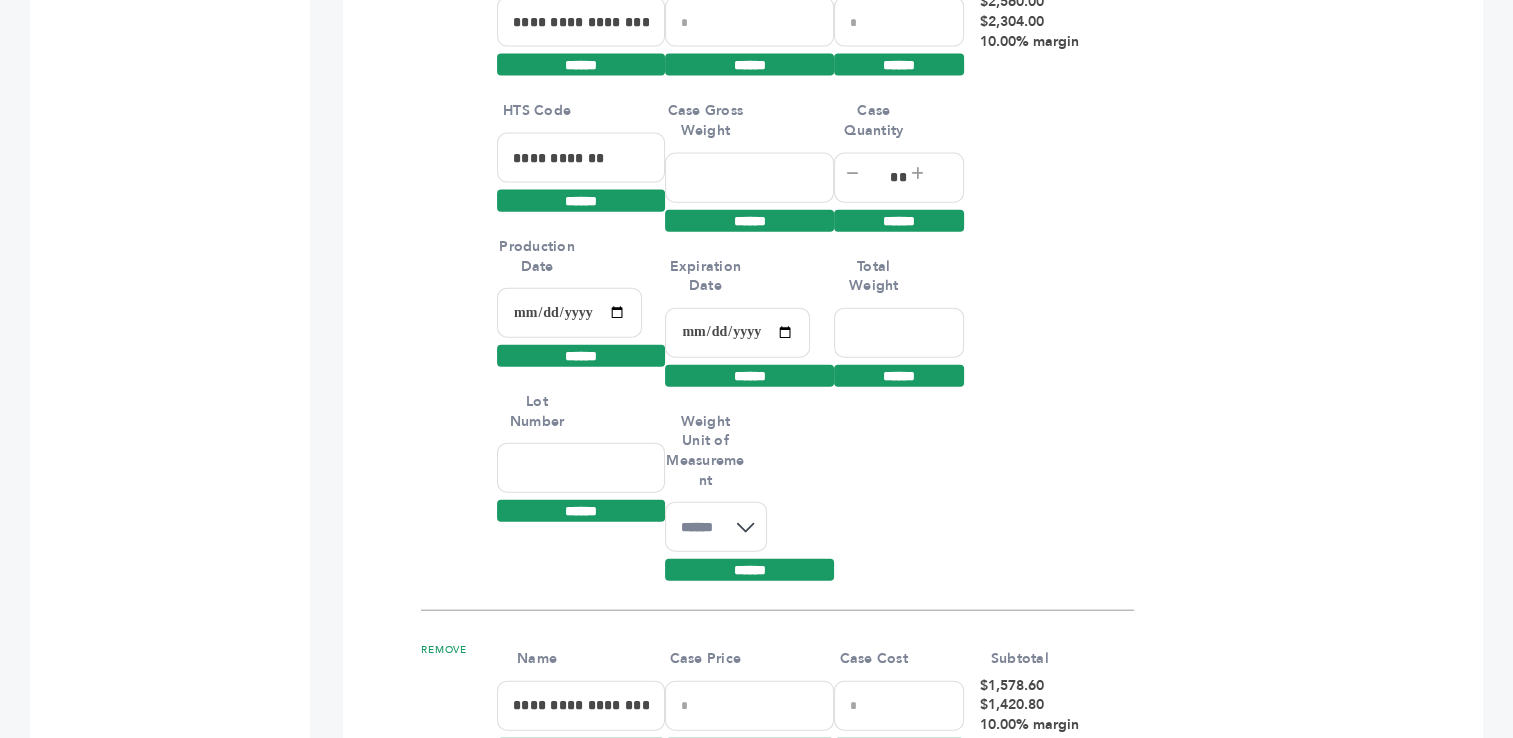 click at bounding box center [569, 313] 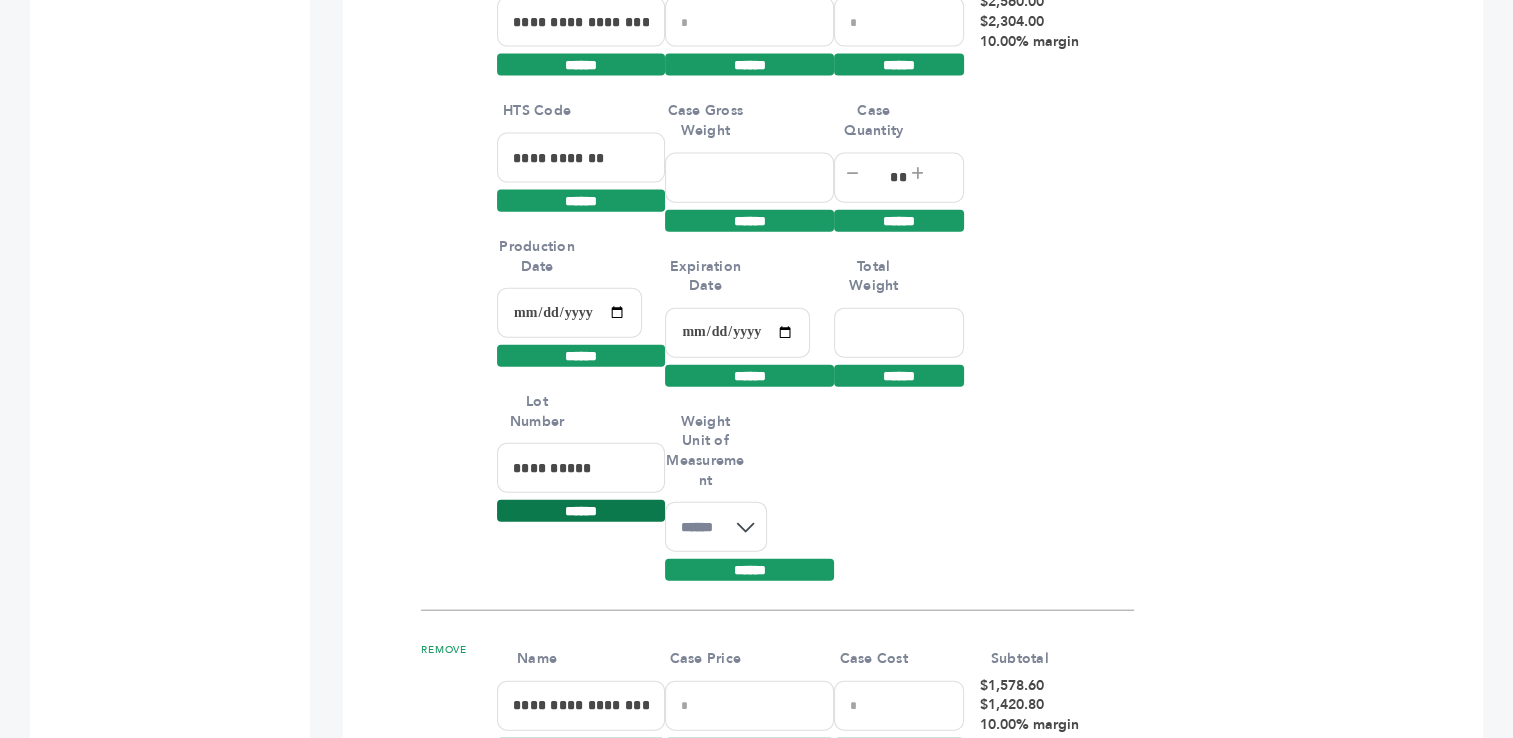 type on "**********" 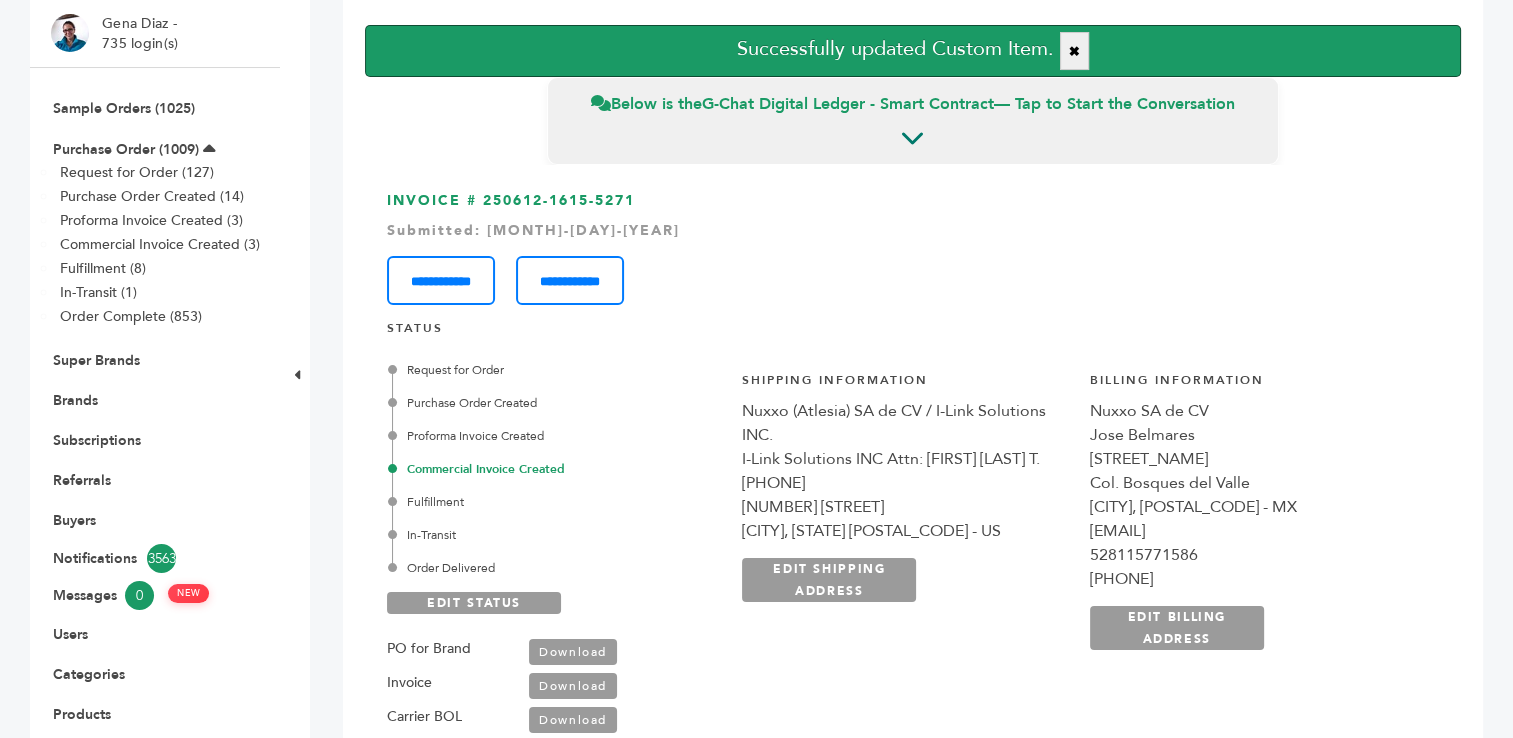 scroll, scrollTop: 254, scrollLeft: 0, axis: vertical 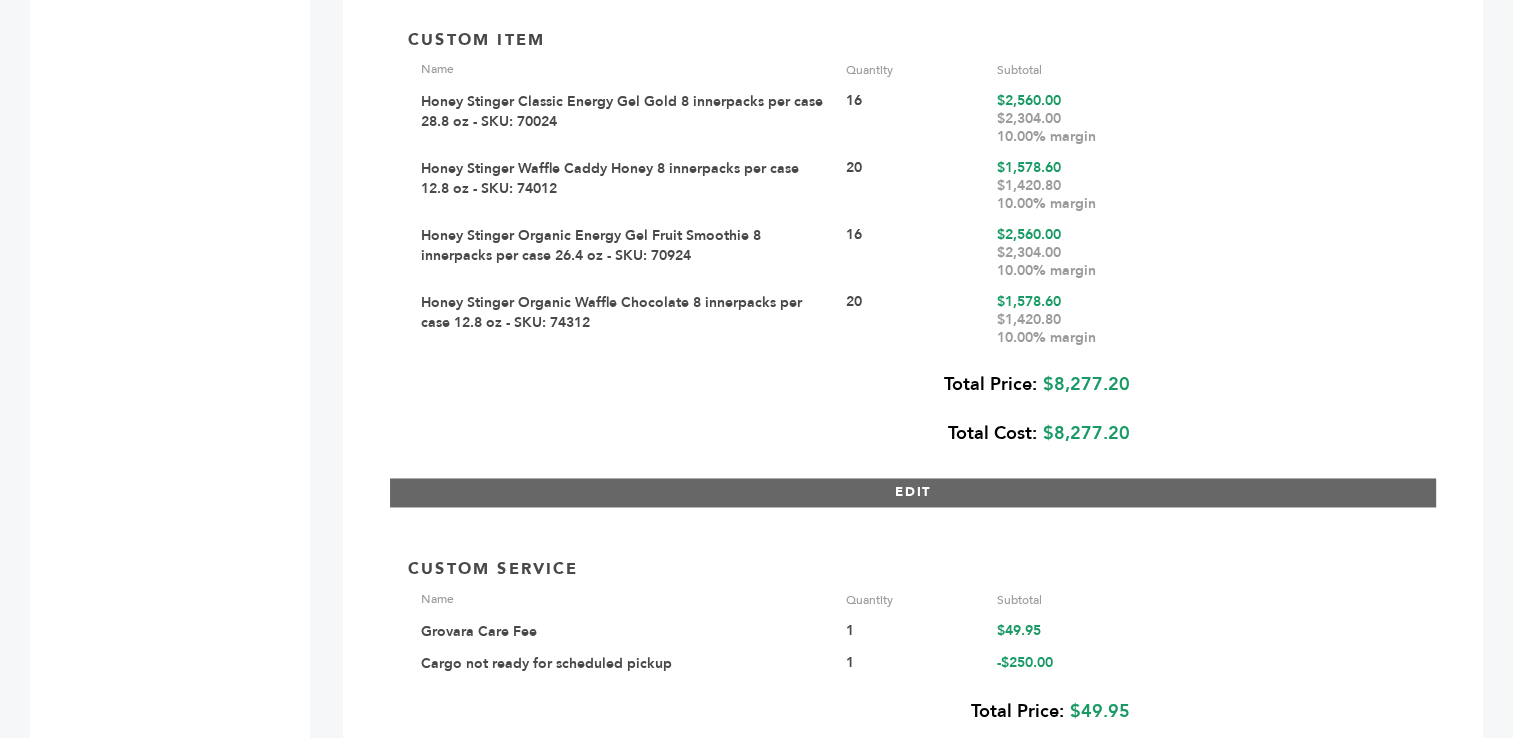 click on "EDIT" at bounding box center (913, 492) 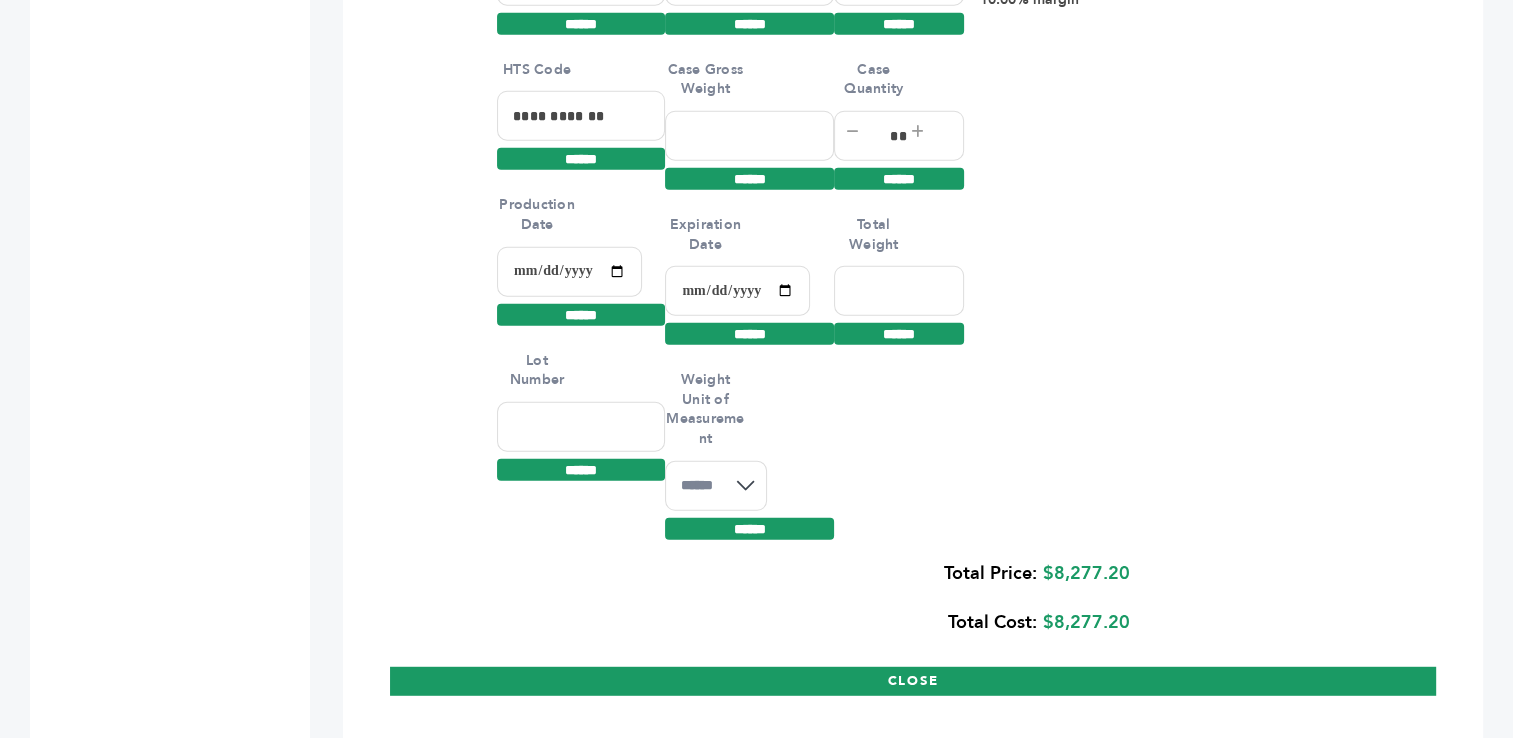 scroll, scrollTop: 5231, scrollLeft: 0, axis: vertical 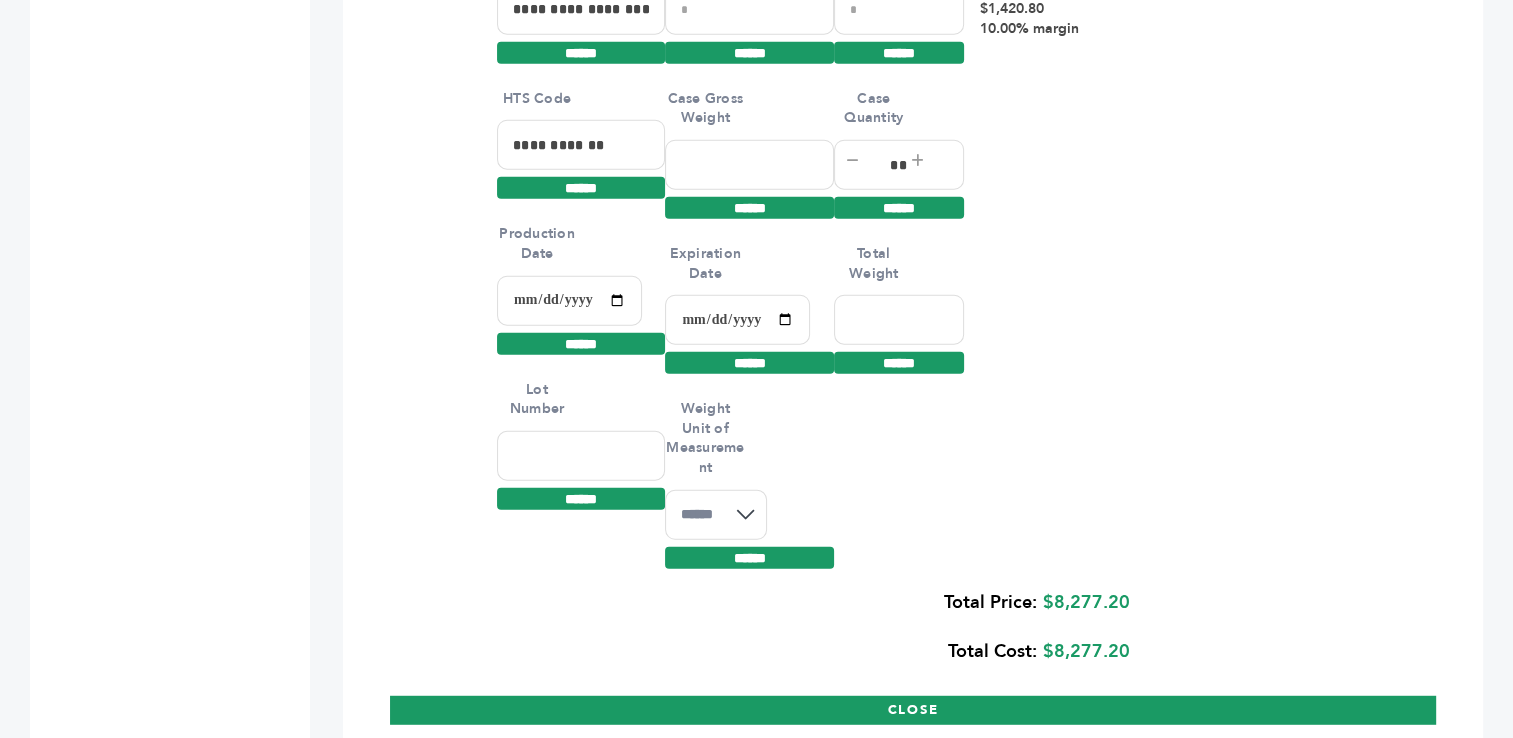 click at bounding box center [569, 301] 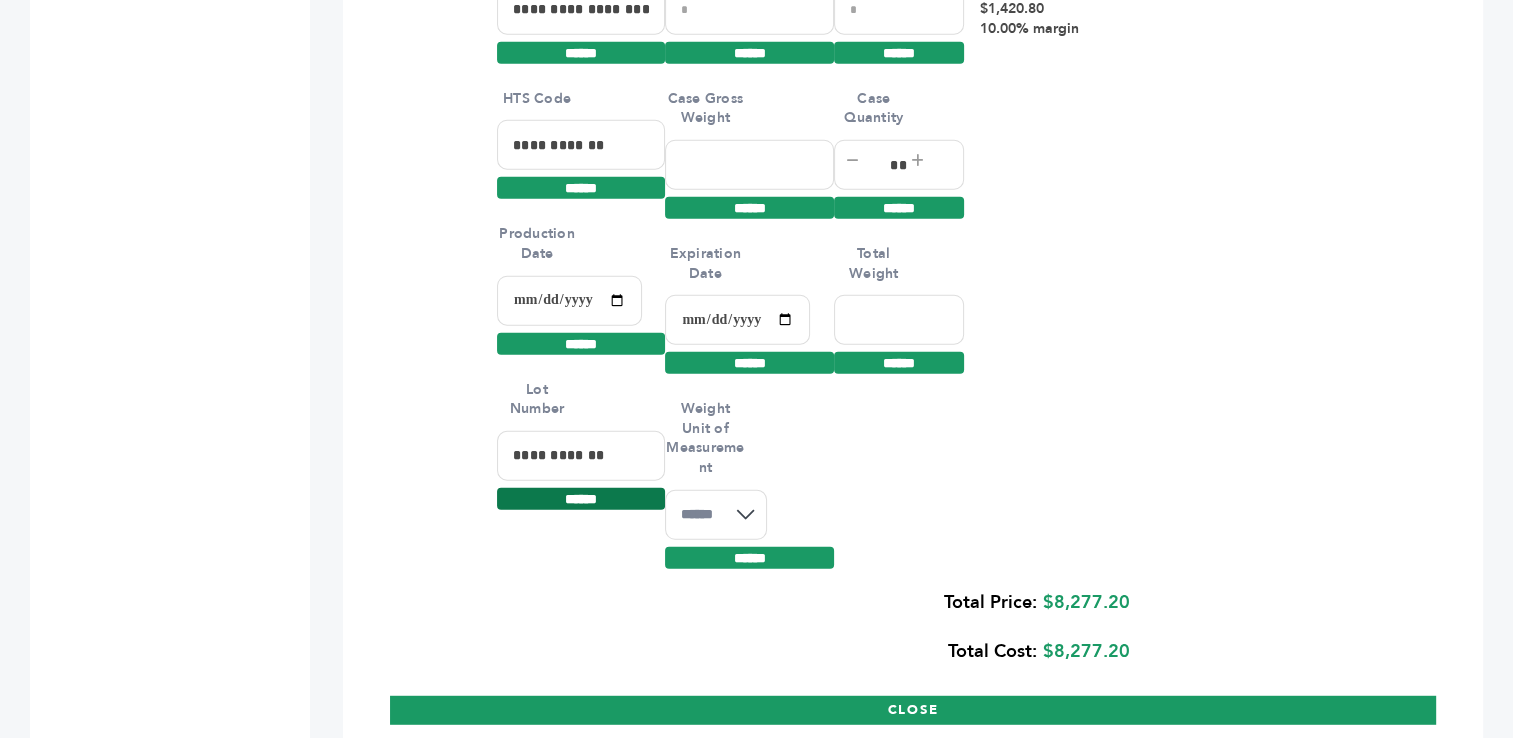 type on "**********" 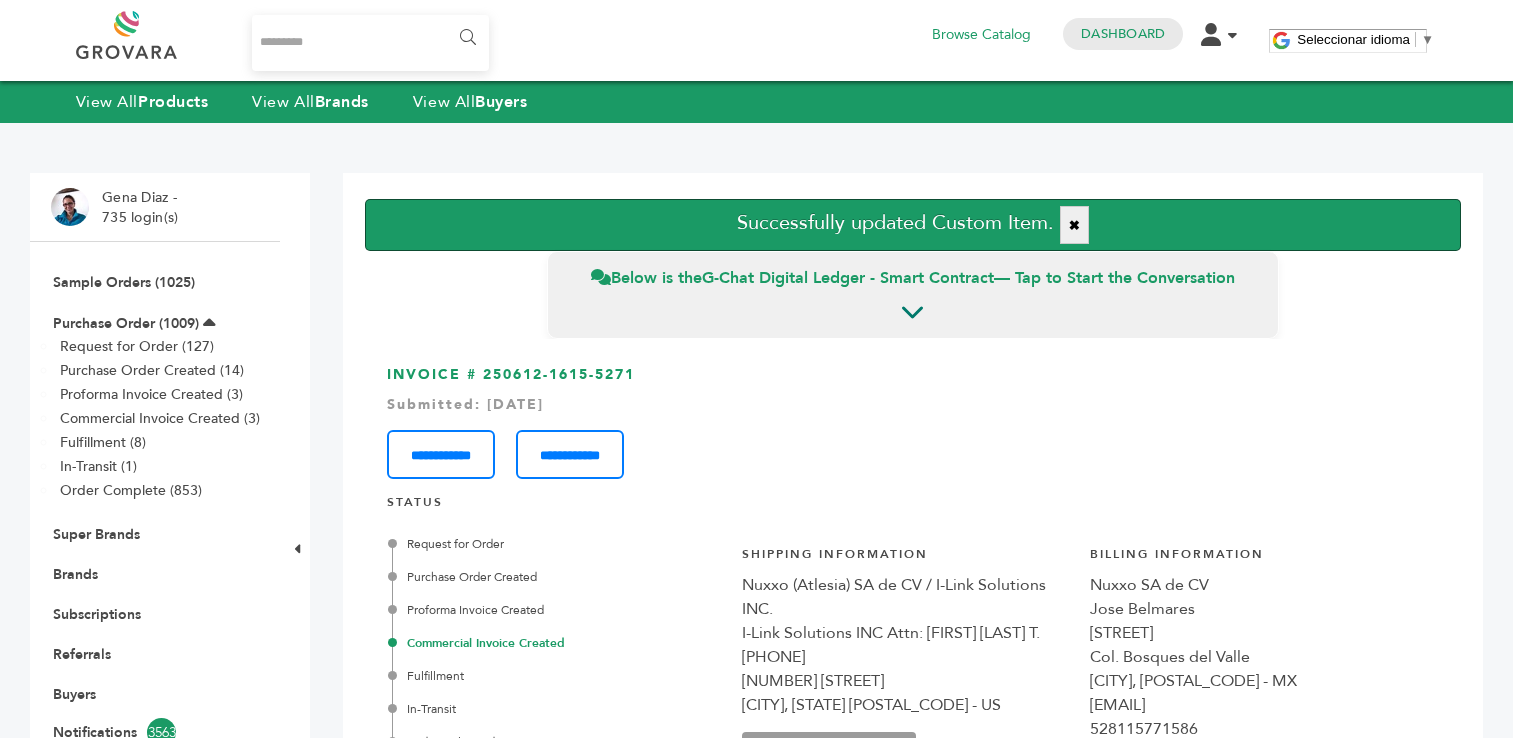 scroll, scrollTop: 0, scrollLeft: 0, axis: both 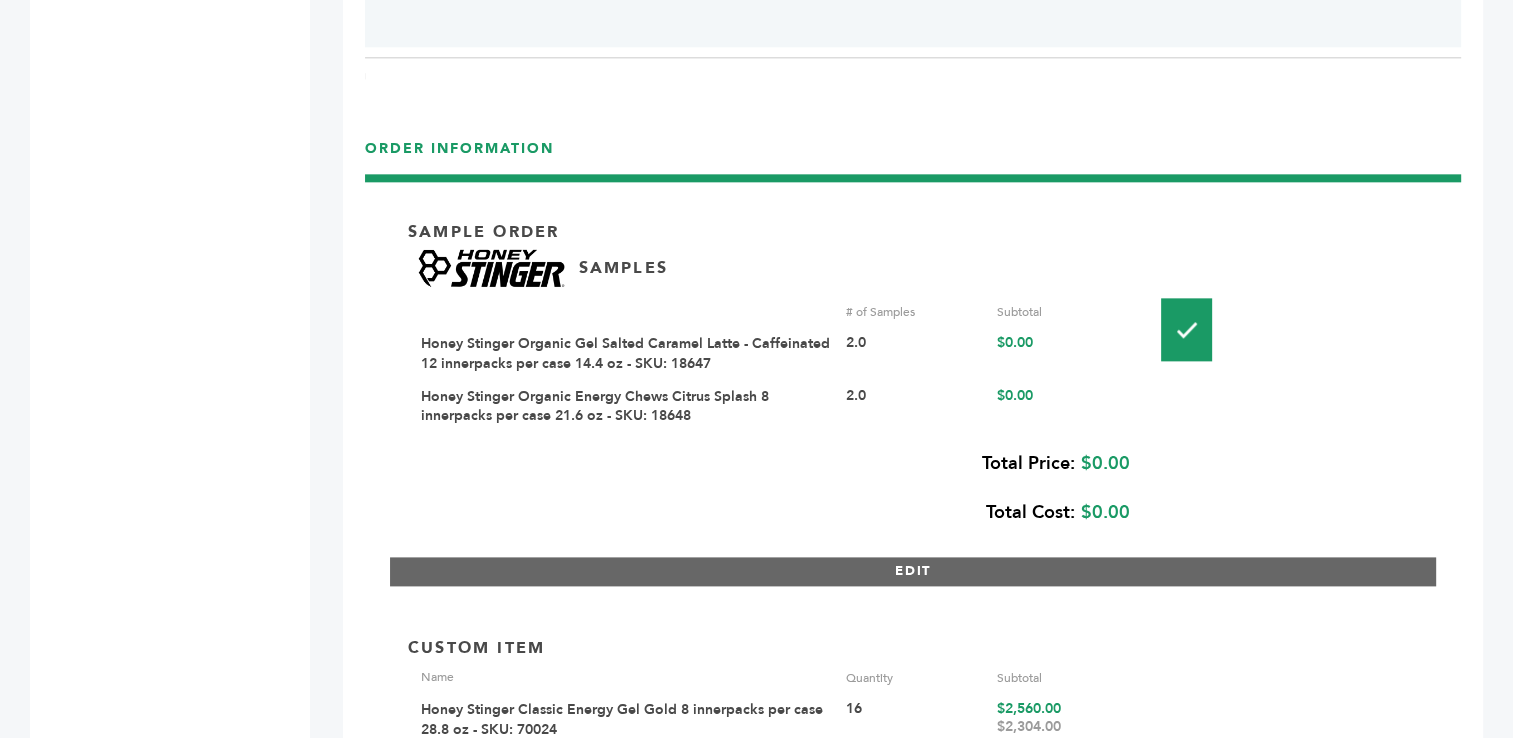click on "EDIT" at bounding box center [913, 571] 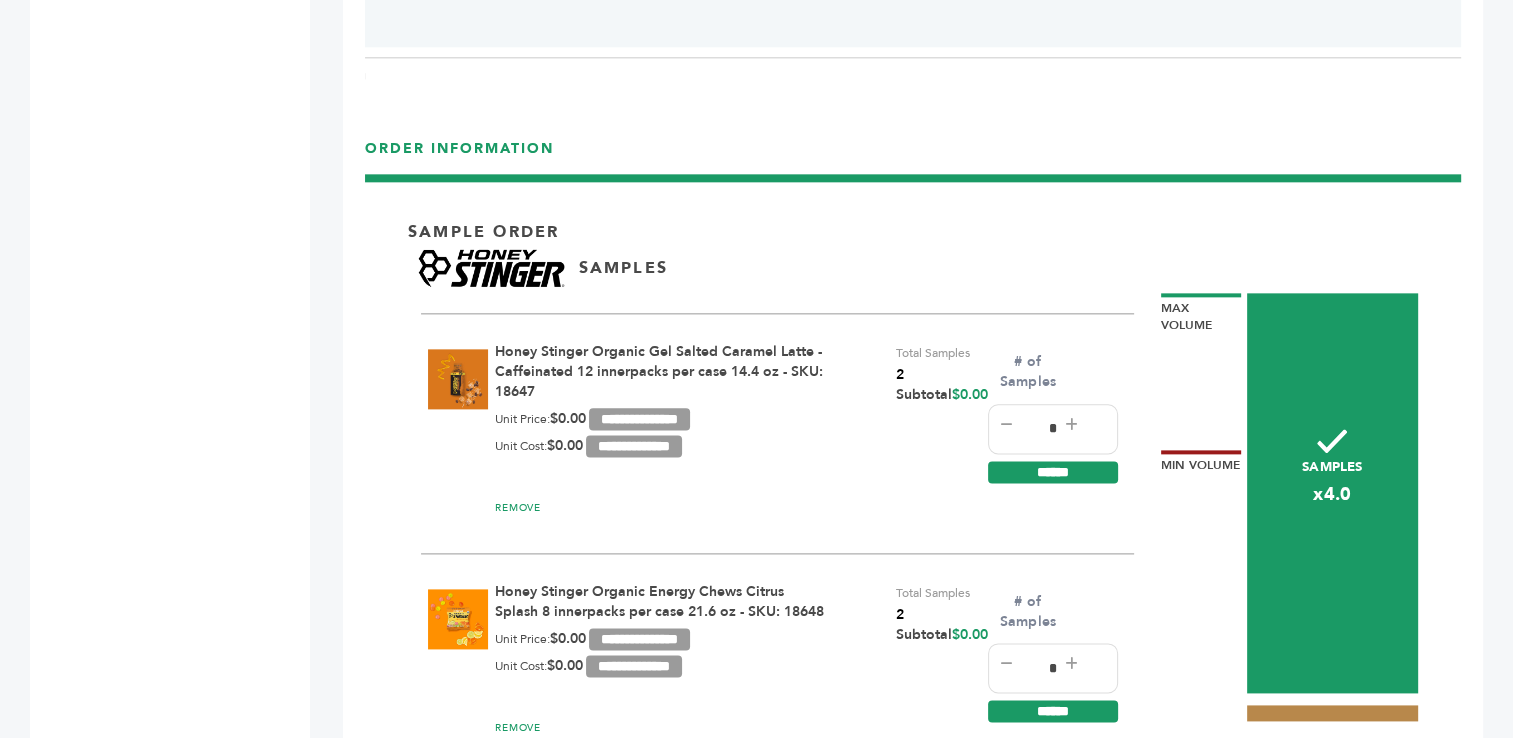 click on "REMOVE" at bounding box center (495, 902) 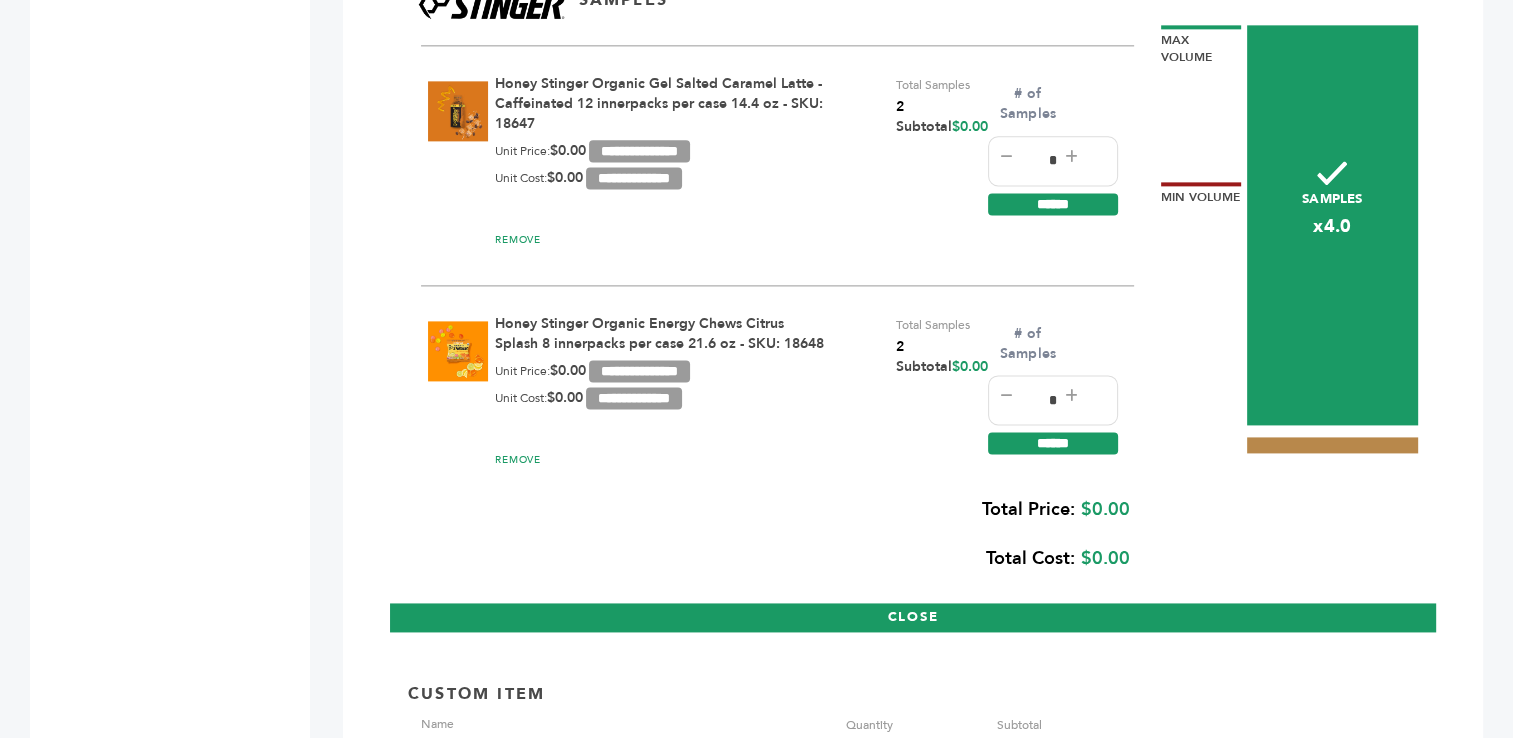 scroll, scrollTop: 2692, scrollLeft: 0, axis: vertical 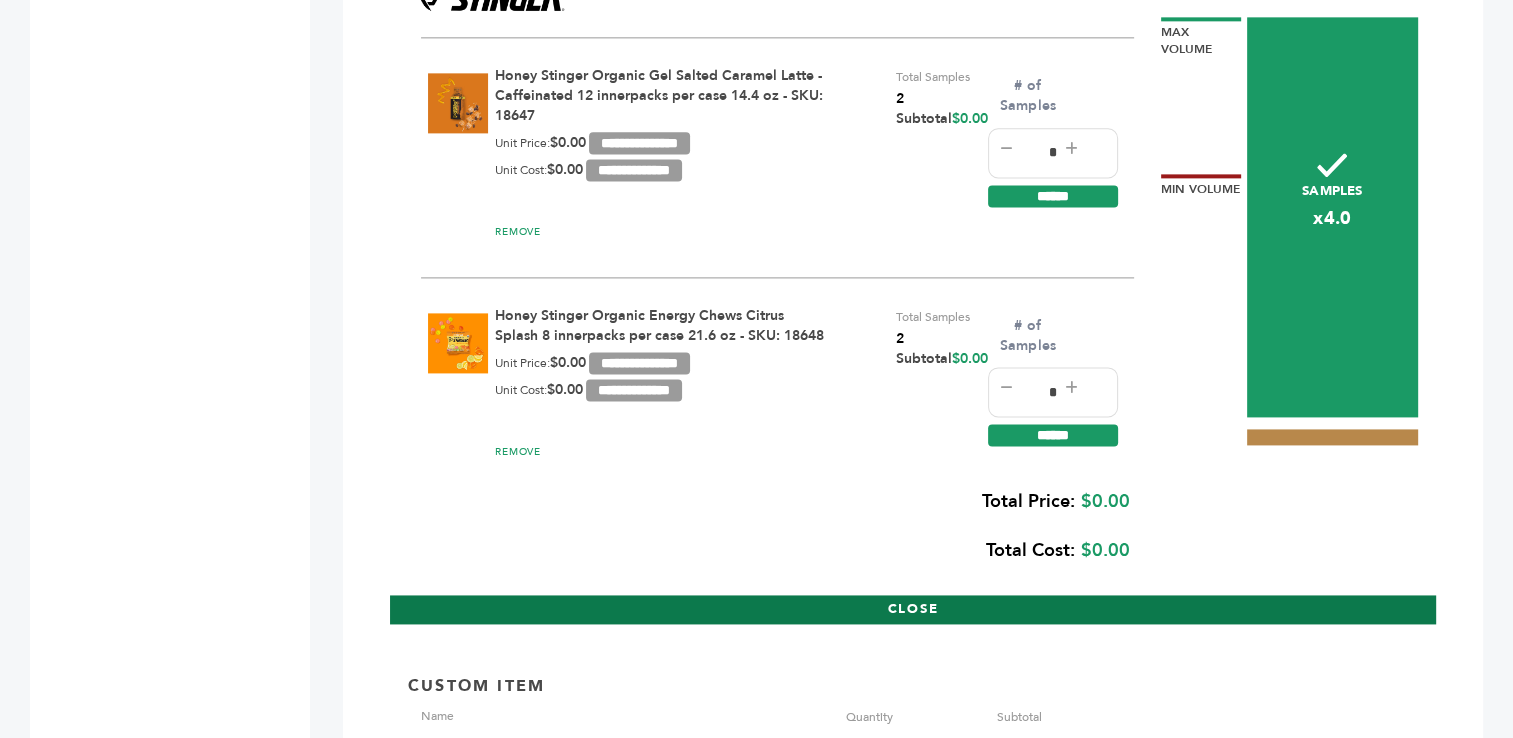 click on "CLOSE" at bounding box center (913, 609) 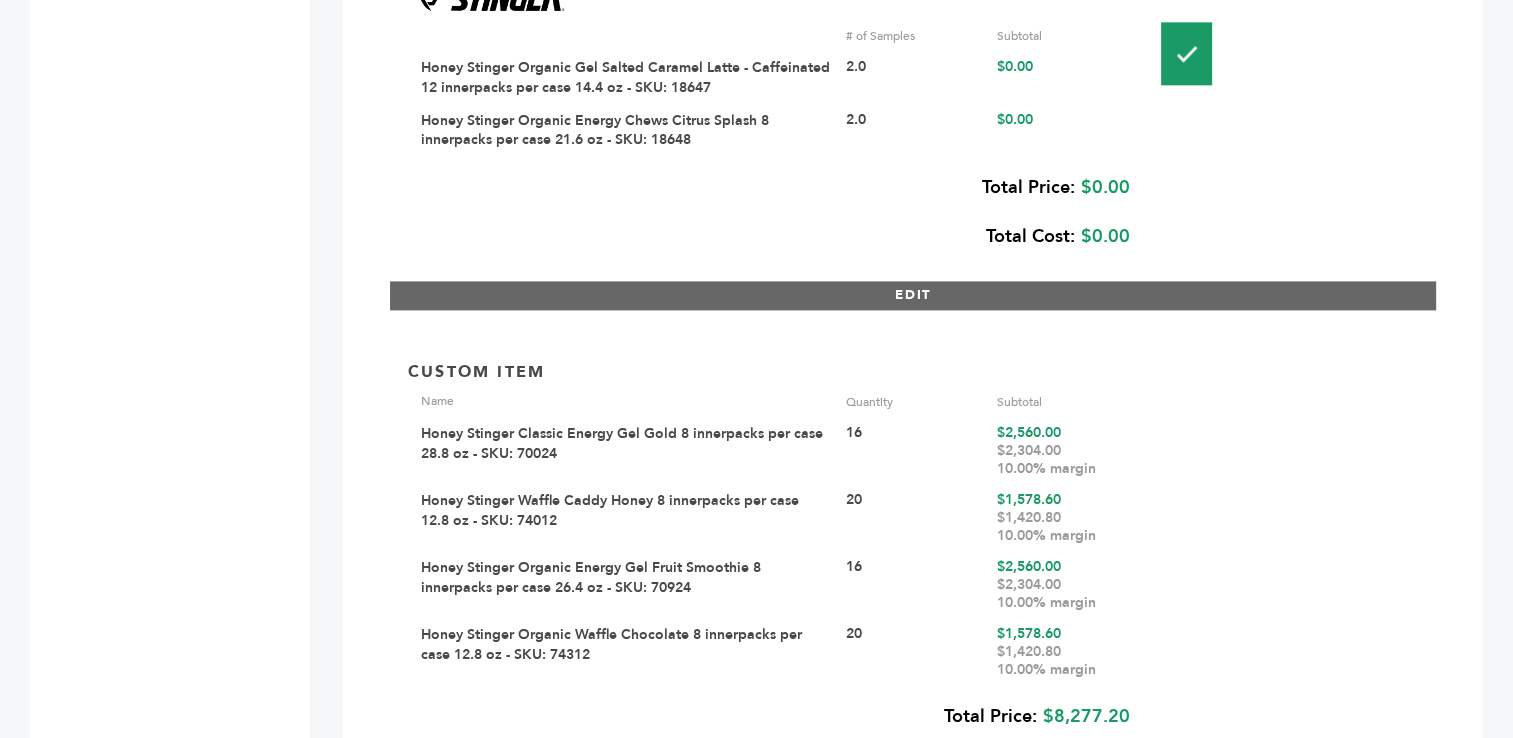 click on "EDIT" at bounding box center (913, 295) 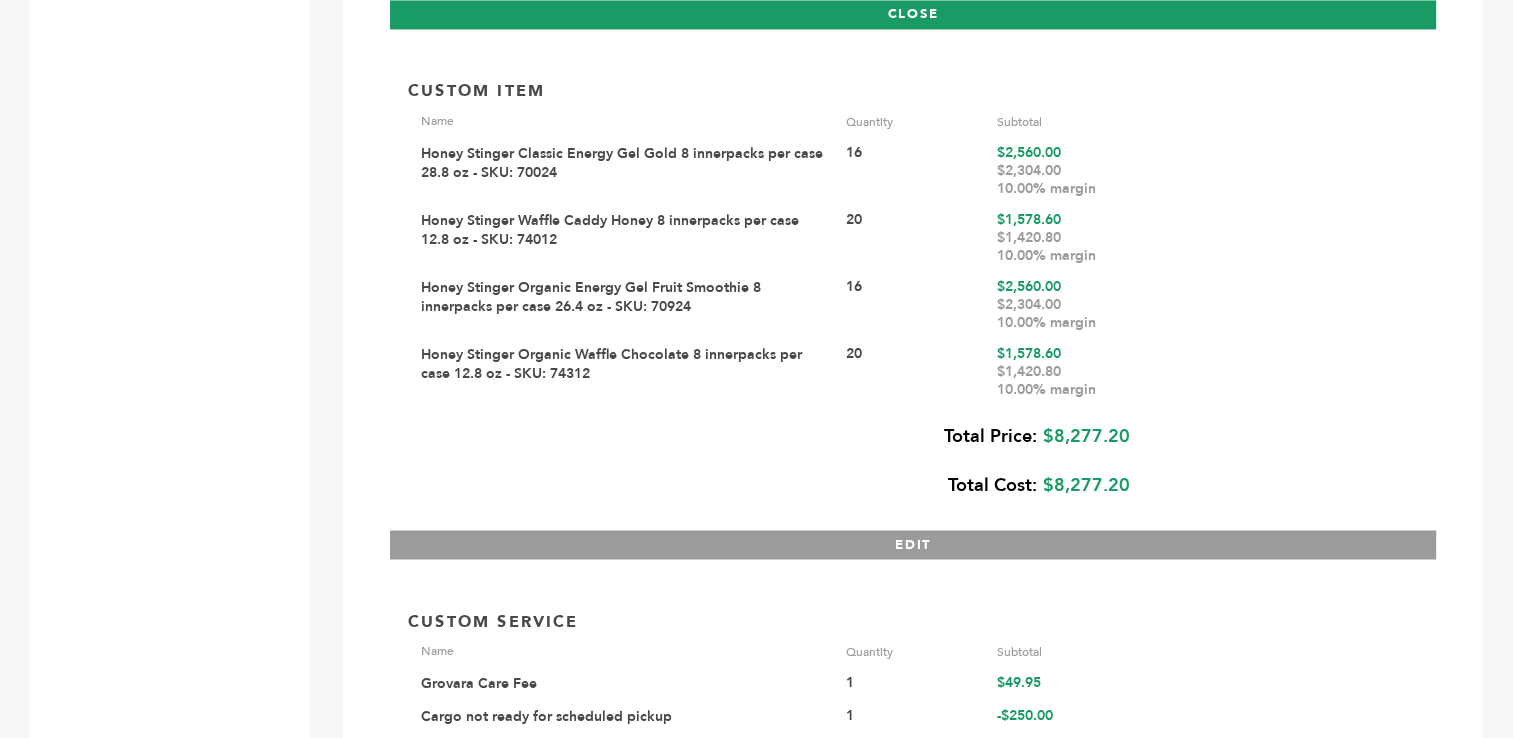 scroll, scrollTop: 3302, scrollLeft: 0, axis: vertical 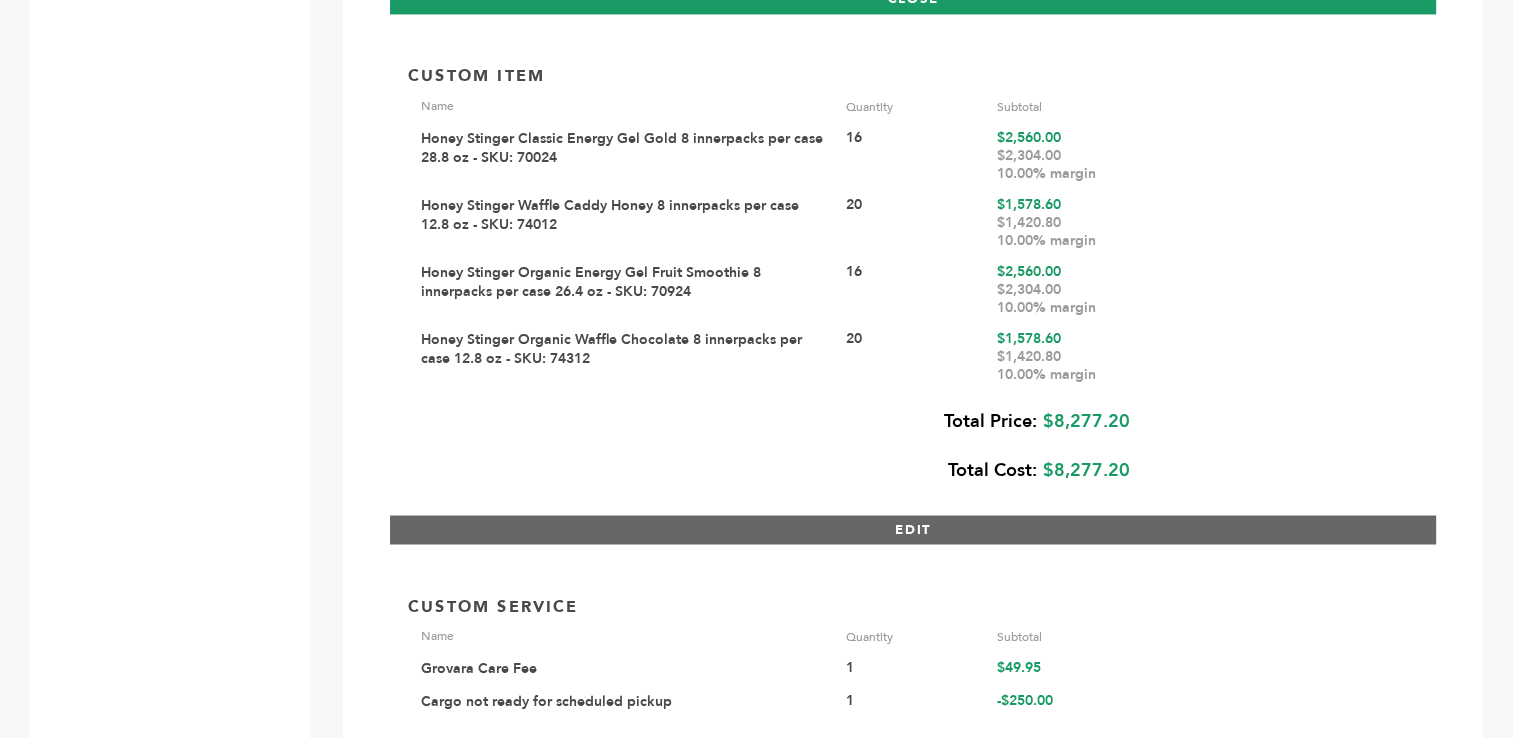 click on "EDIT" at bounding box center [913, 529] 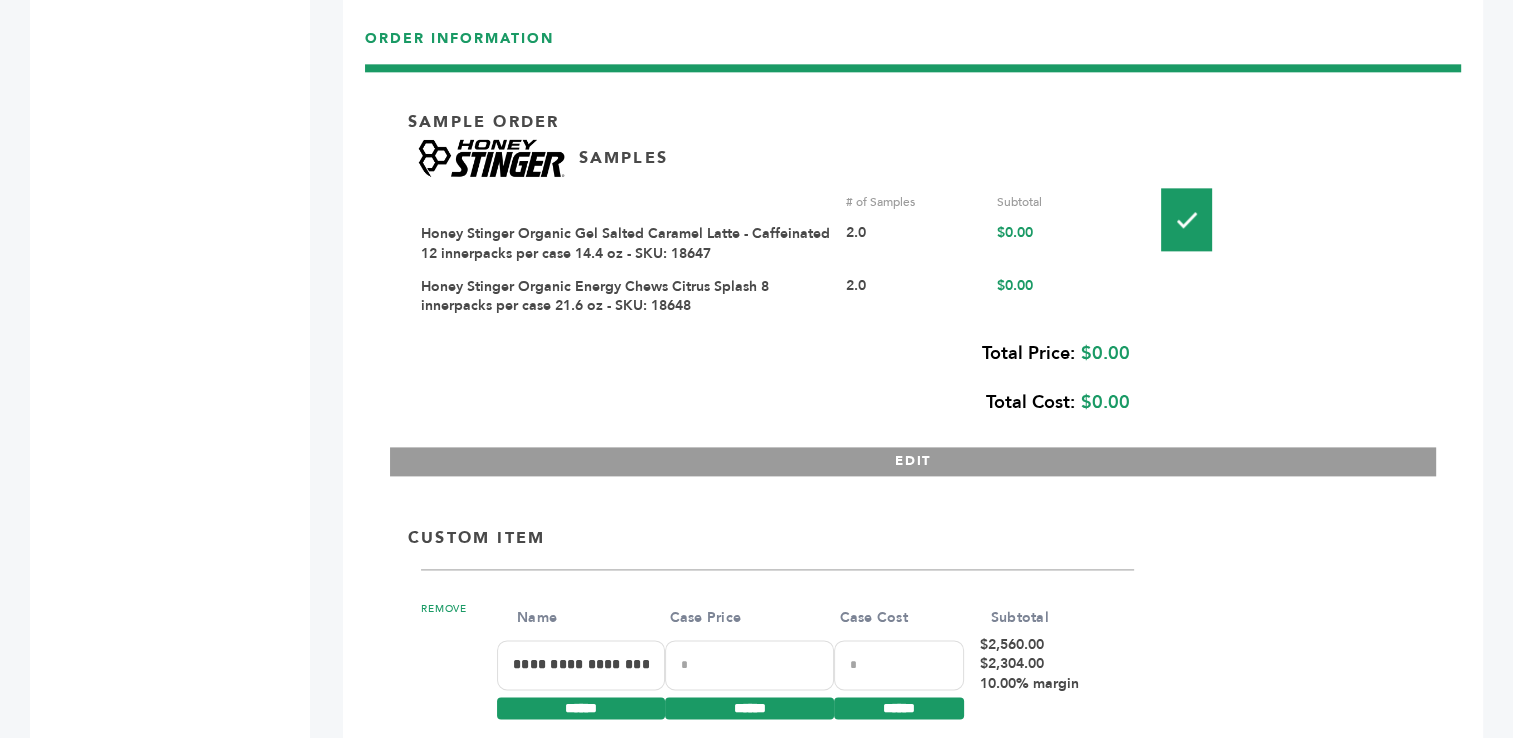 scroll, scrollTop: 2466, scrollLeft: 0, axis: vertical 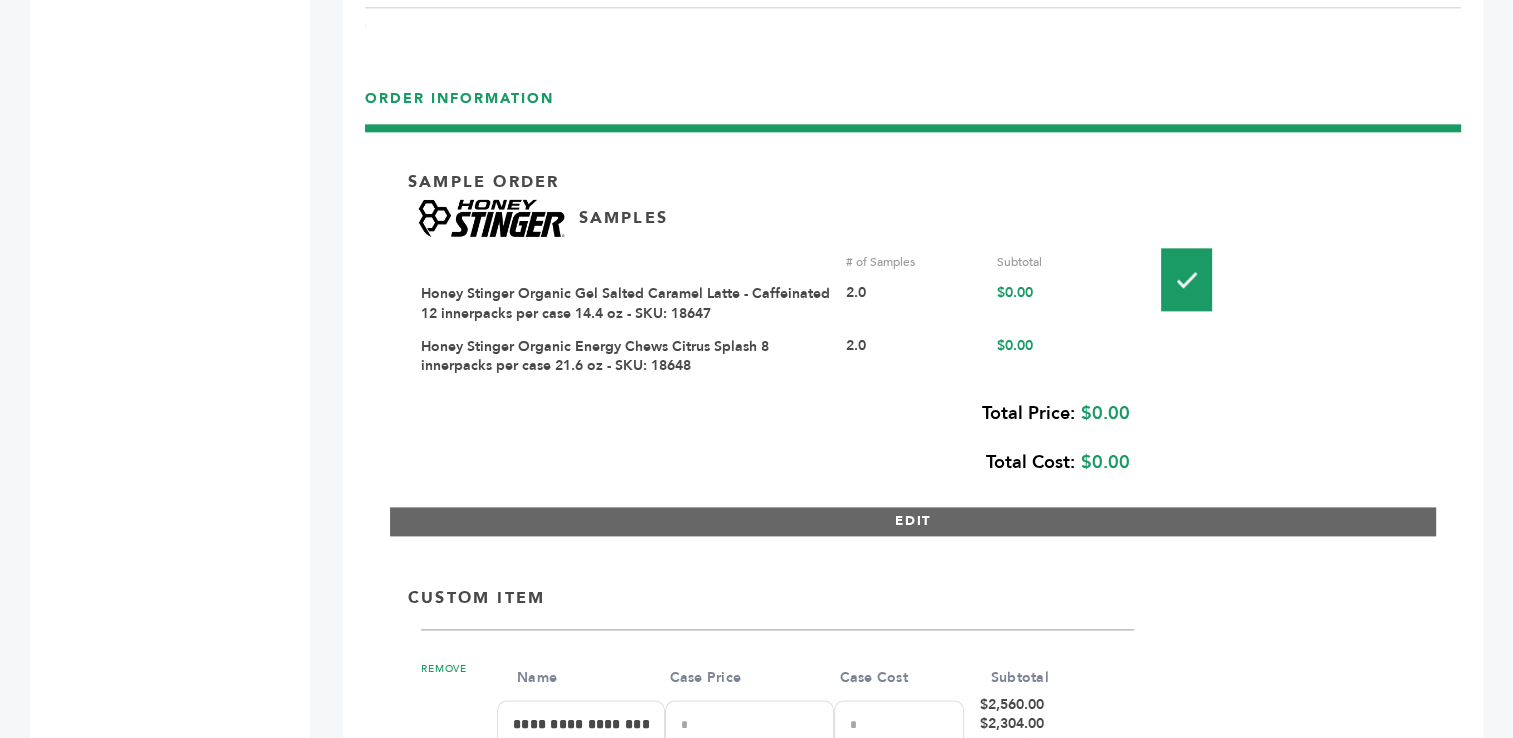 click on "EDIT" at bounding box center (913, 521) 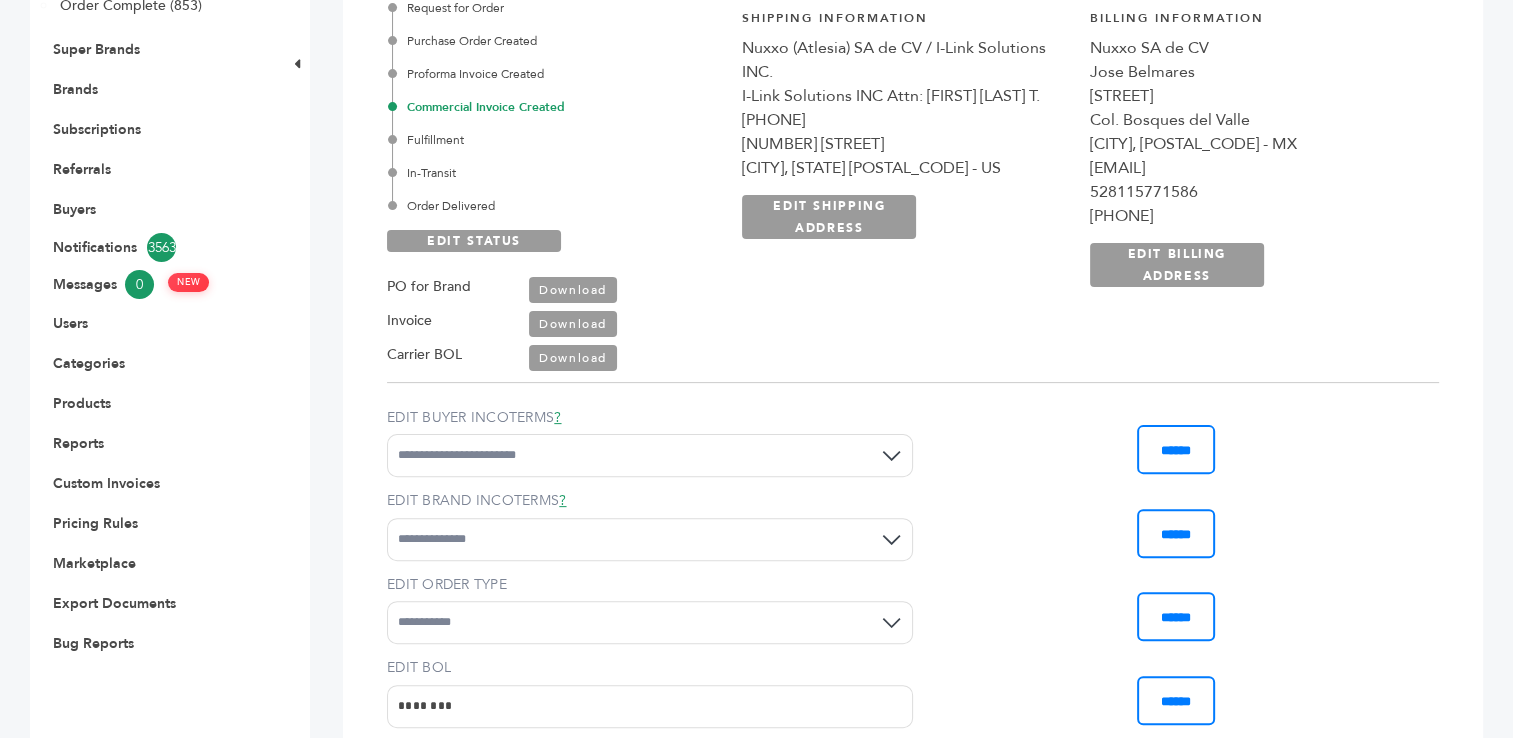scroll, scrollTop: 395, scrollLeft: 0, axis: vertical 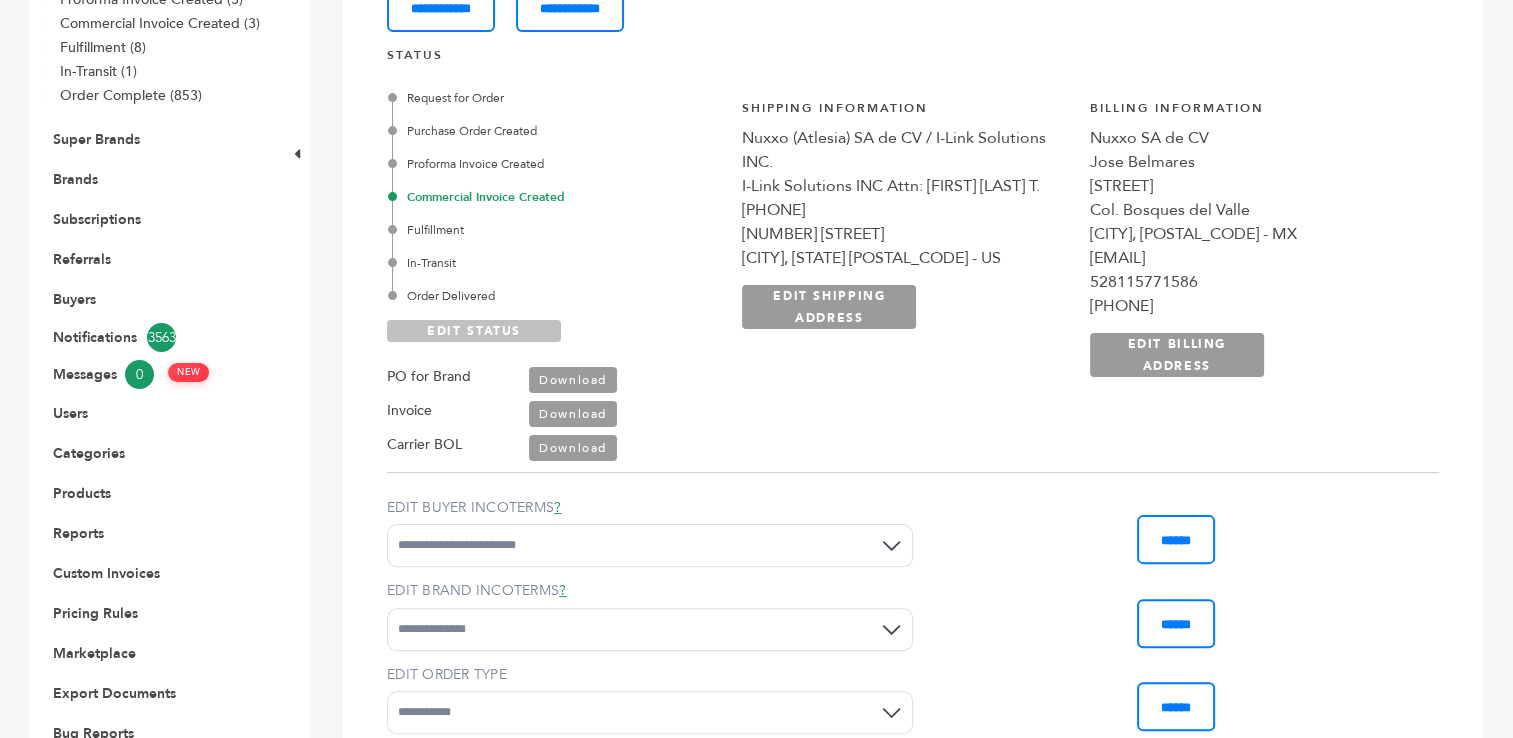 click on "EDIT STATUS" at bounding box center (474, 331) 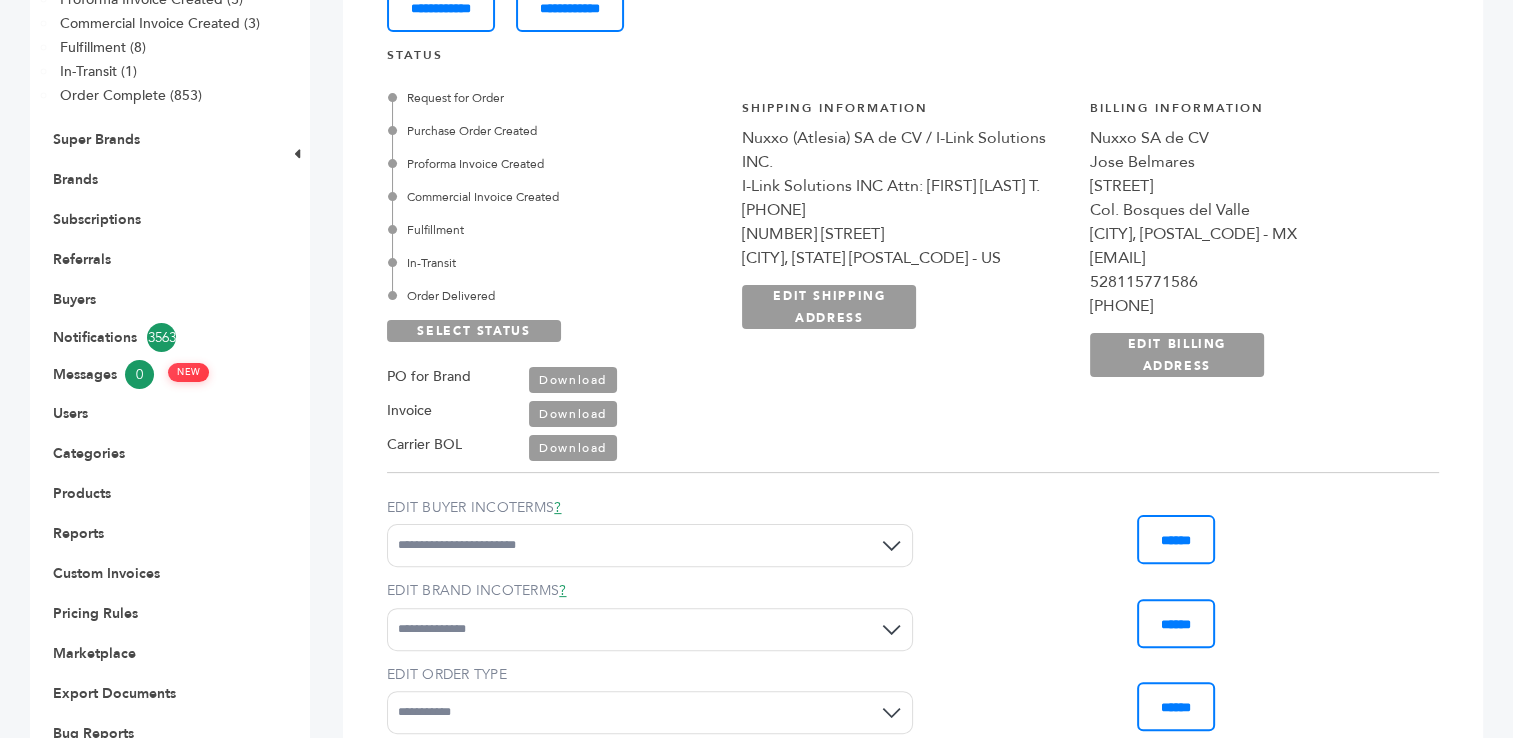 click on "Fulfillment" at bounding box center [556, 230] 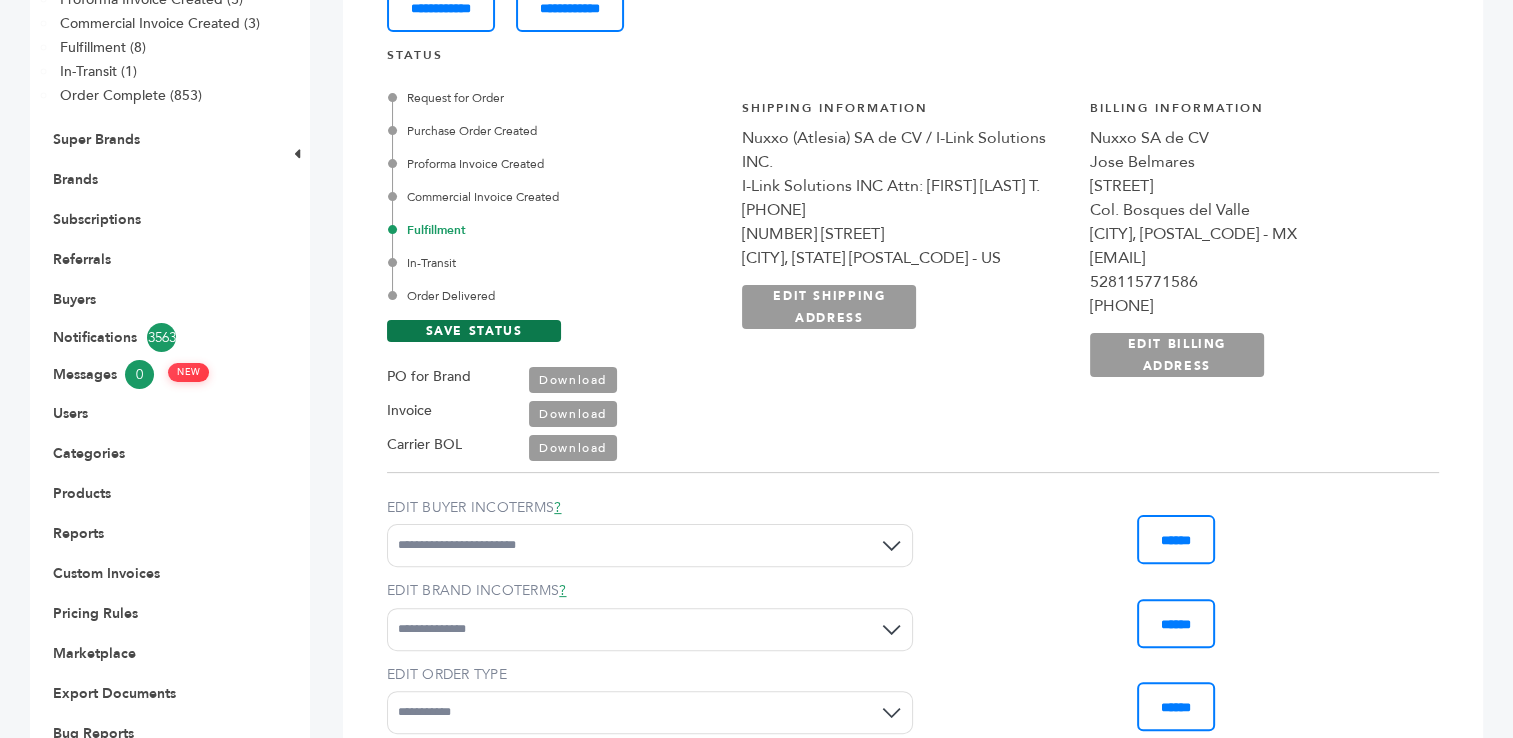 click on "SAVE STATUS" at bounding box center (474, 331) 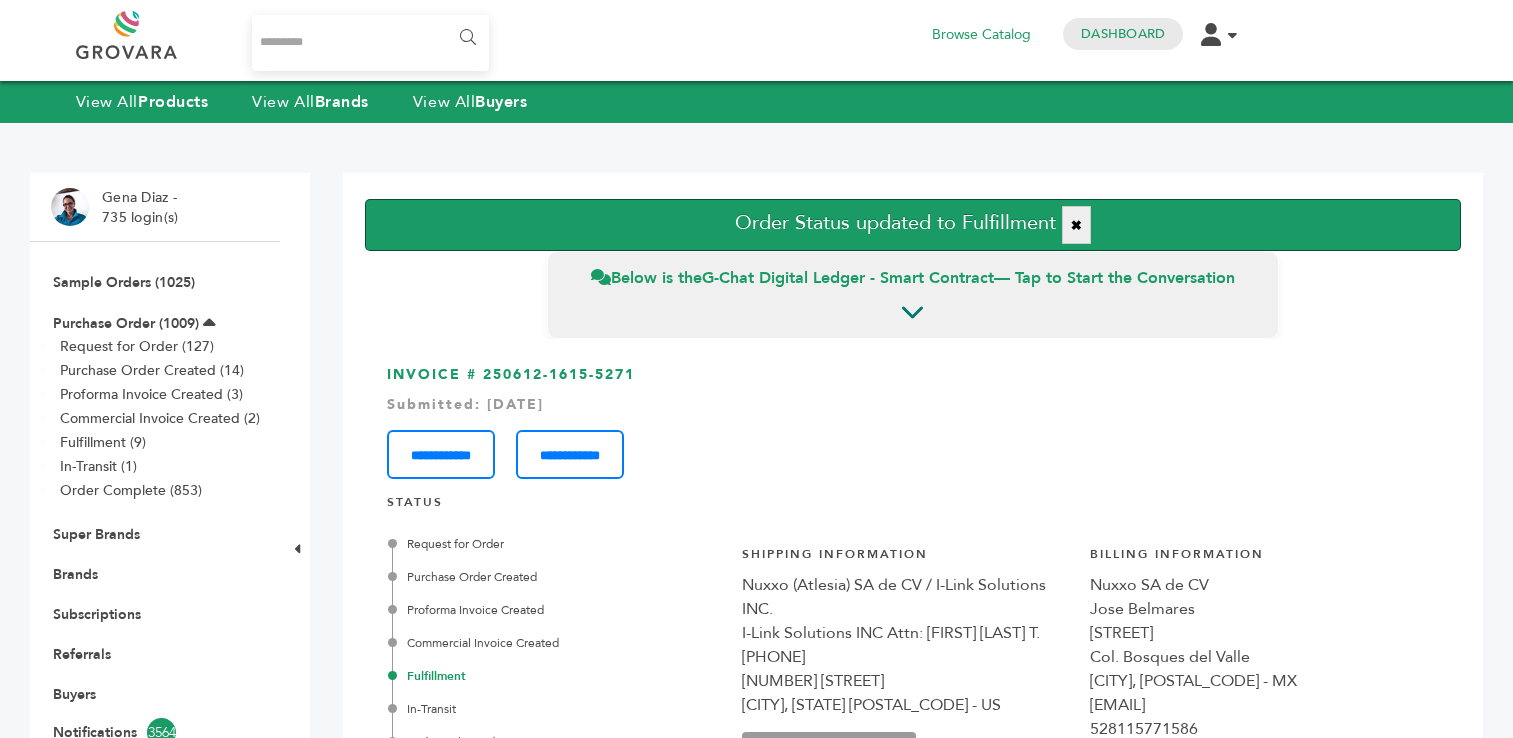 scroll, scrollTop: 0, scrollLeft: 0, axis: both 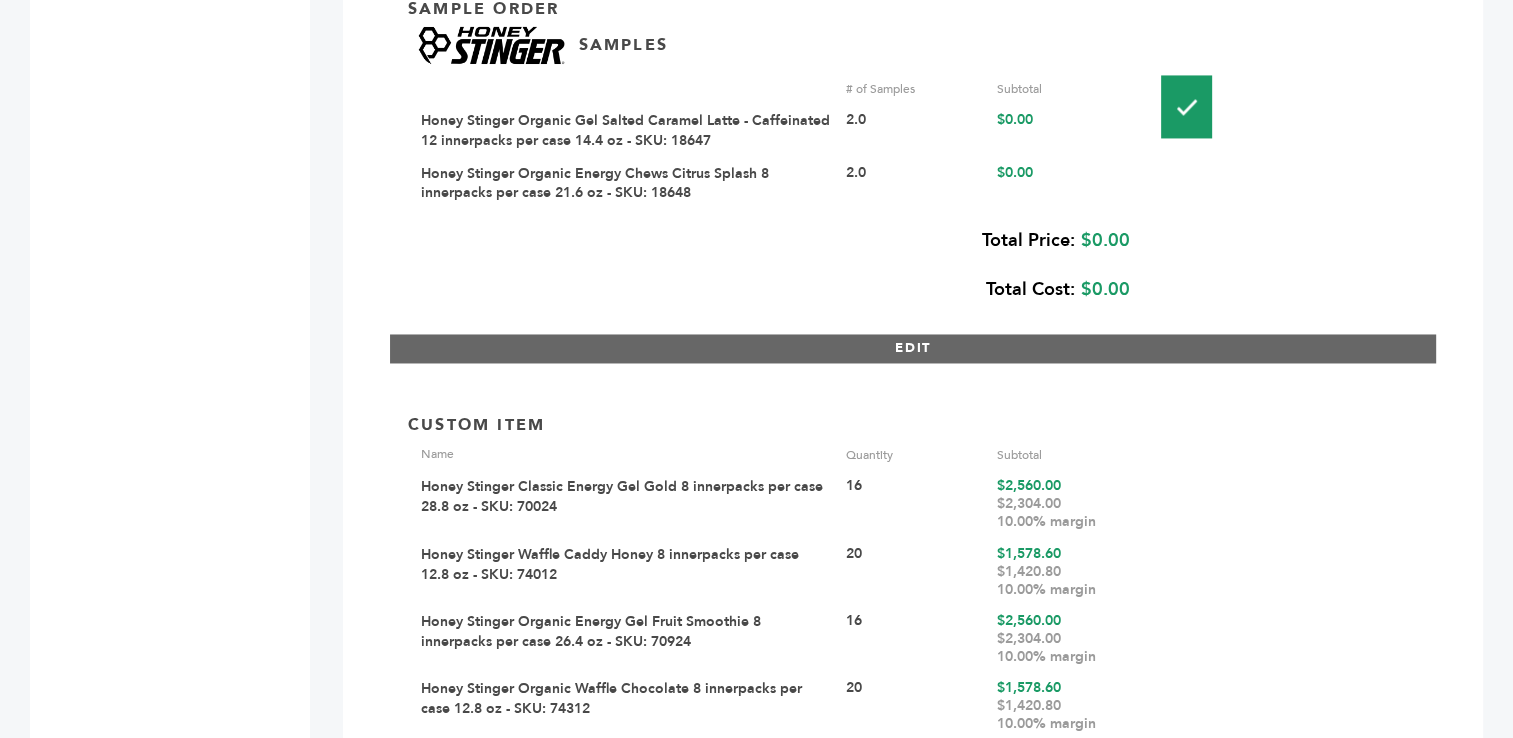 click on "EDIT" at bounding box center [913, 348] 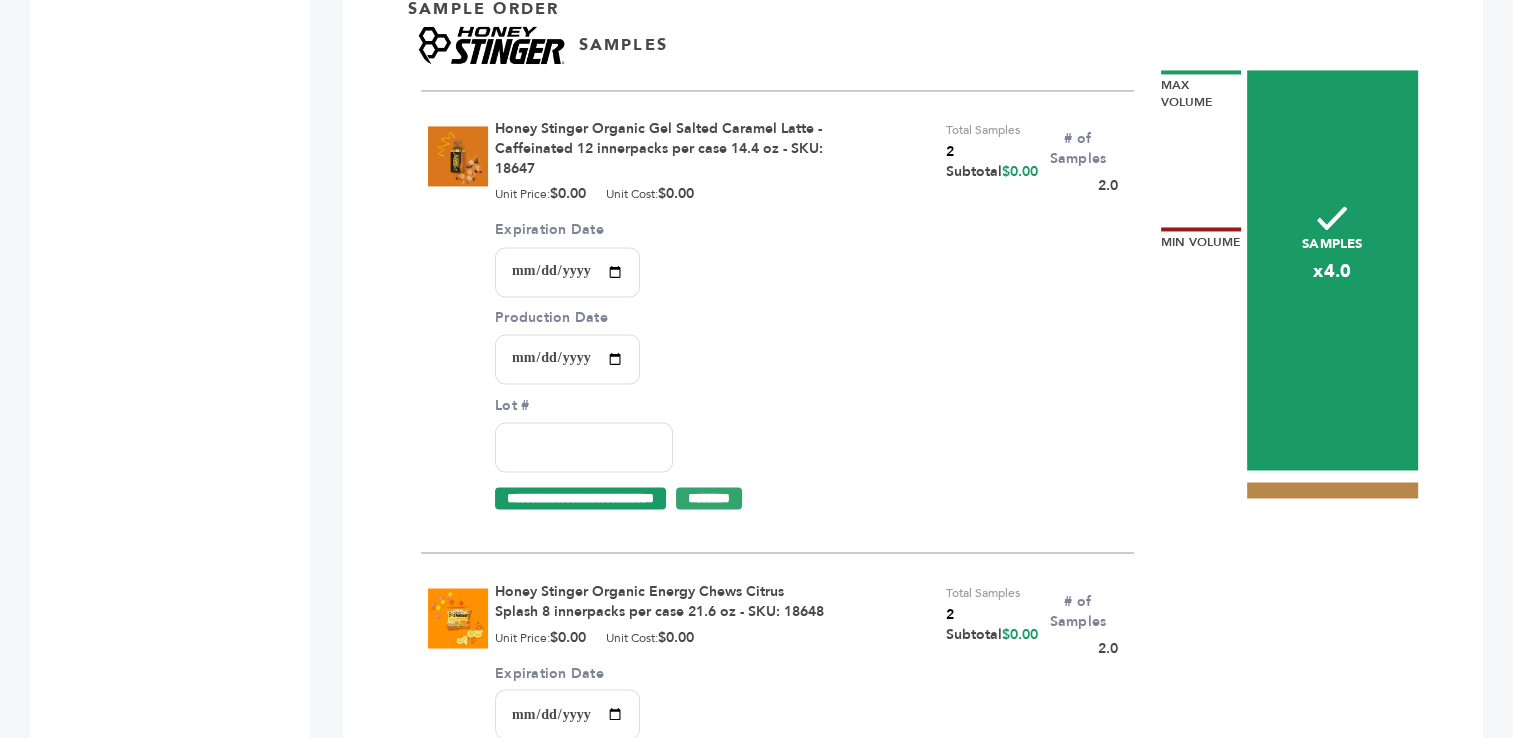 click on "Expiration Date" at bounding box center [567, 272] 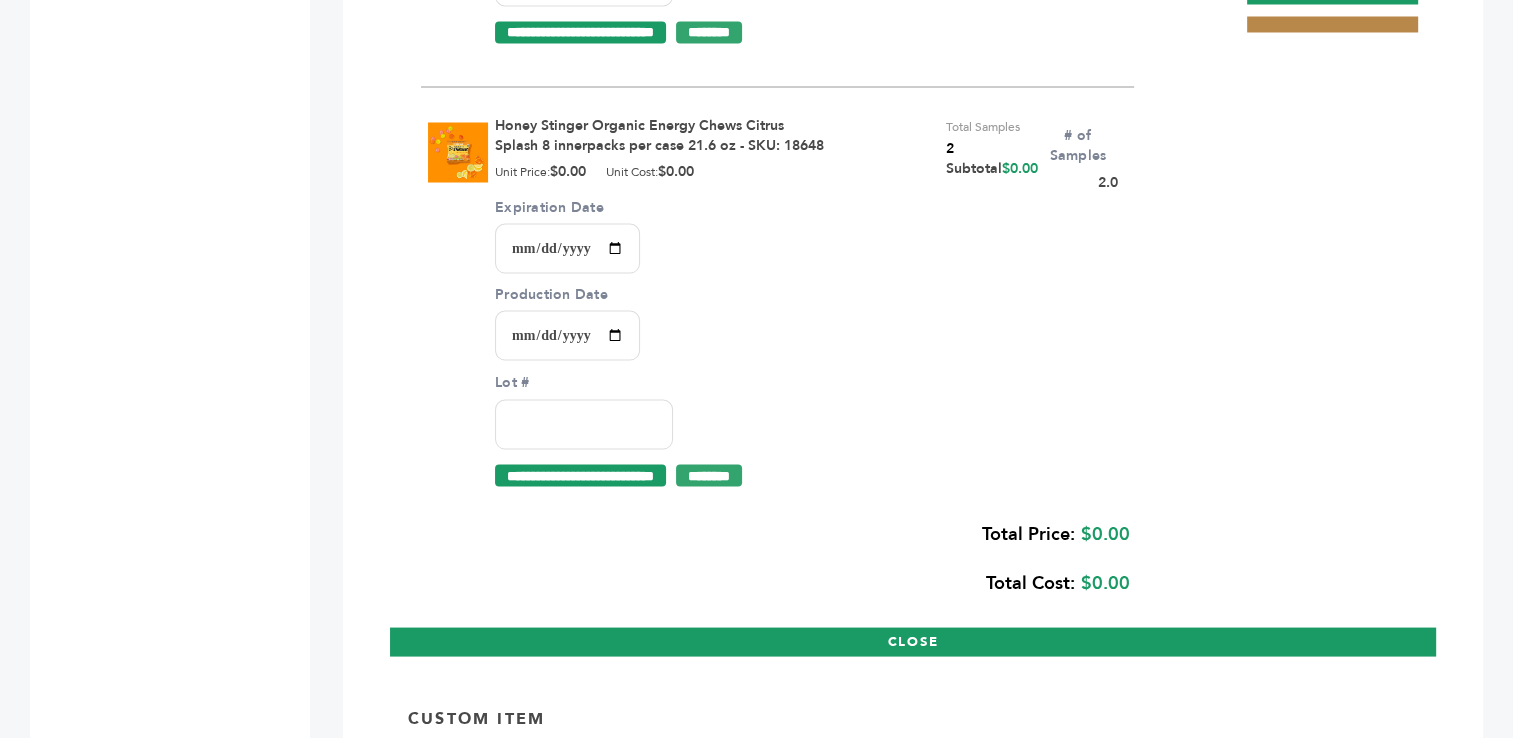 scroll, scrollTop: 3760, scrollLeft: 0, axis: vertical 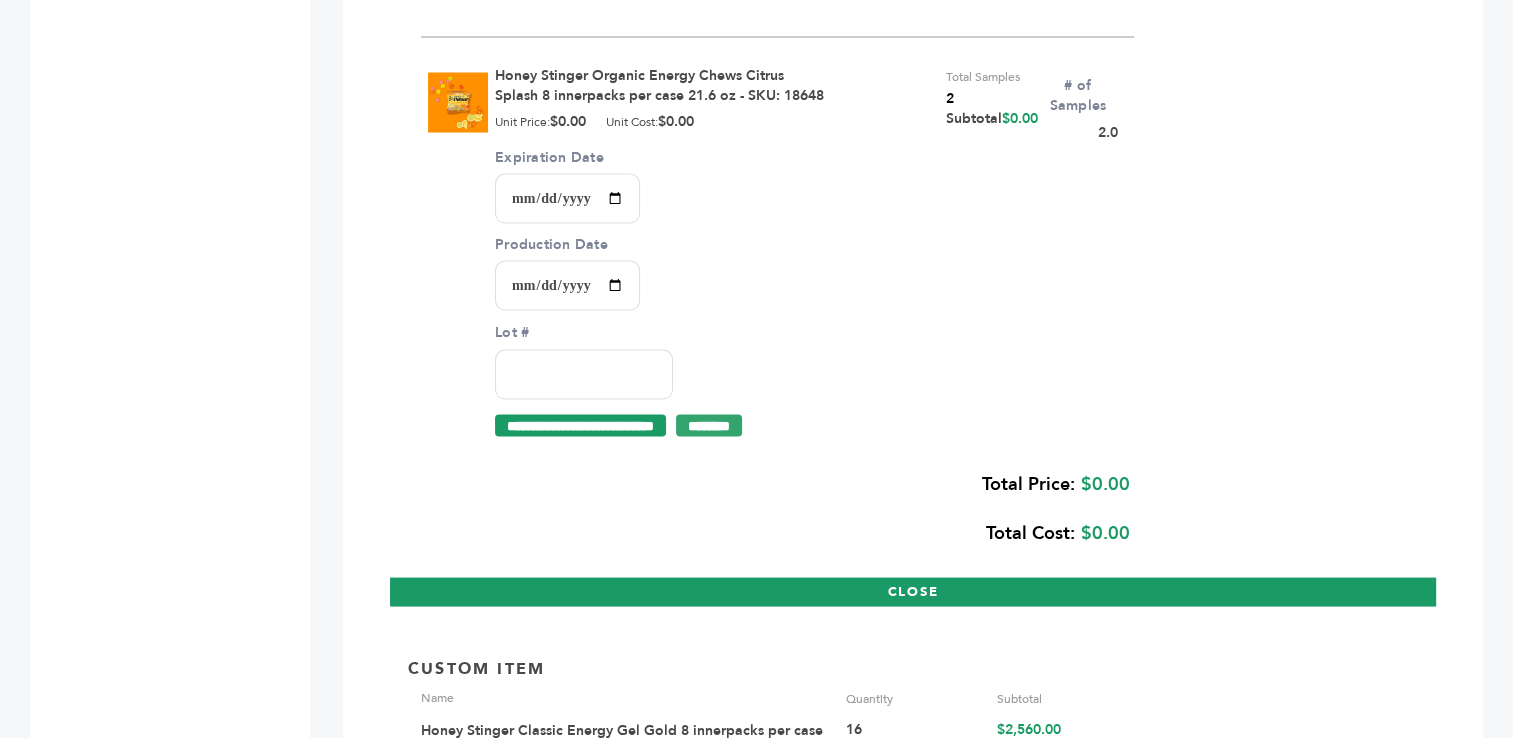 type on "**********" 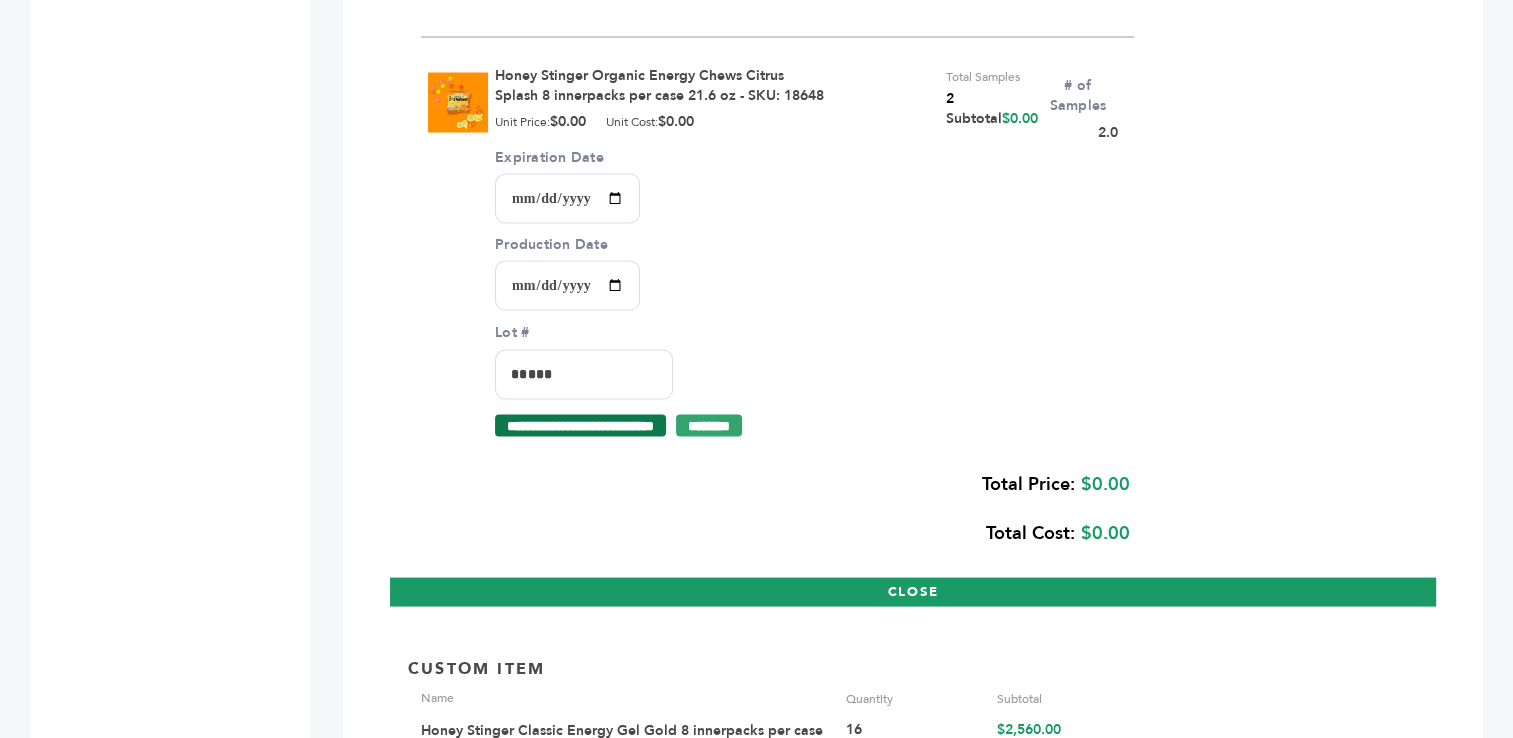 type on "*****" 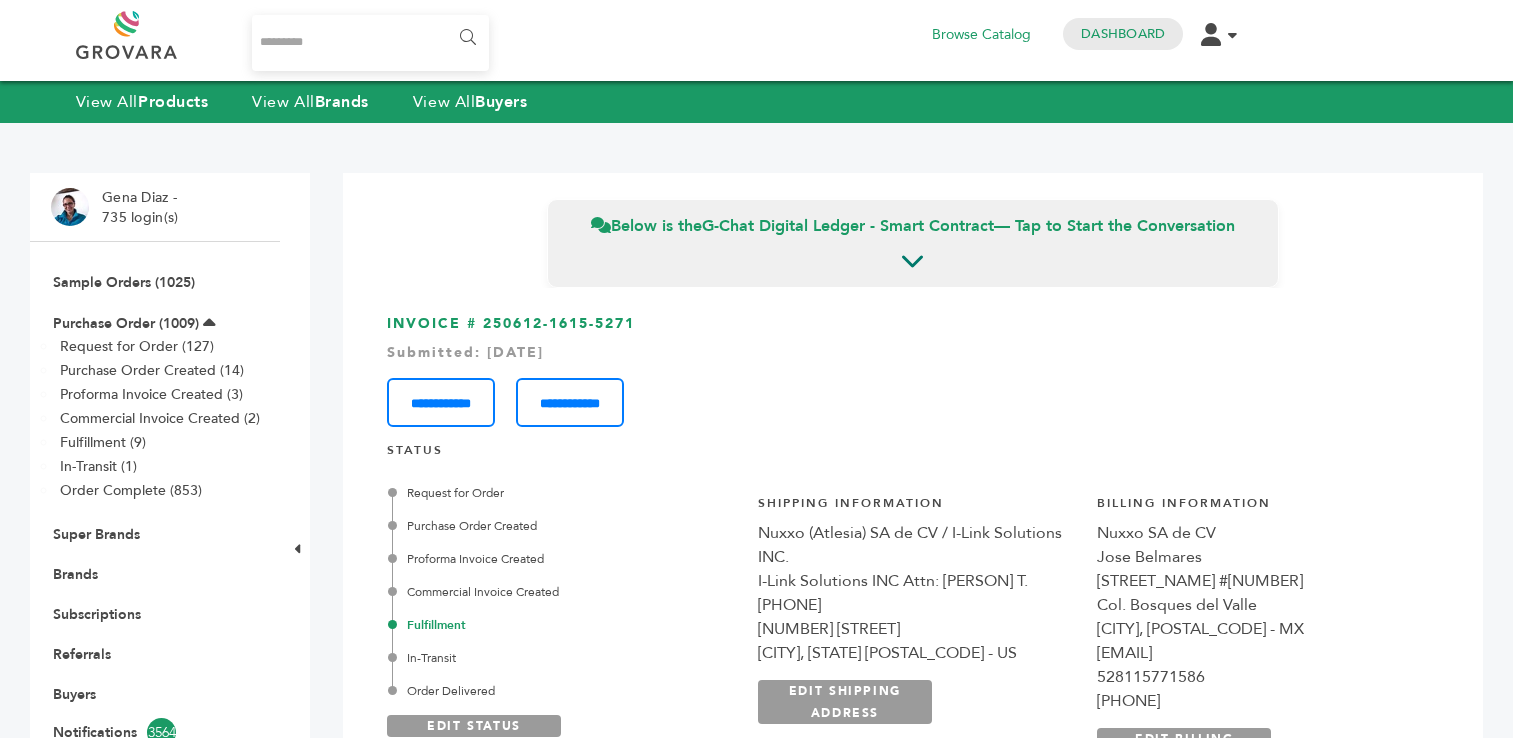 scroll, scrollTop: 0, scrollLeft: 0, axis: both 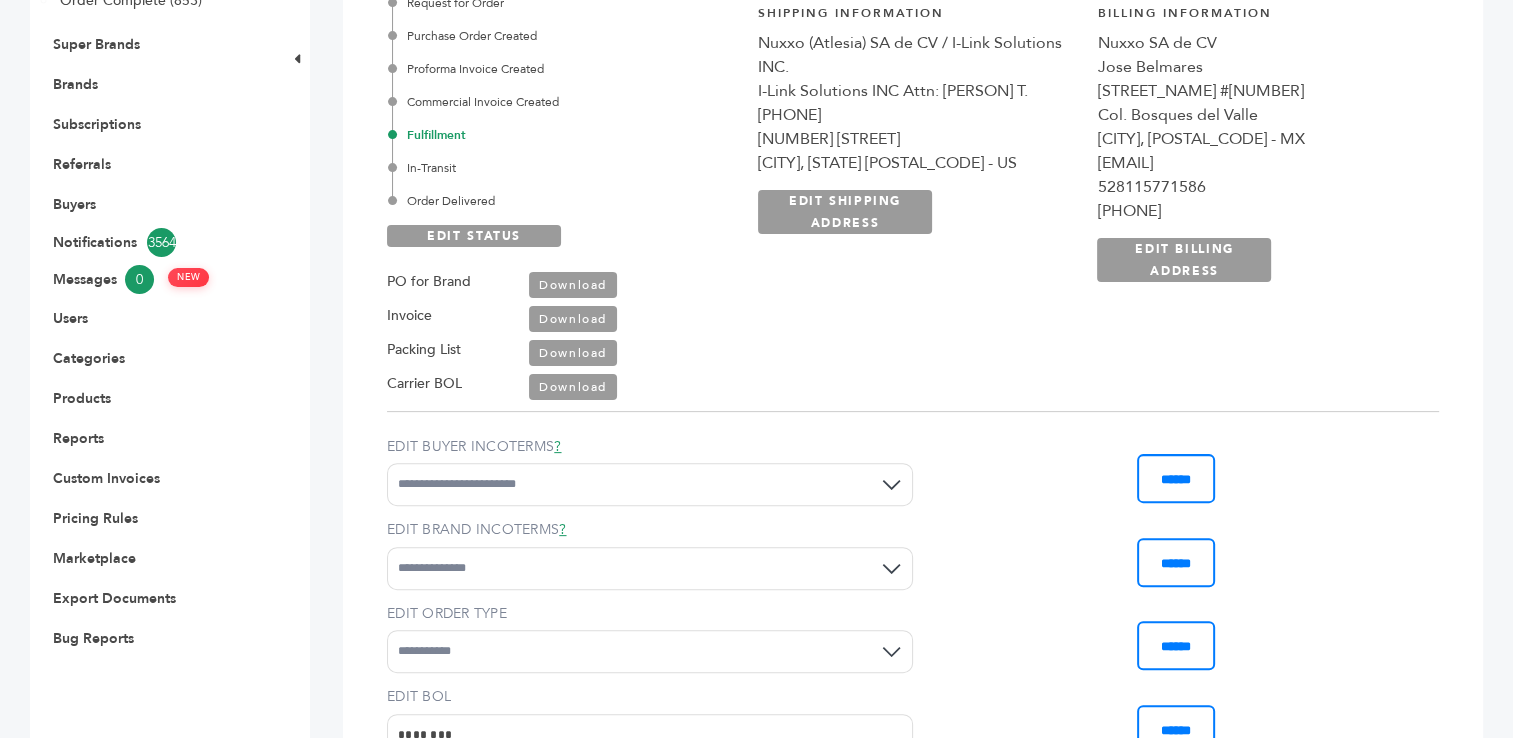 click on "Download" at bounding box center [573, 353] 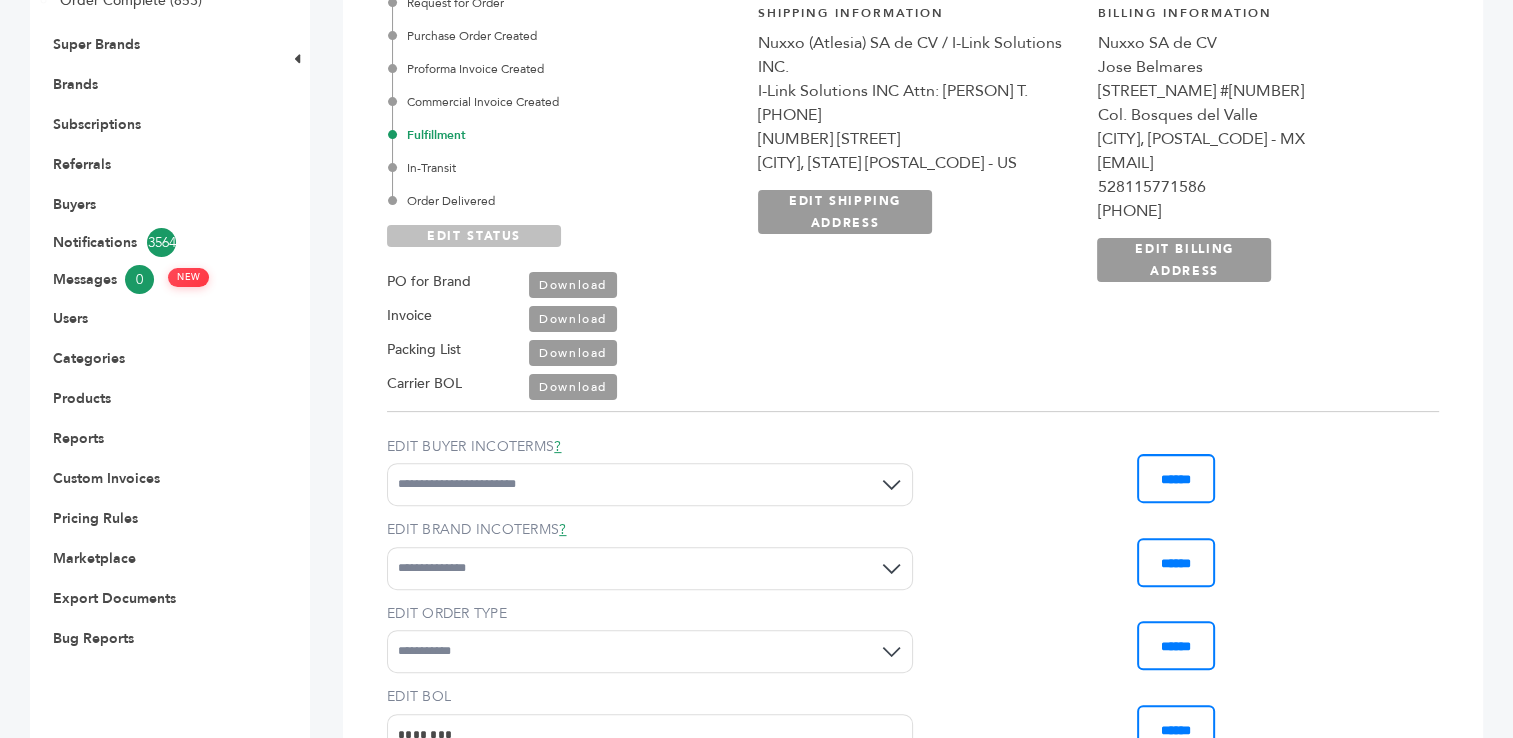 click on "EDIT STATUS" at bounding box center (474, 236) 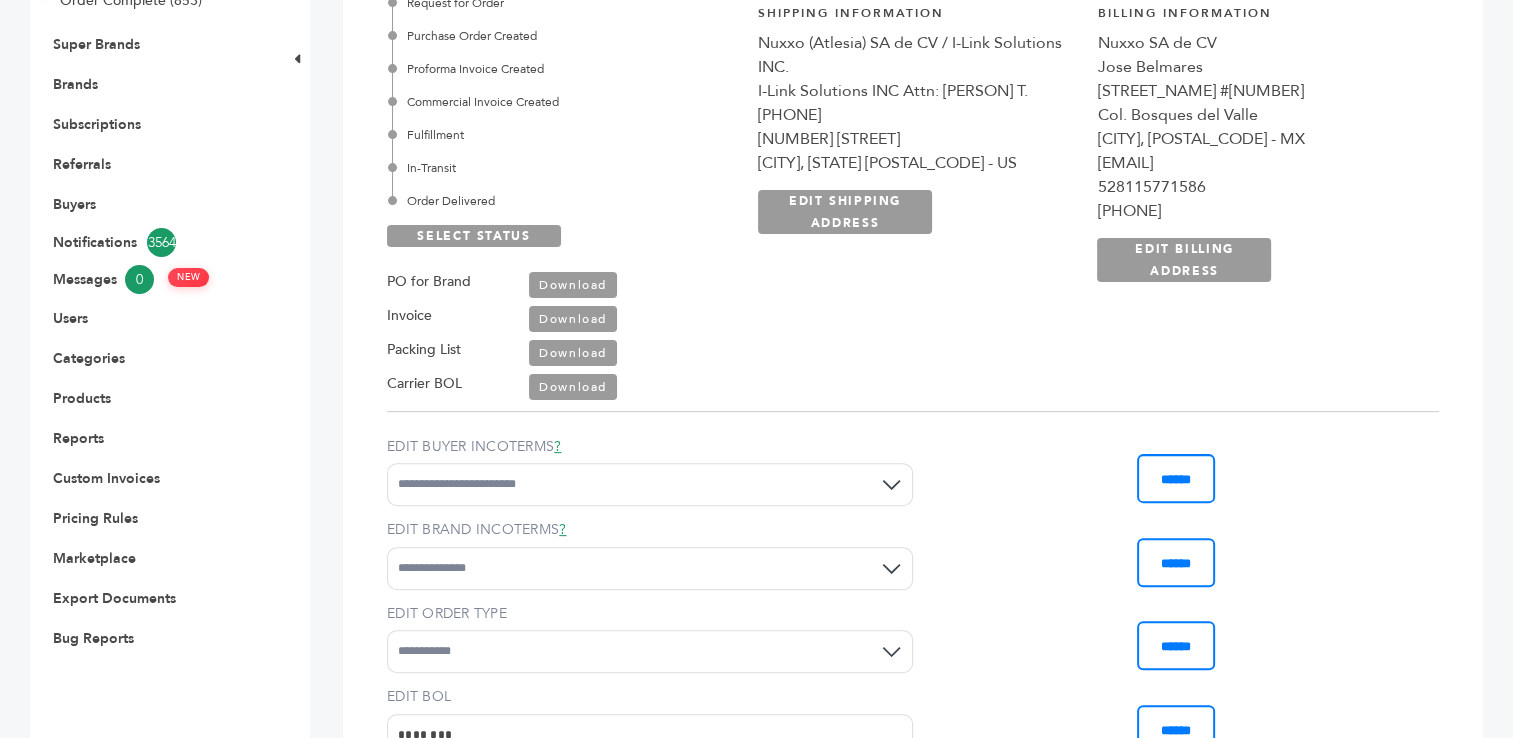 click on "Order Delivered" at bounding box center [564, 201] 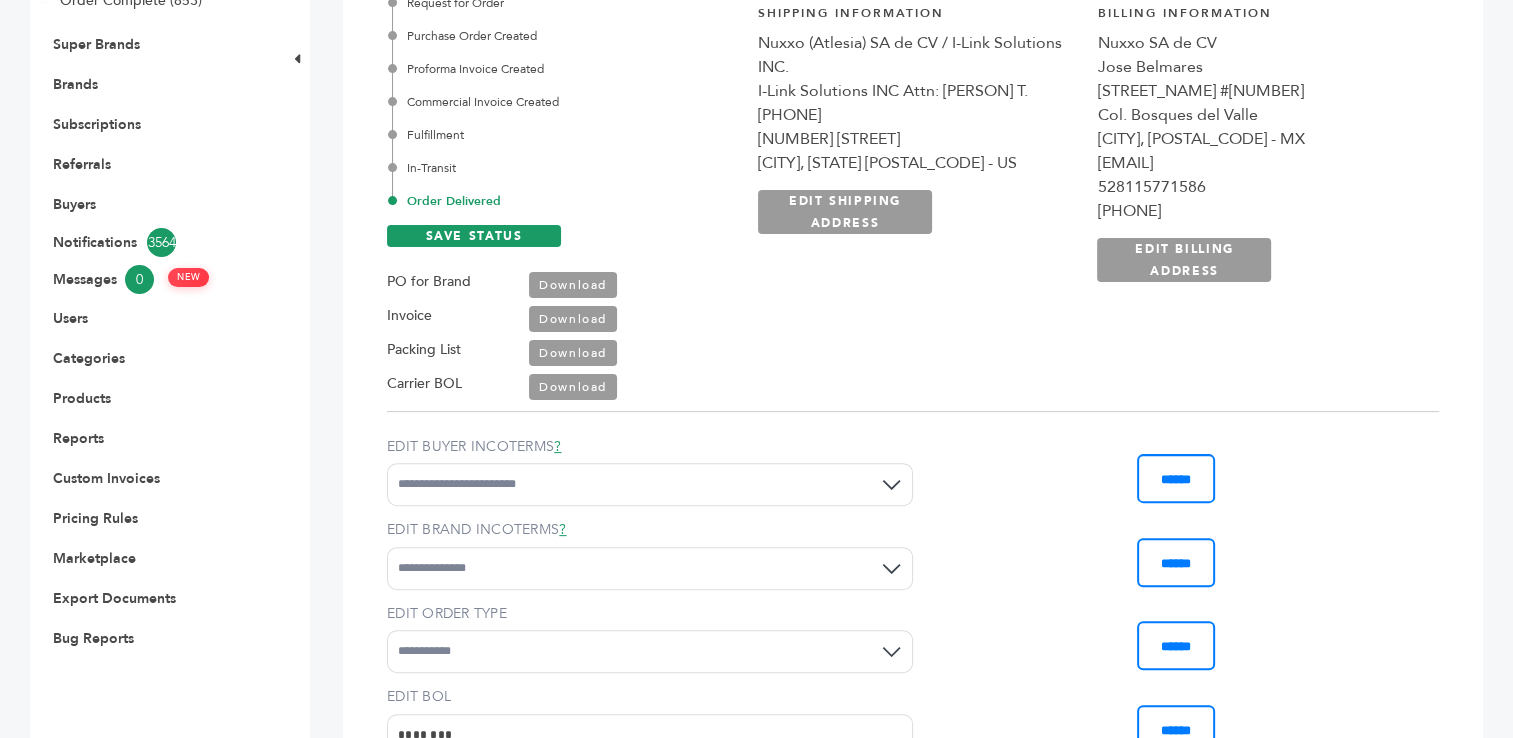 click on "In-Transit" at bounding box center (564, 168) 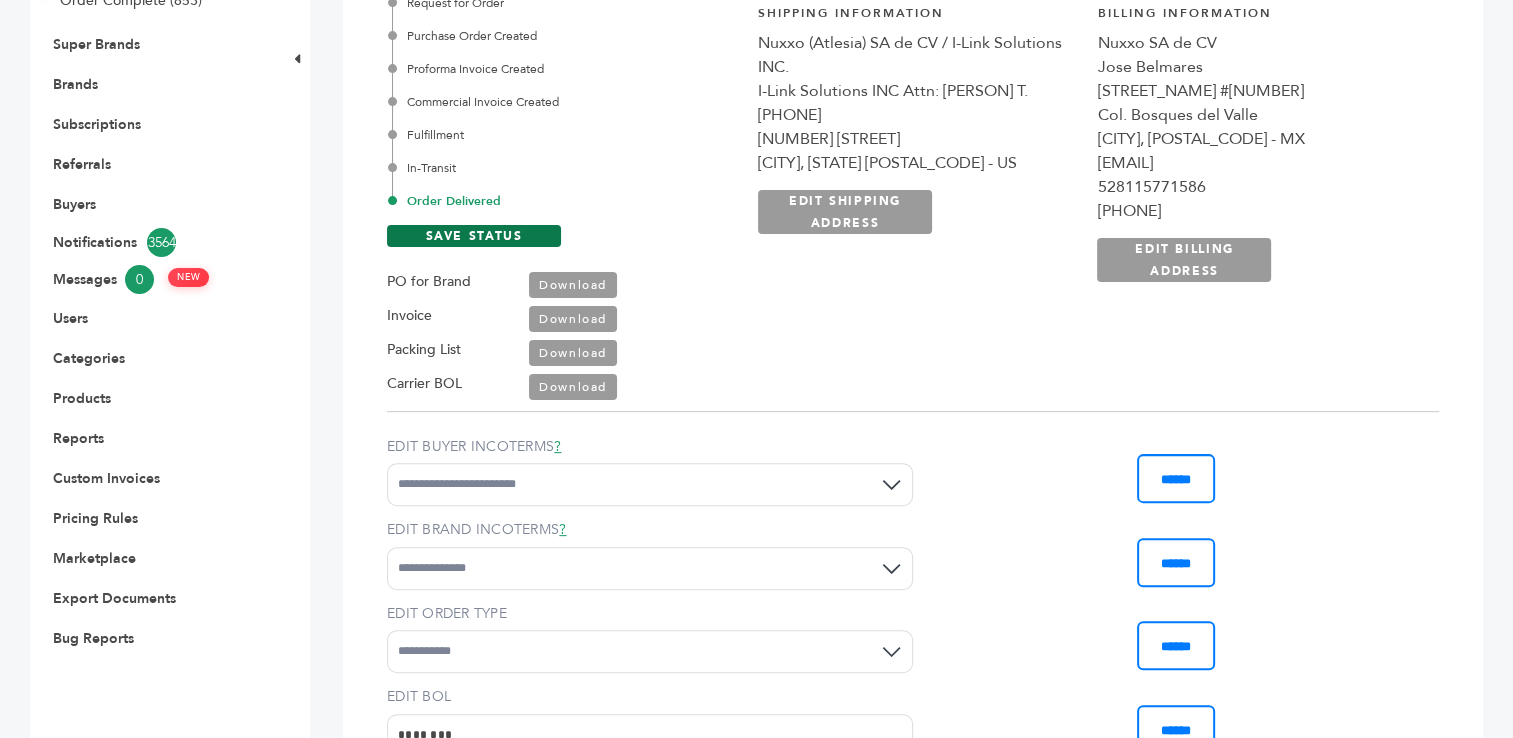 click on "SAVE STATUS" at bounding box center [474, 236] 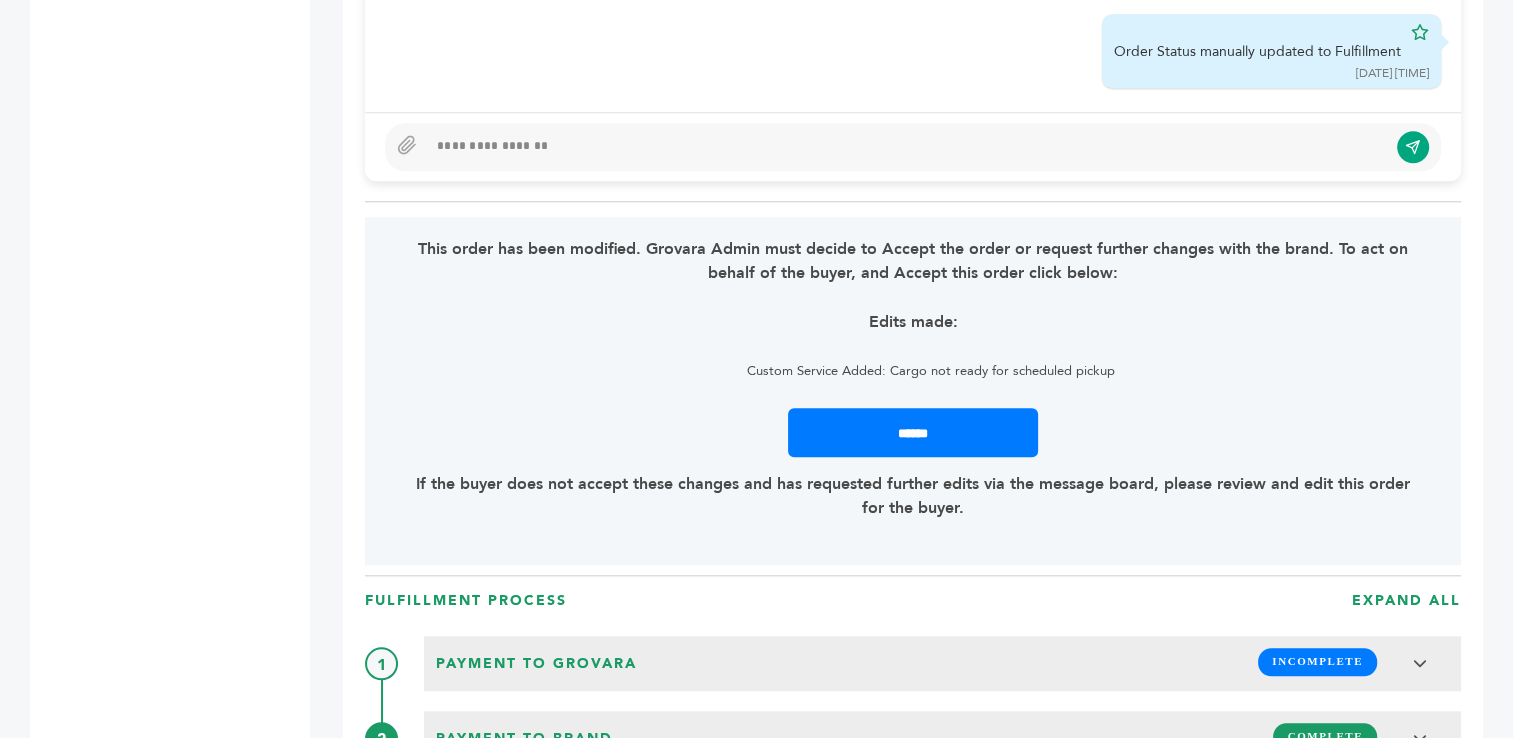scroll, scrollTop: 1954, scrollLeft: 0, axis: vertical 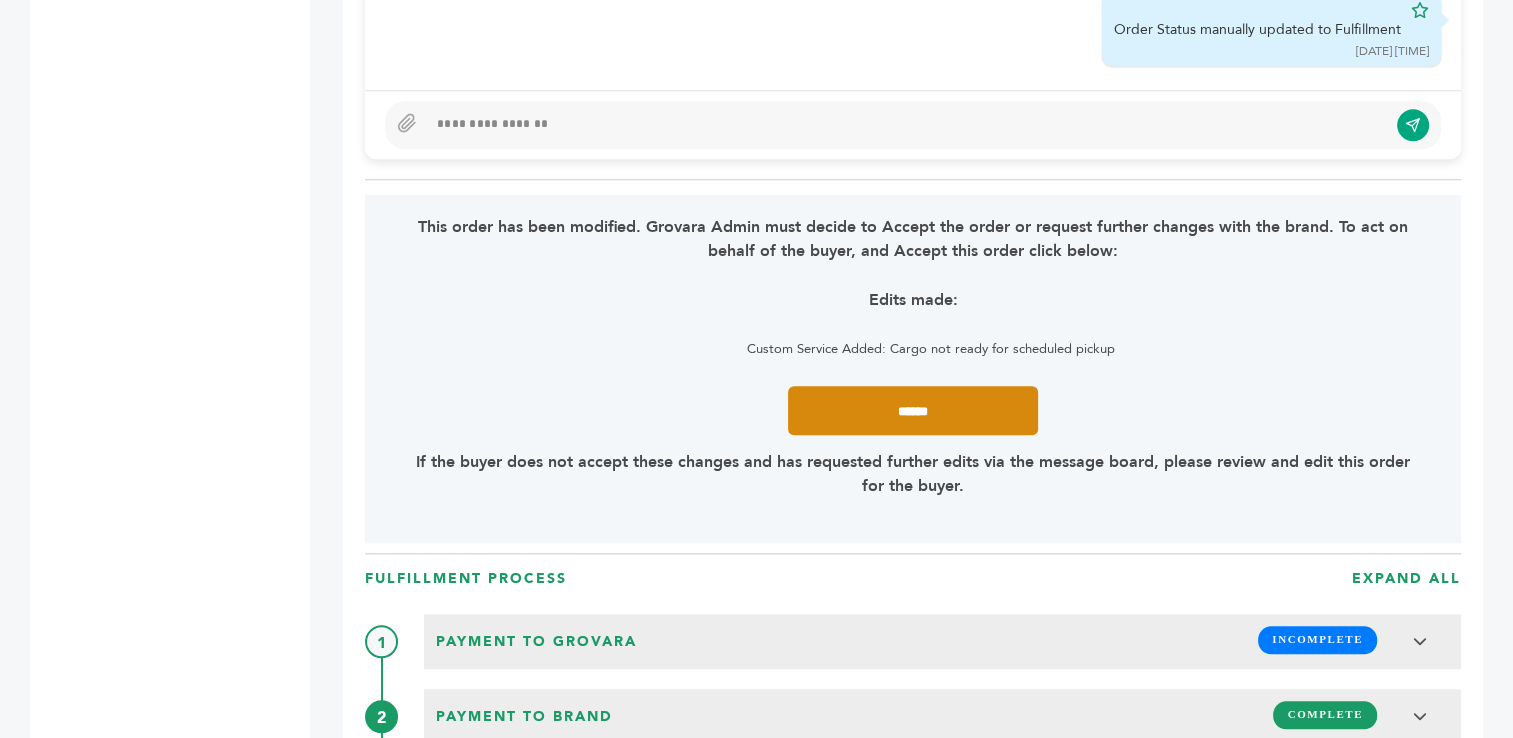 click on "******" at bounding box center [913, 410] 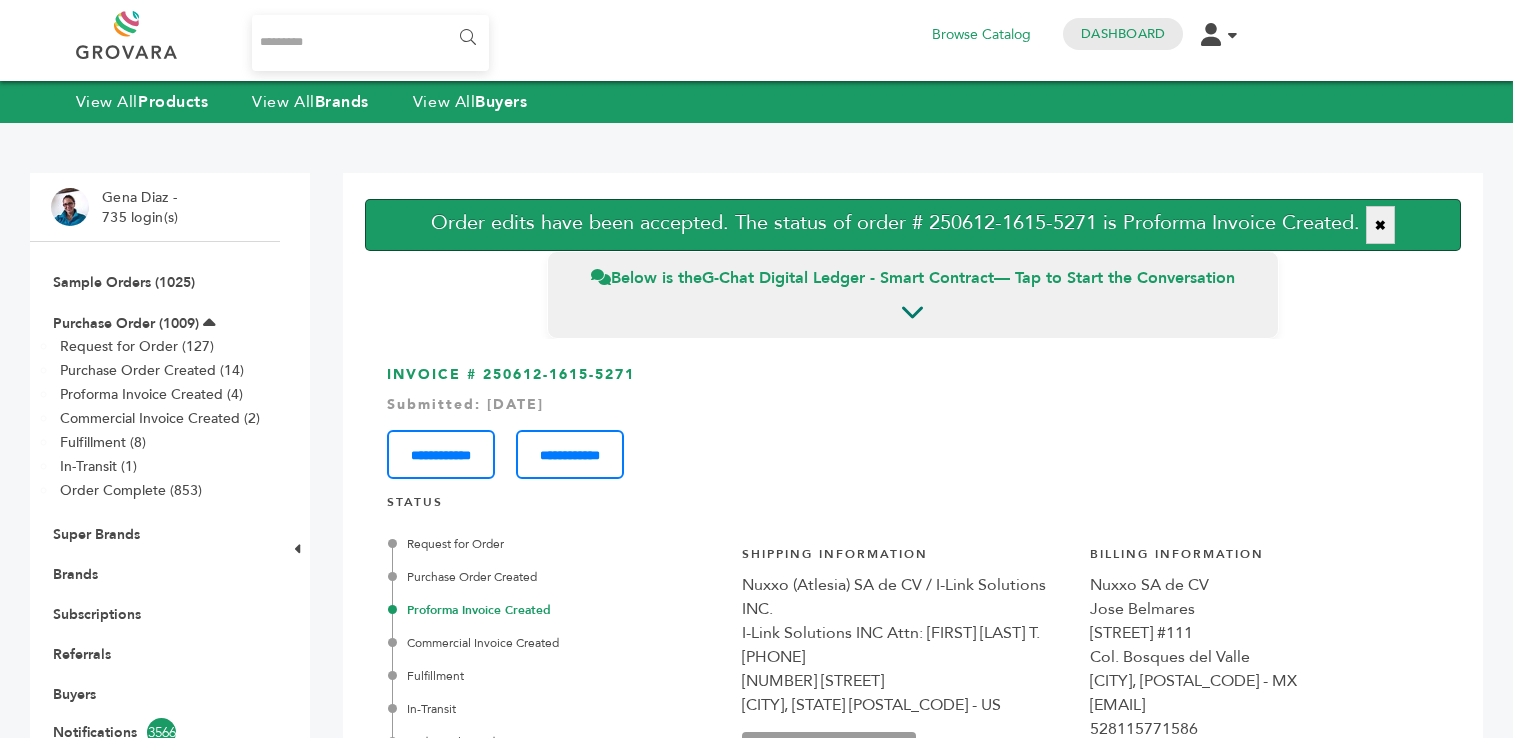 scroll, scrollTop: 0, scrollLeft: 0, axis: both 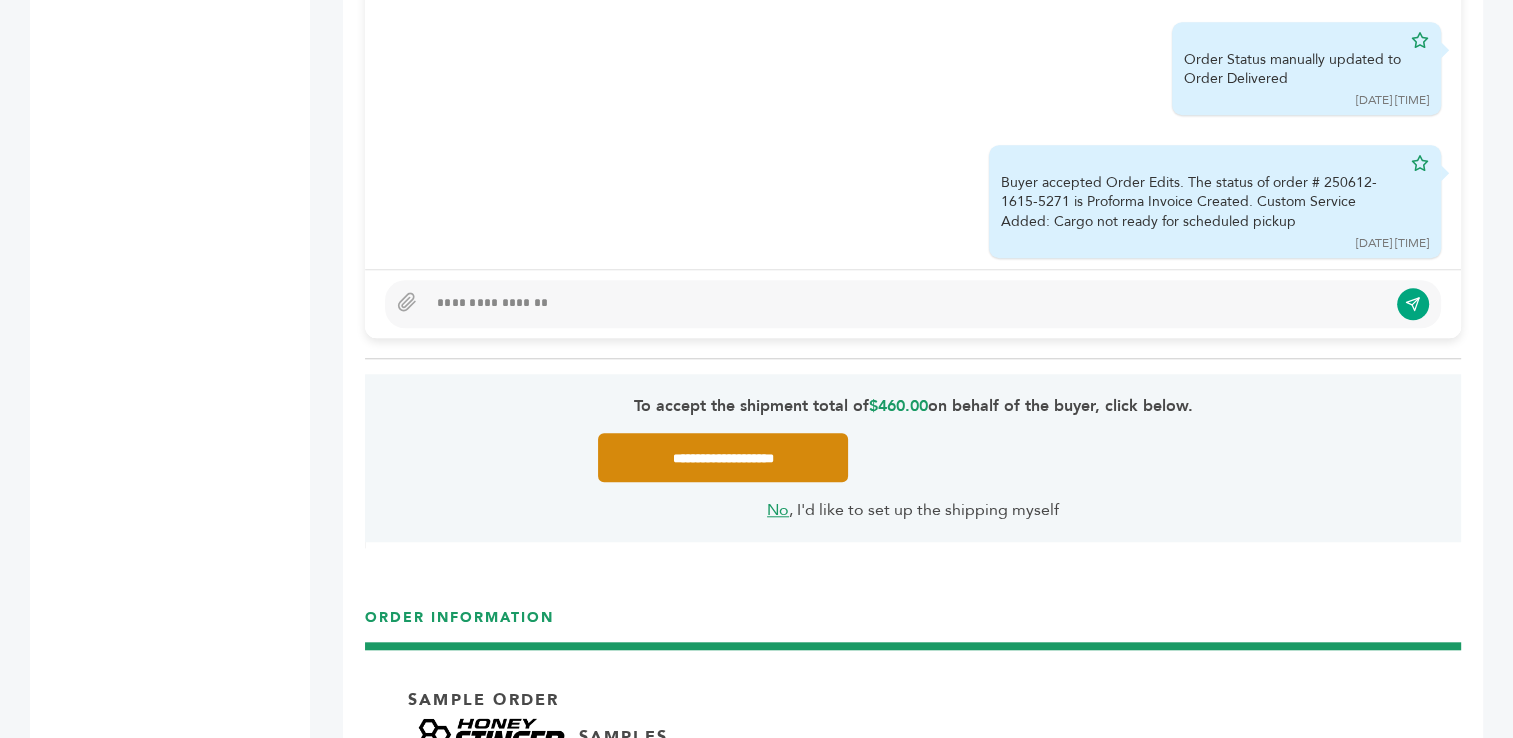 click on "**********" at bounding box center [723, 457] 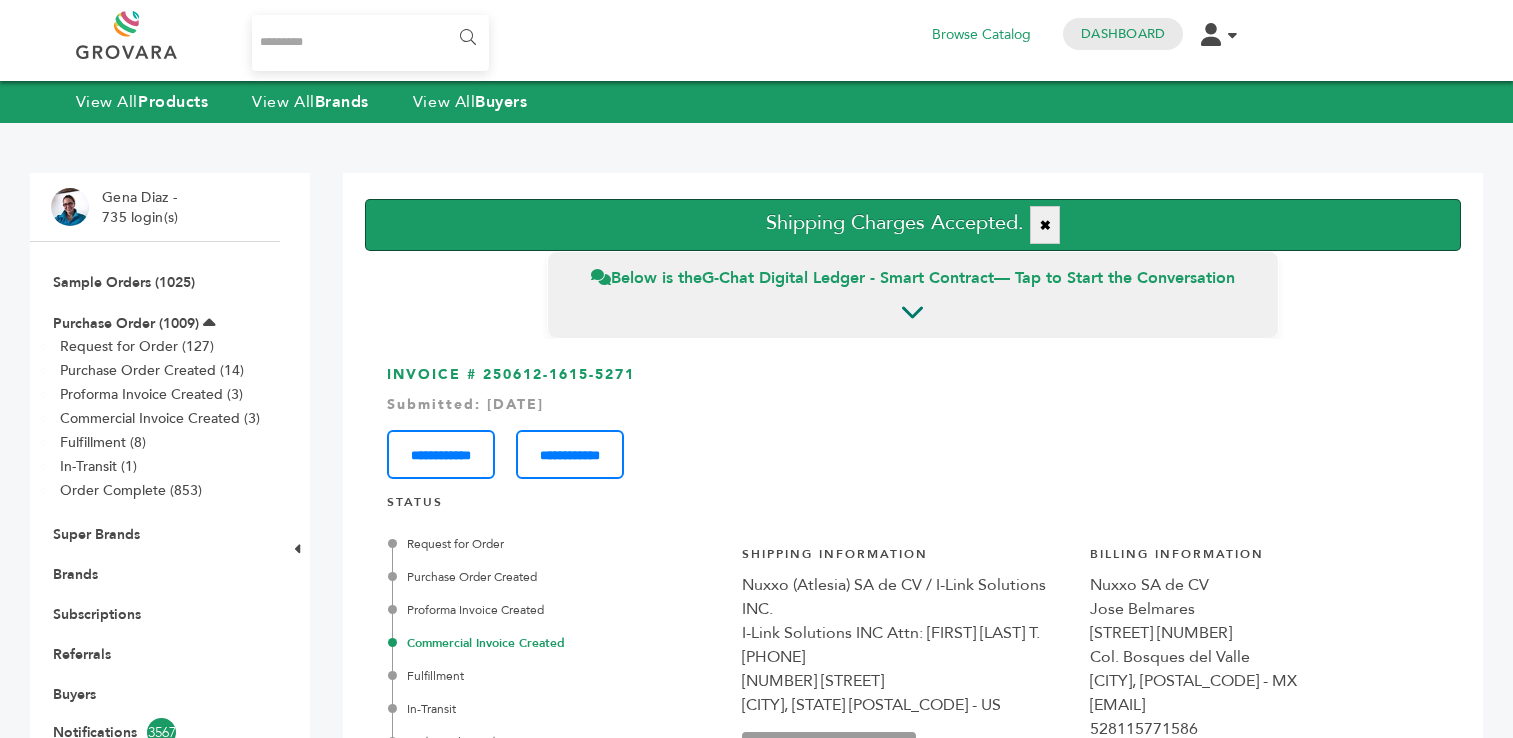 scroll, scrollTop: 0, scrollLeft: 0, axis: both 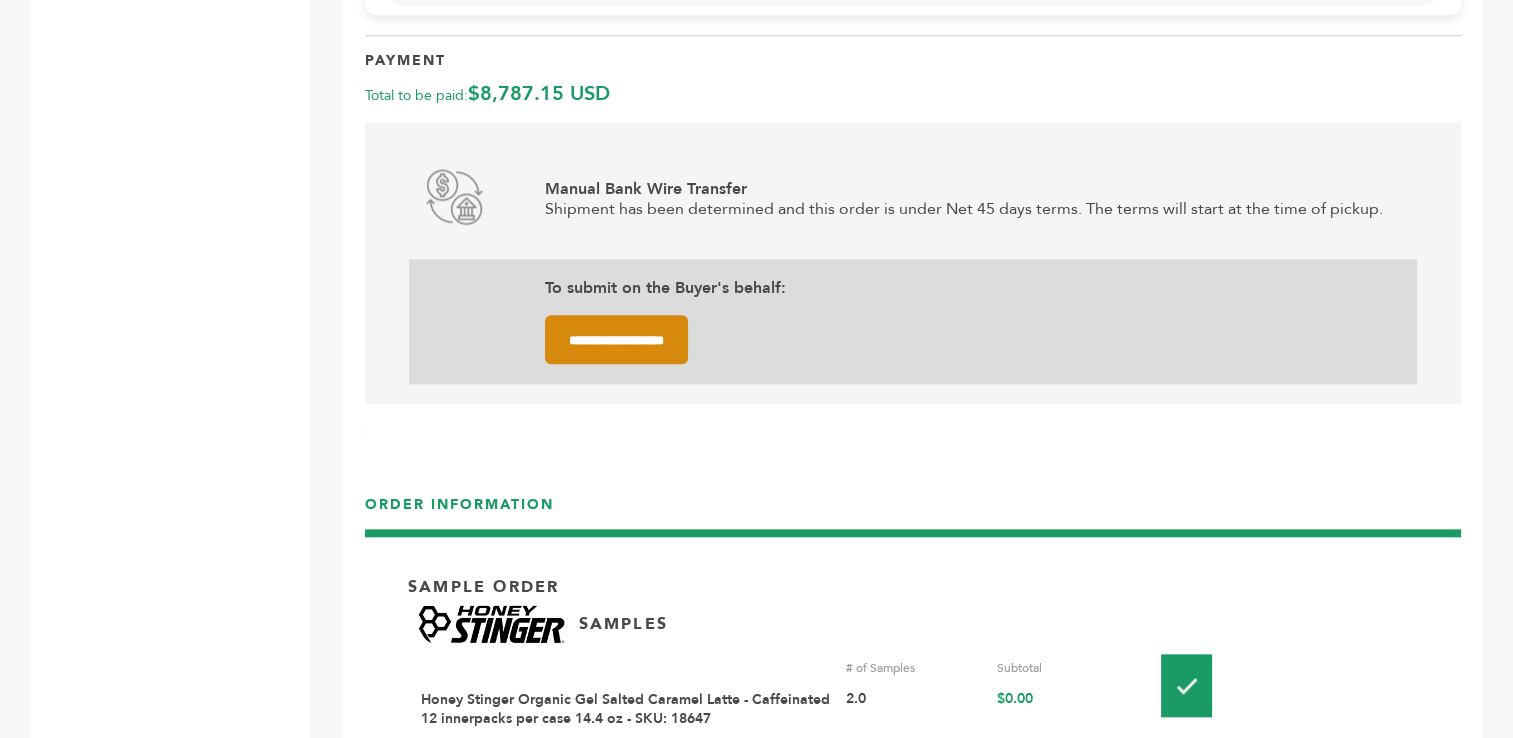 click on "**********" at bounding box center [616, 339] 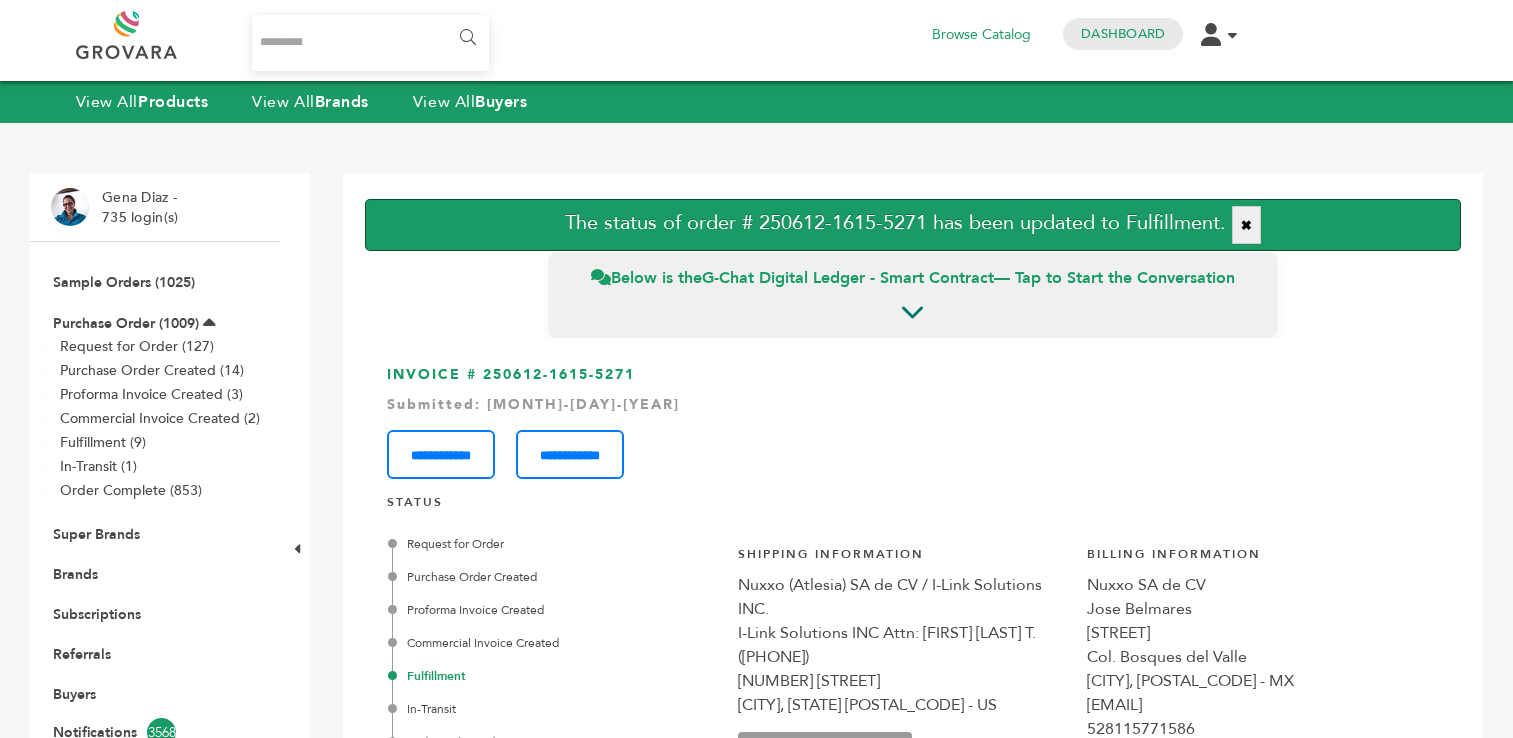scroll, scrollTop: 0, scrollLeft: 0, axis: both 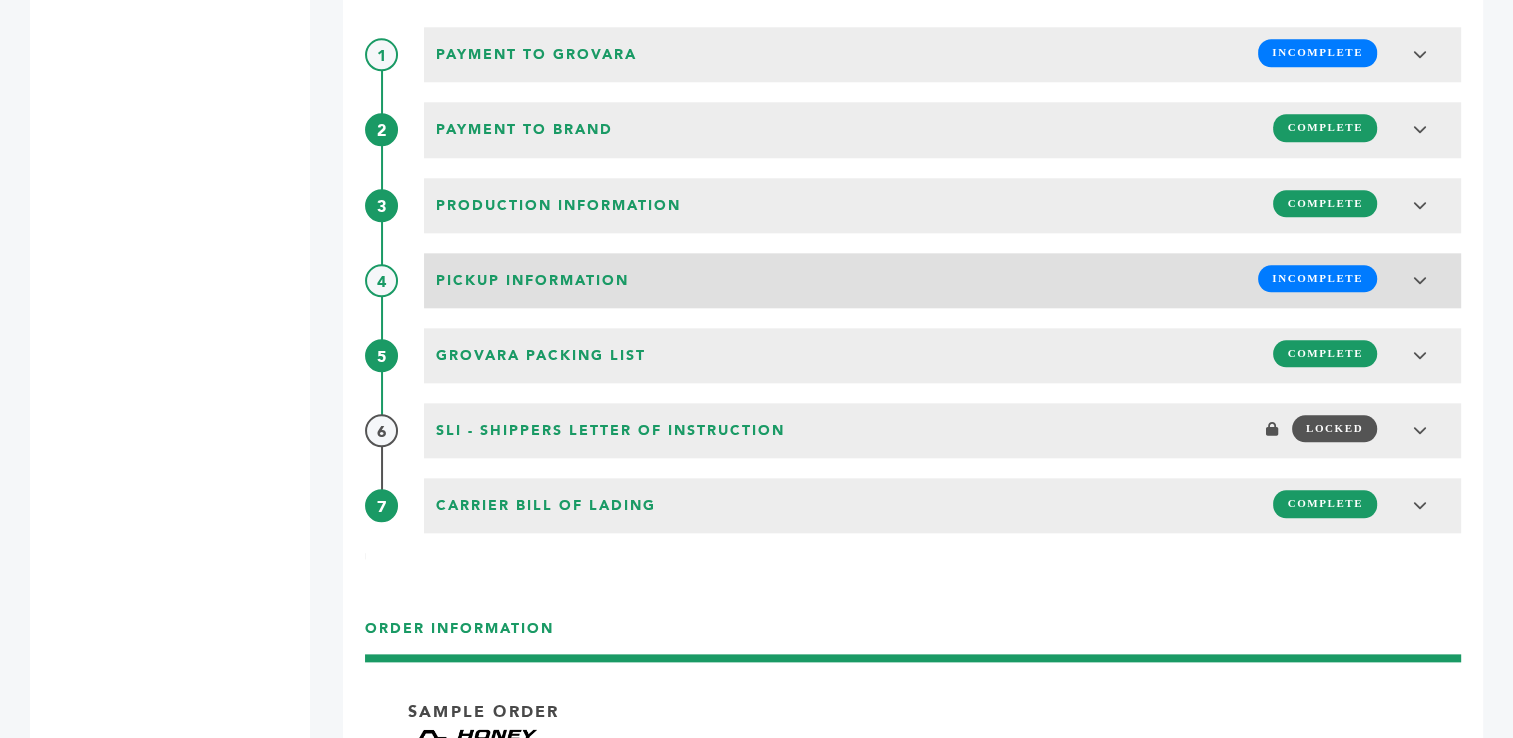 click on "INCOMPLETE" at bounding box center (1317, 278) 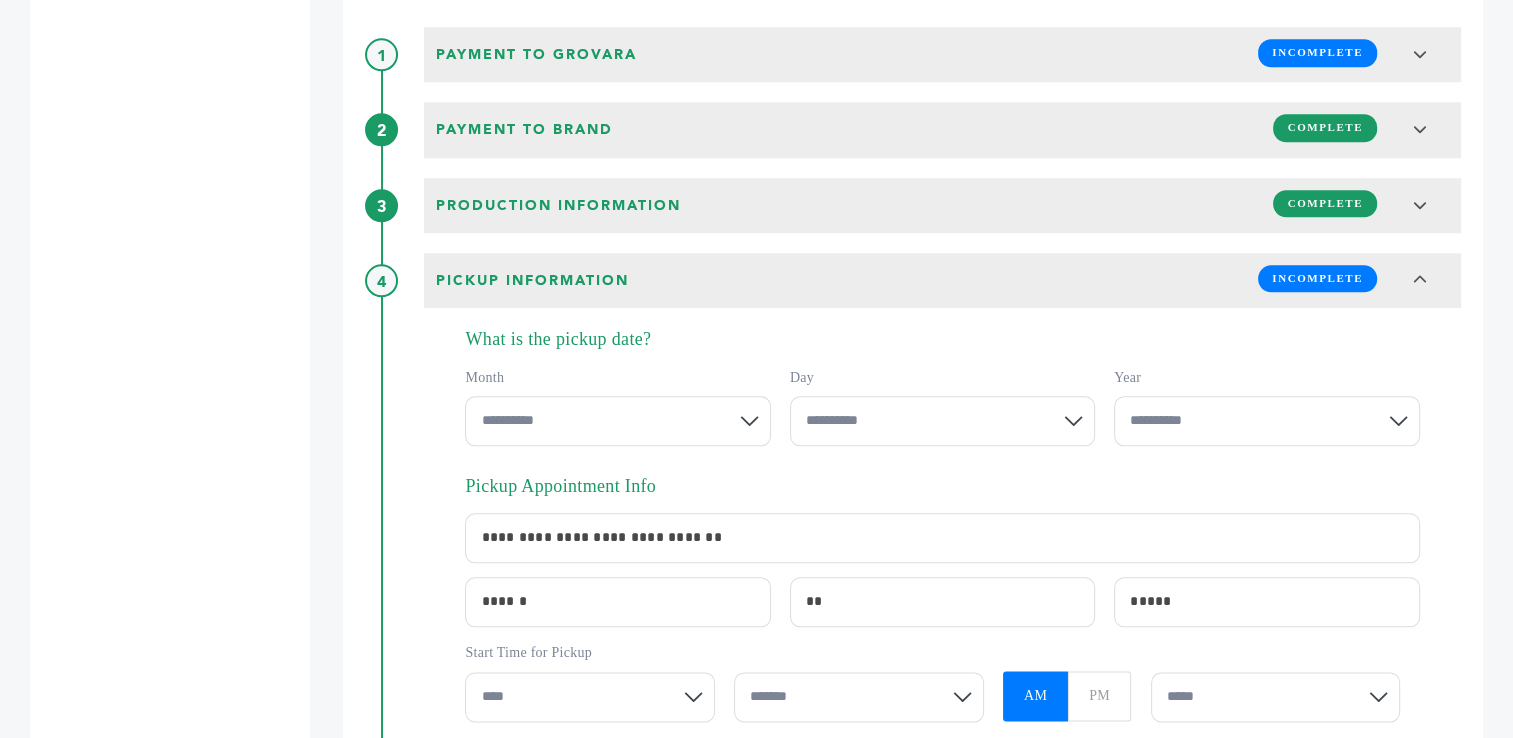 click on "**********" at bounding box center [617, 421] 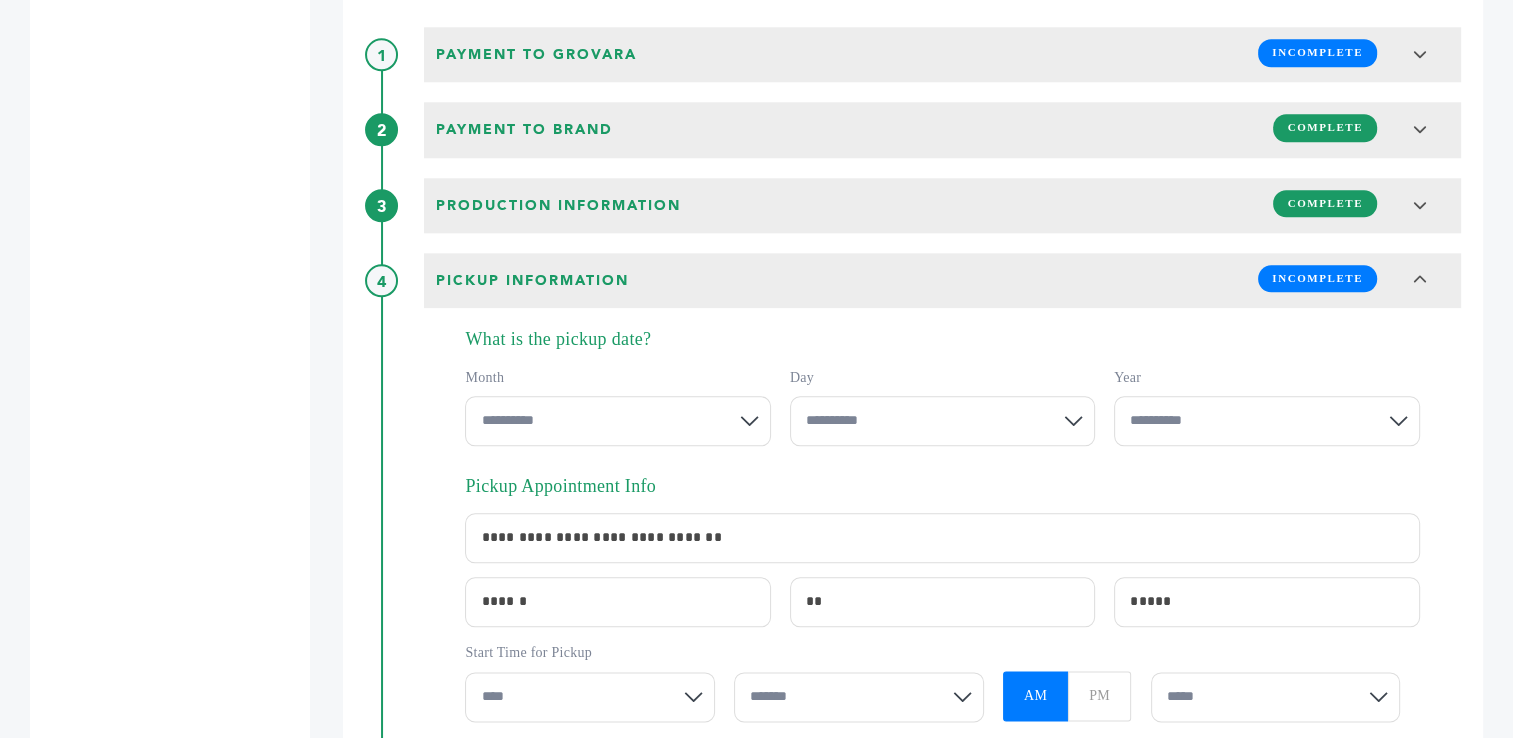 select on "*" 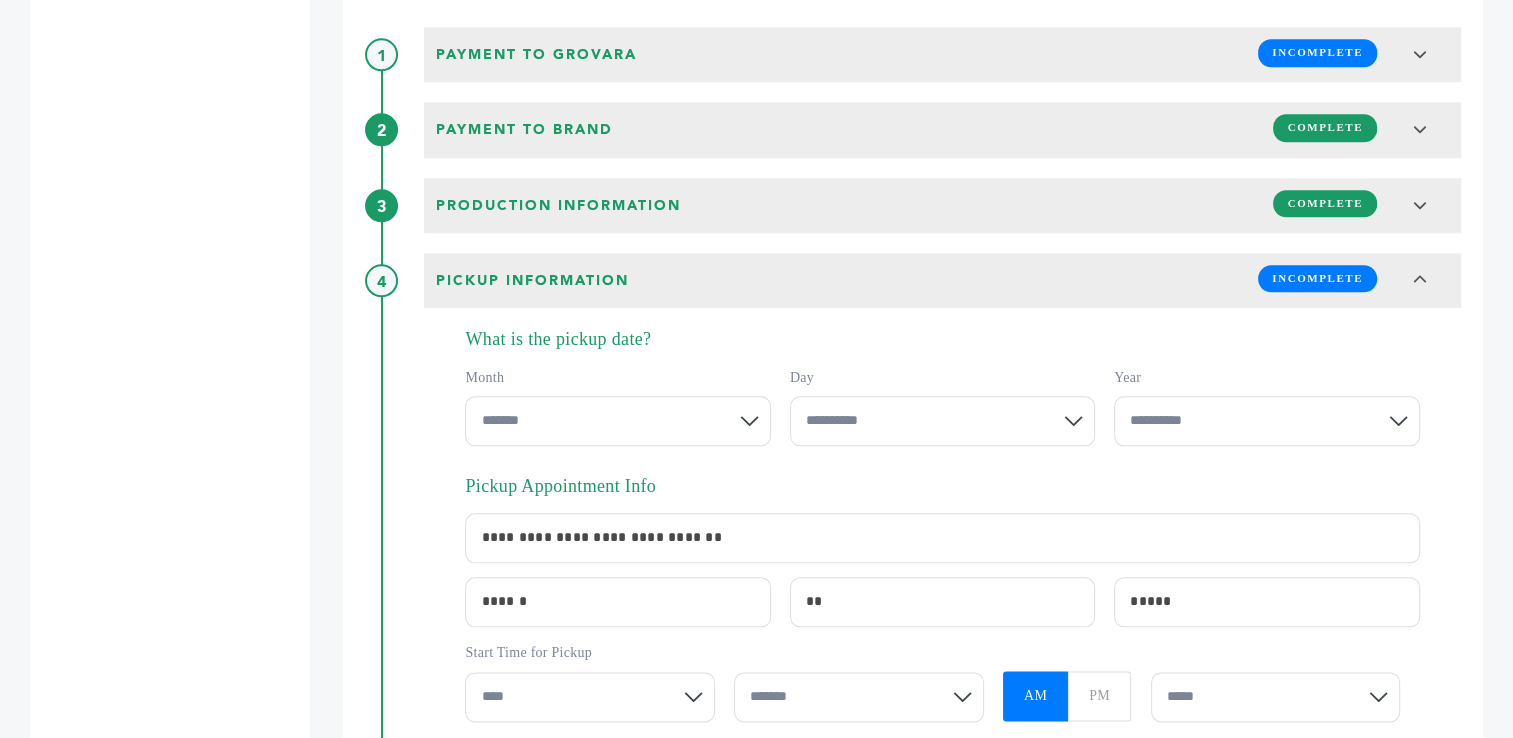 click on "**********" at bounding box center (617, 421) 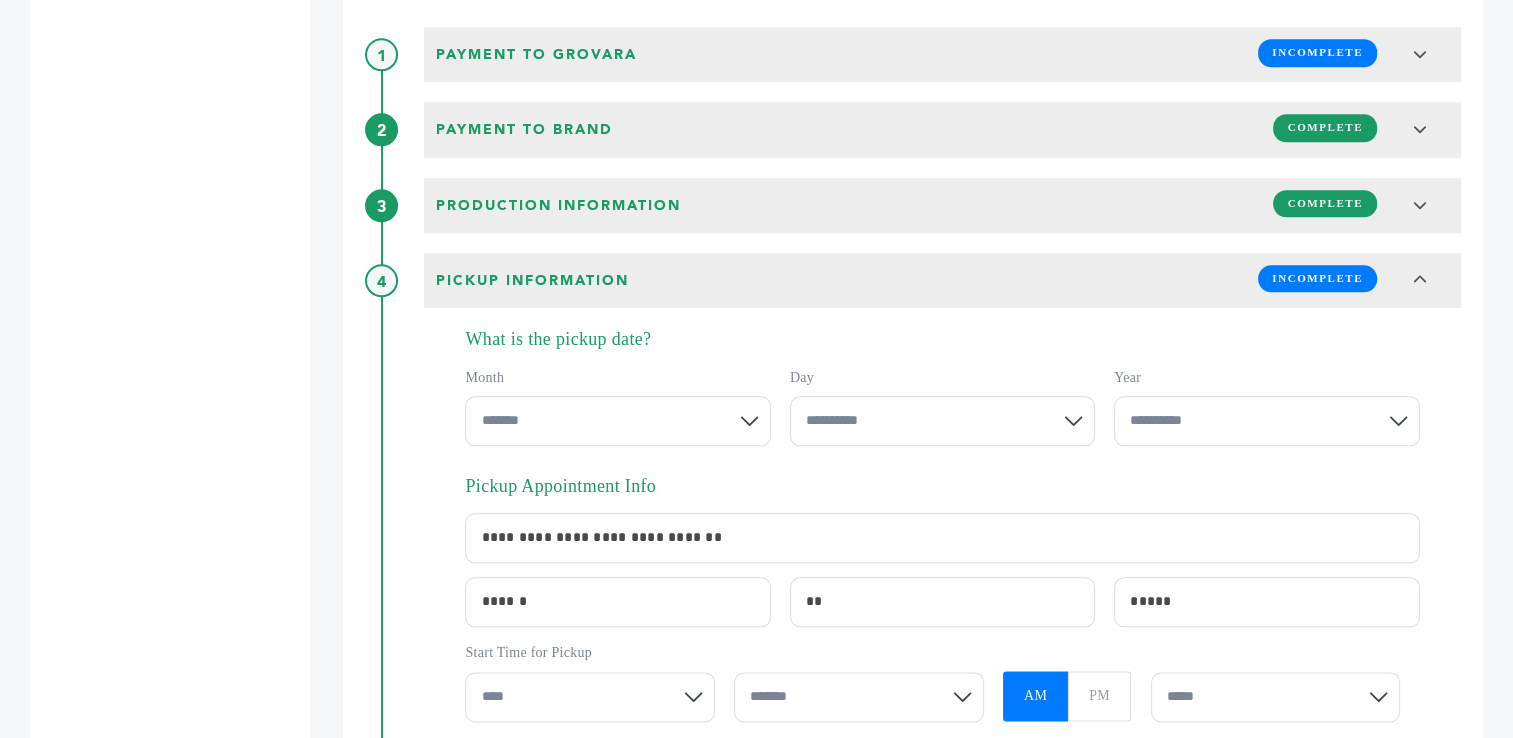 select on "**" 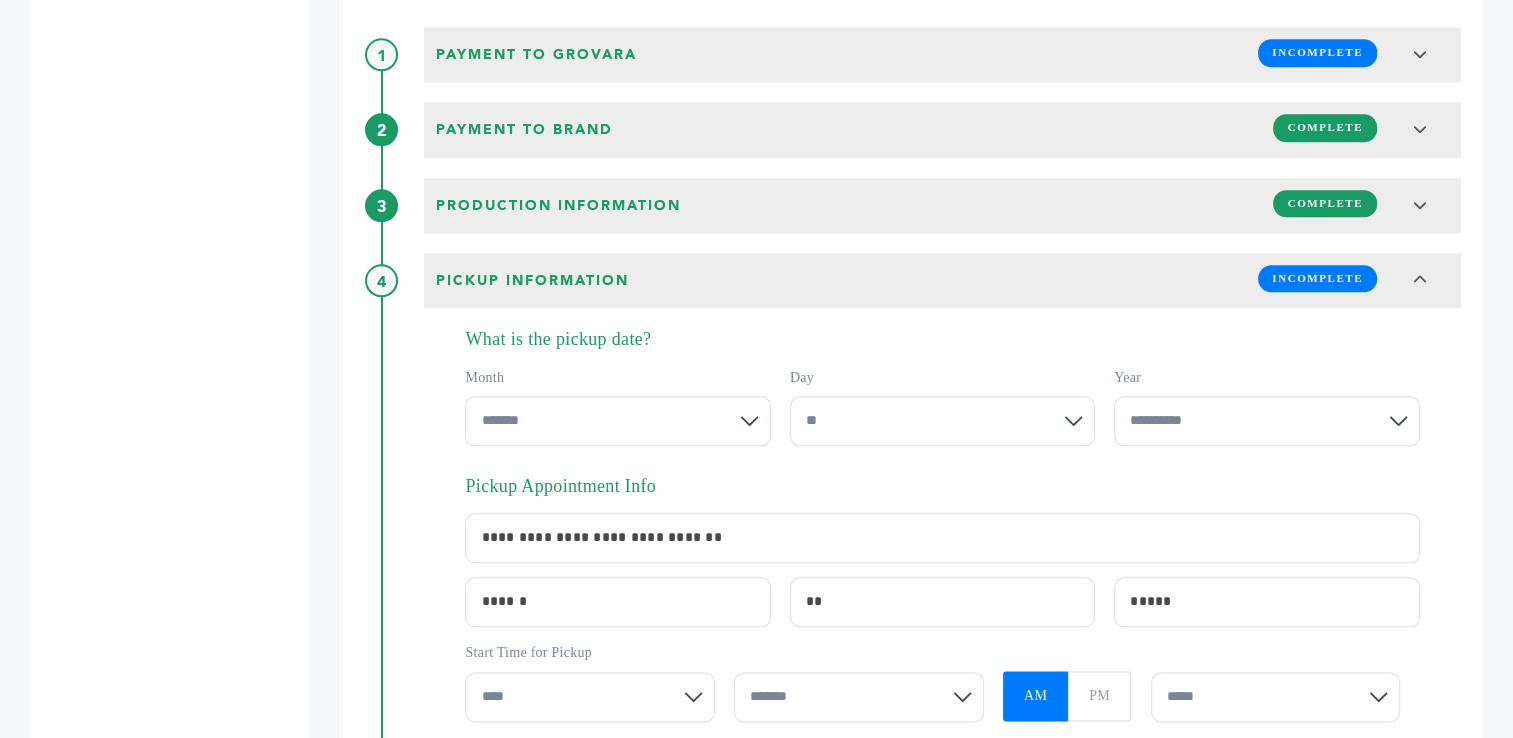click on "**********" at bounding box center [942, 421] 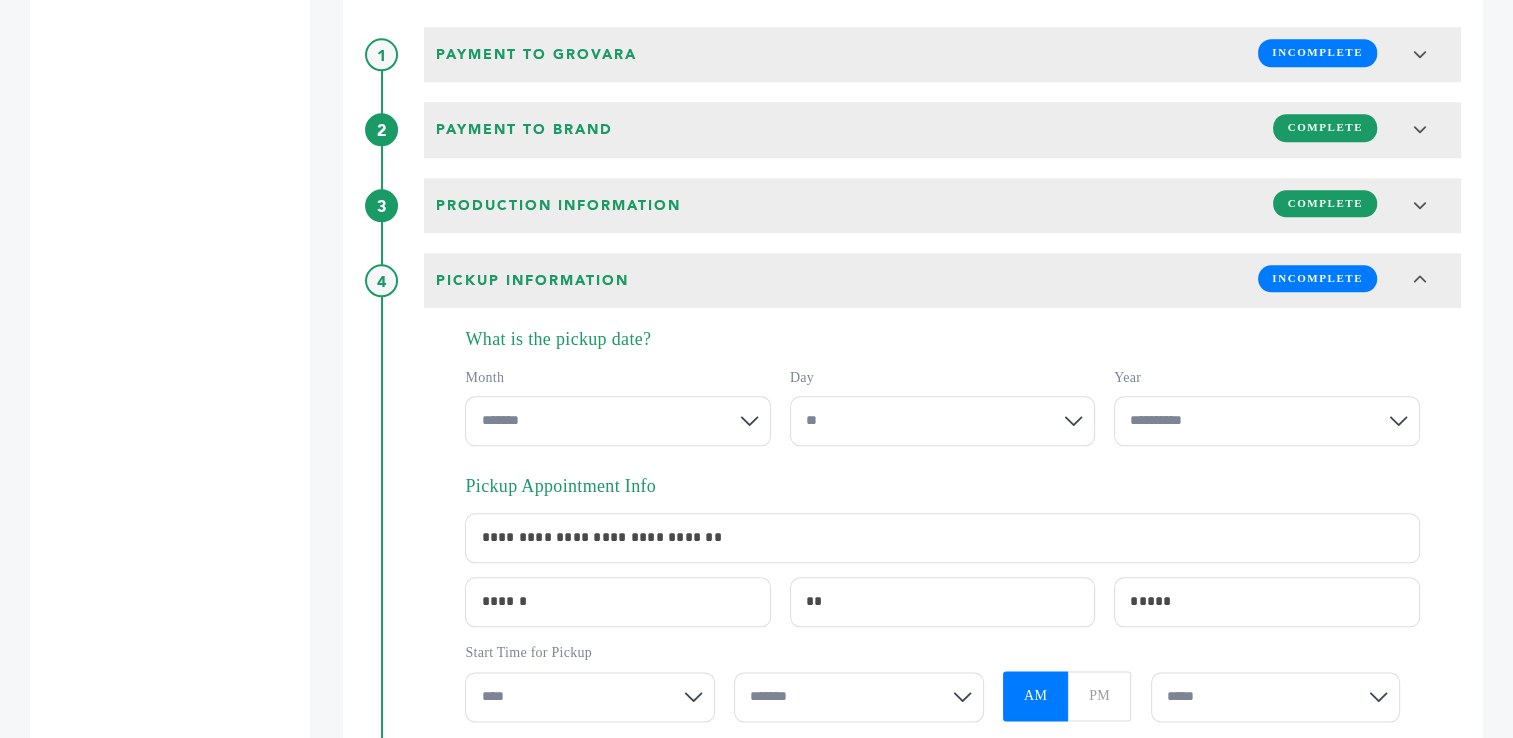 click on "**********" at bounding box center (1266, 421) 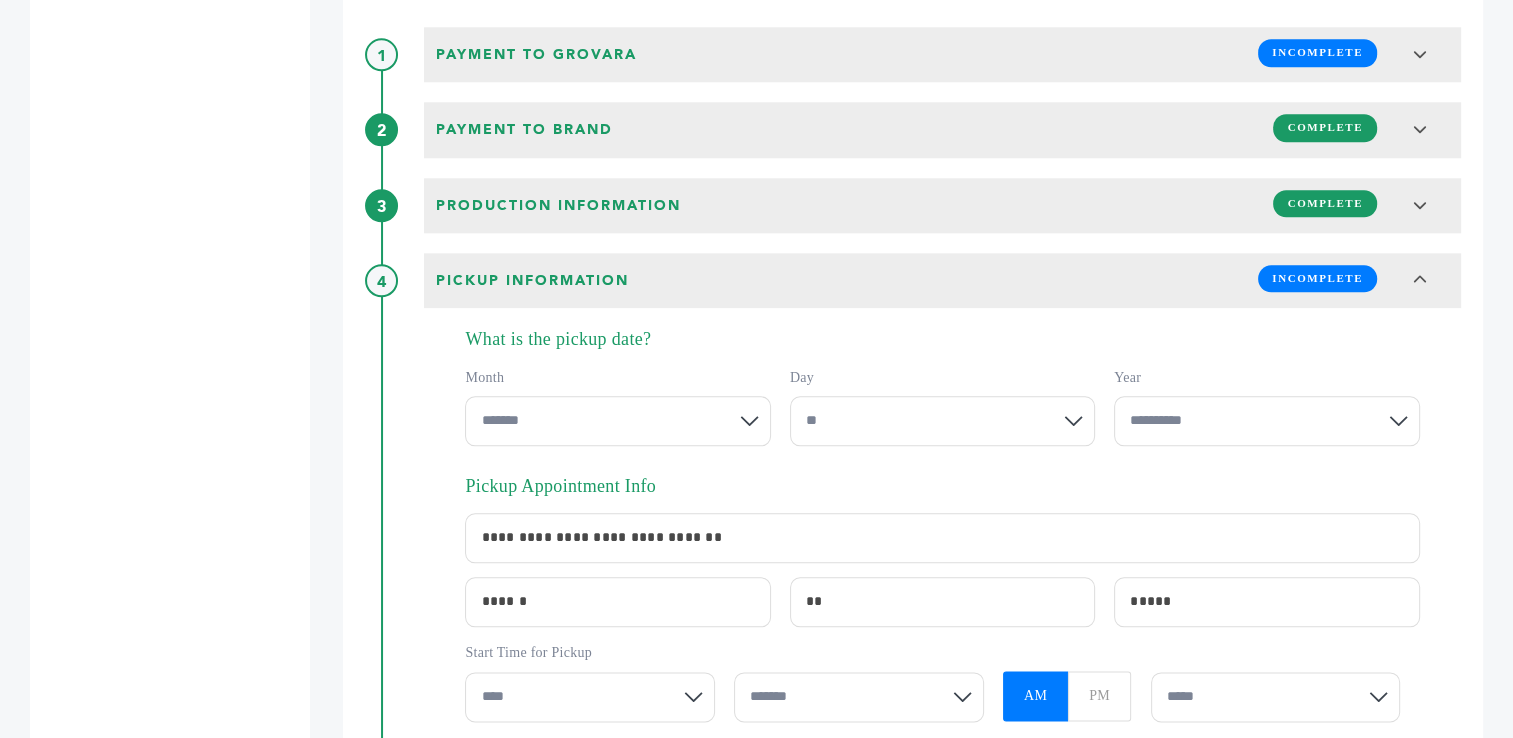select on "****" 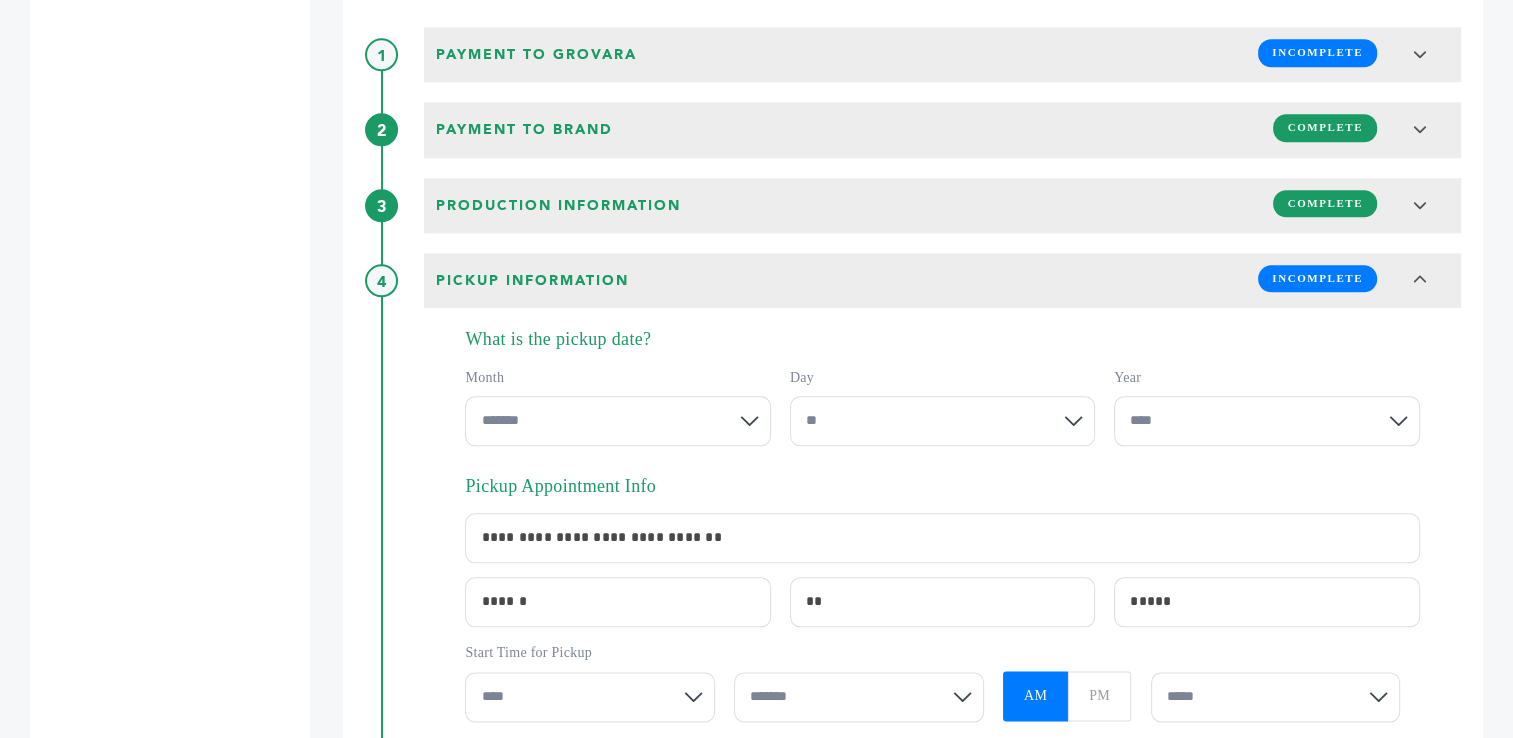 click on "**********" at bounding box center (1266, 421) 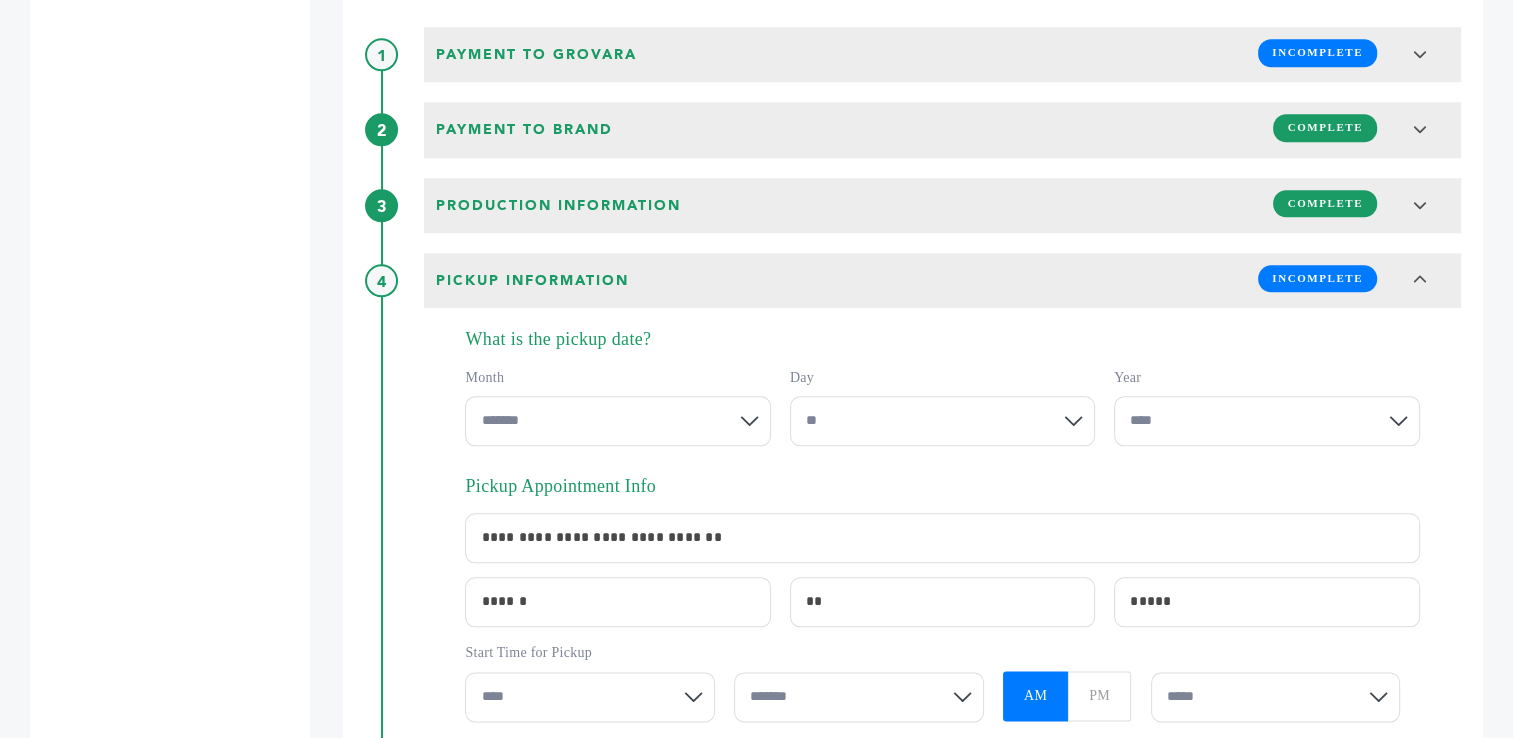 select on "**" 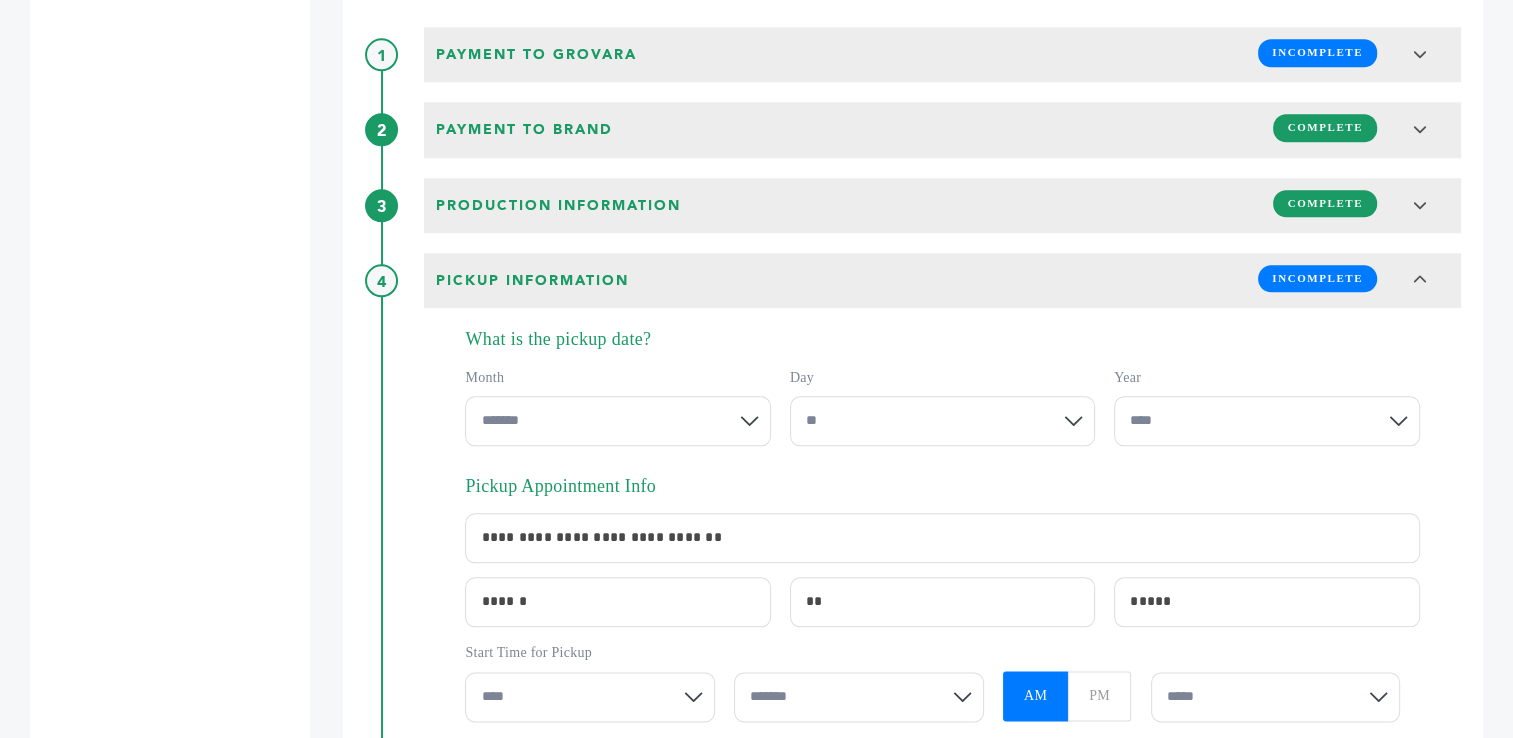 click on "**********" at bounding box center (942, 421) 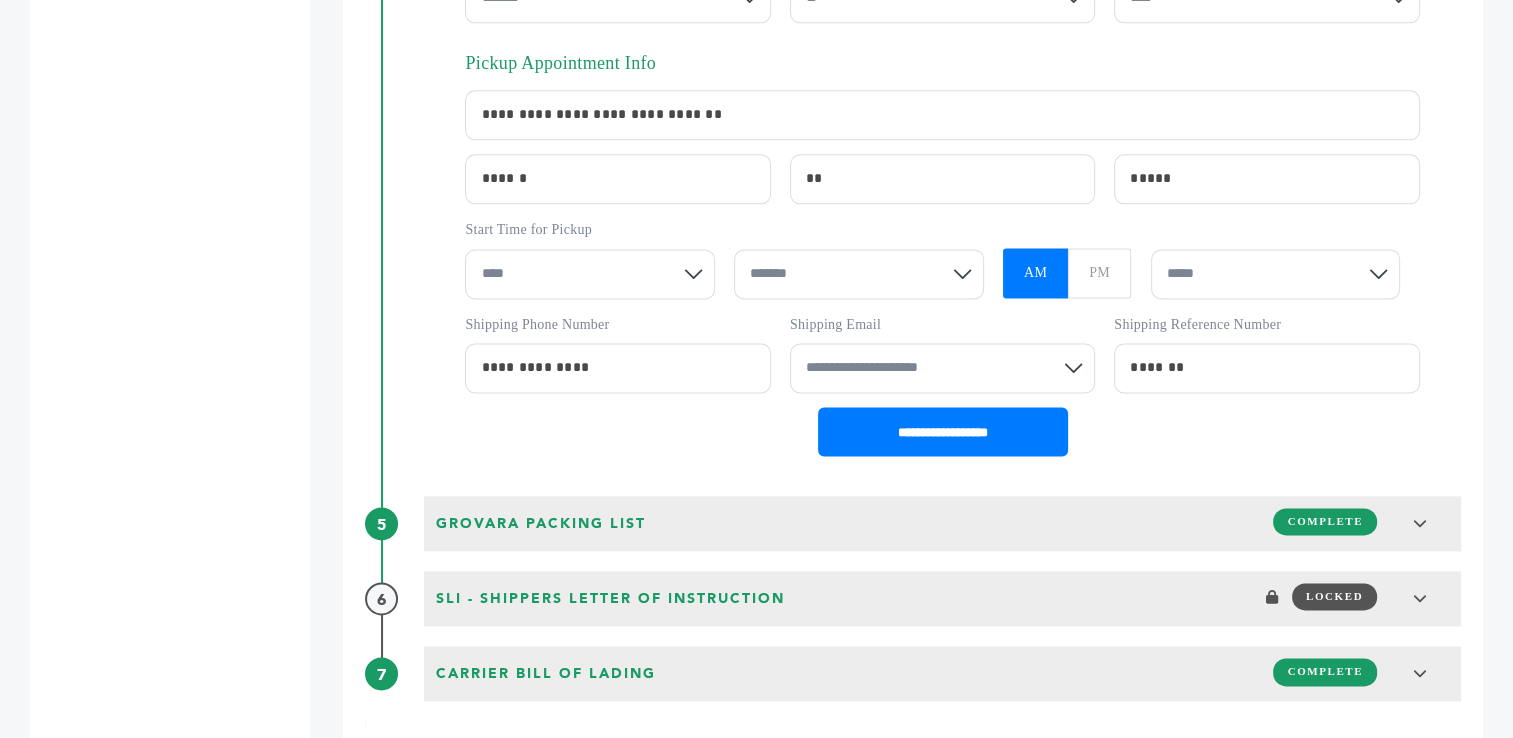 scroll, scrollTop: 2597, scrollLeft: 0, axis: vertical 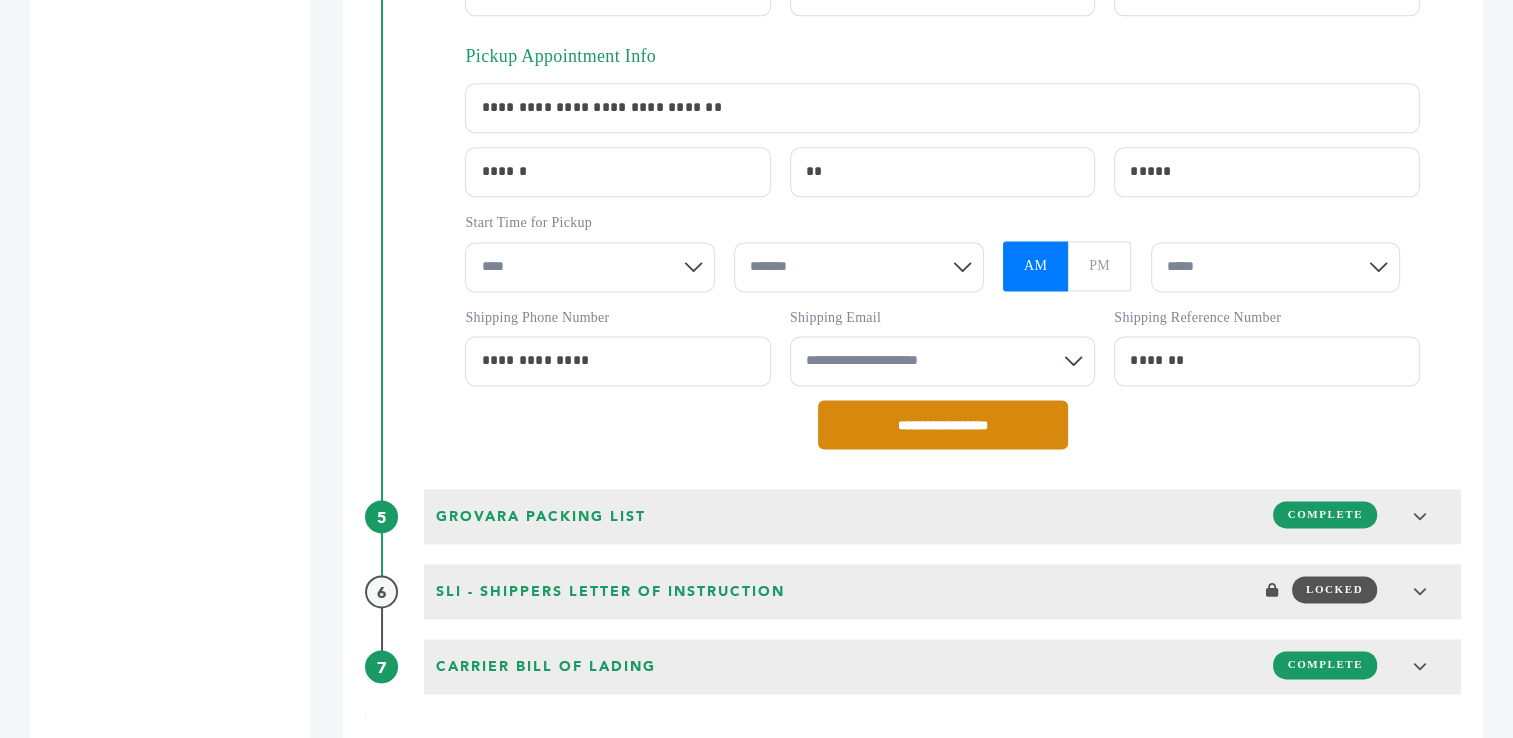 click on "**********" at bounding box center [943, 424] 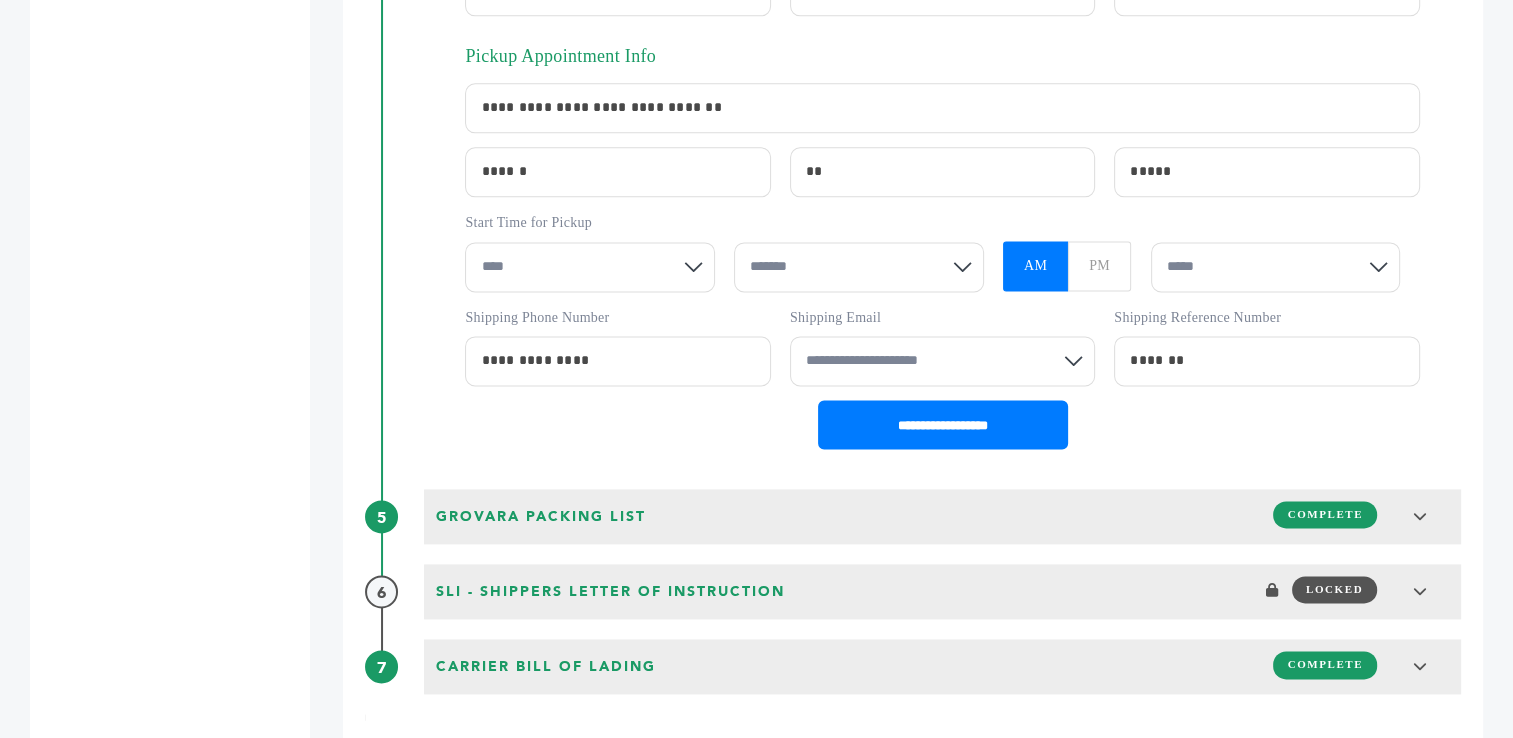 select on "*" 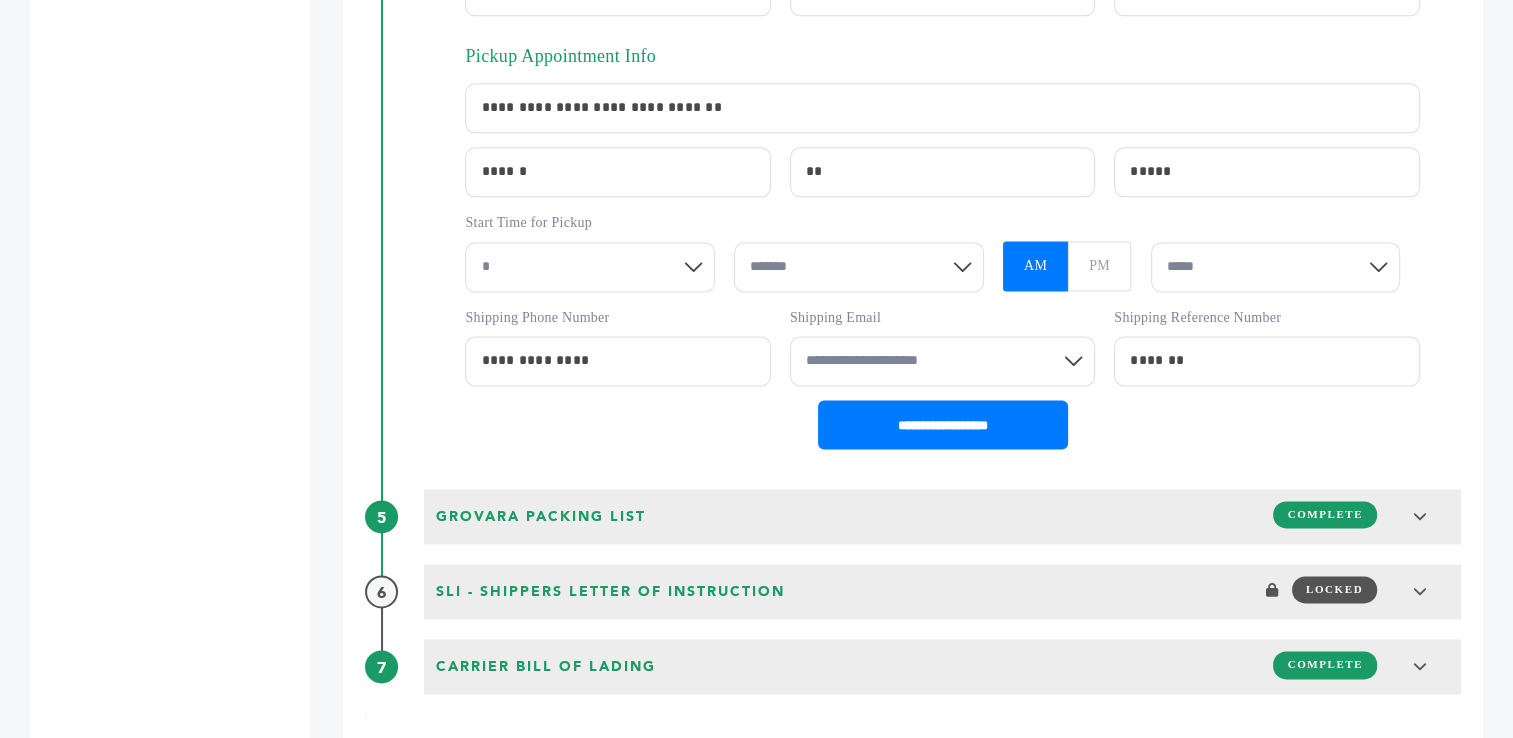click on "******* ** ** ** **" at bounding box center [859, 267] 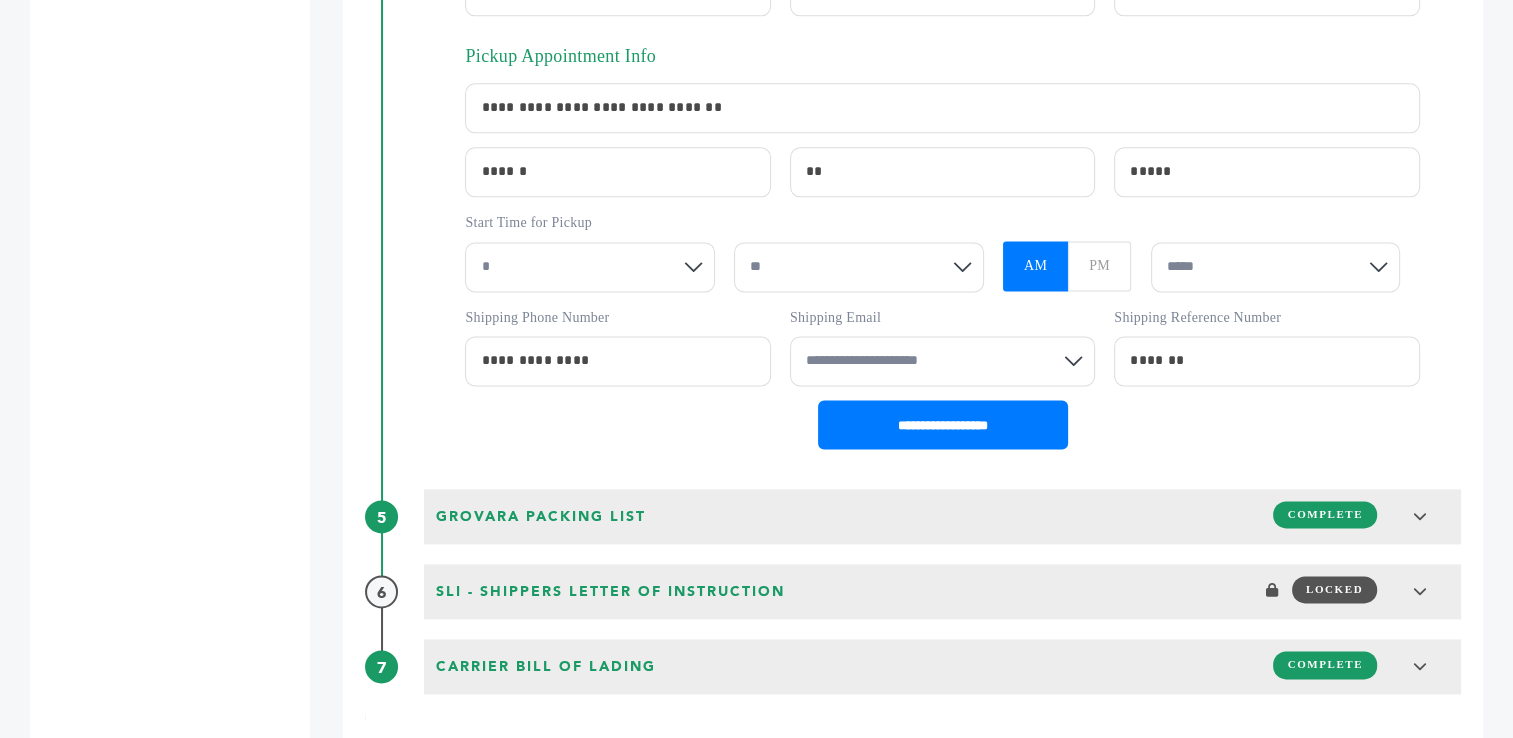 click on "******* ** ** ** **" at bounding box center (859, 267) 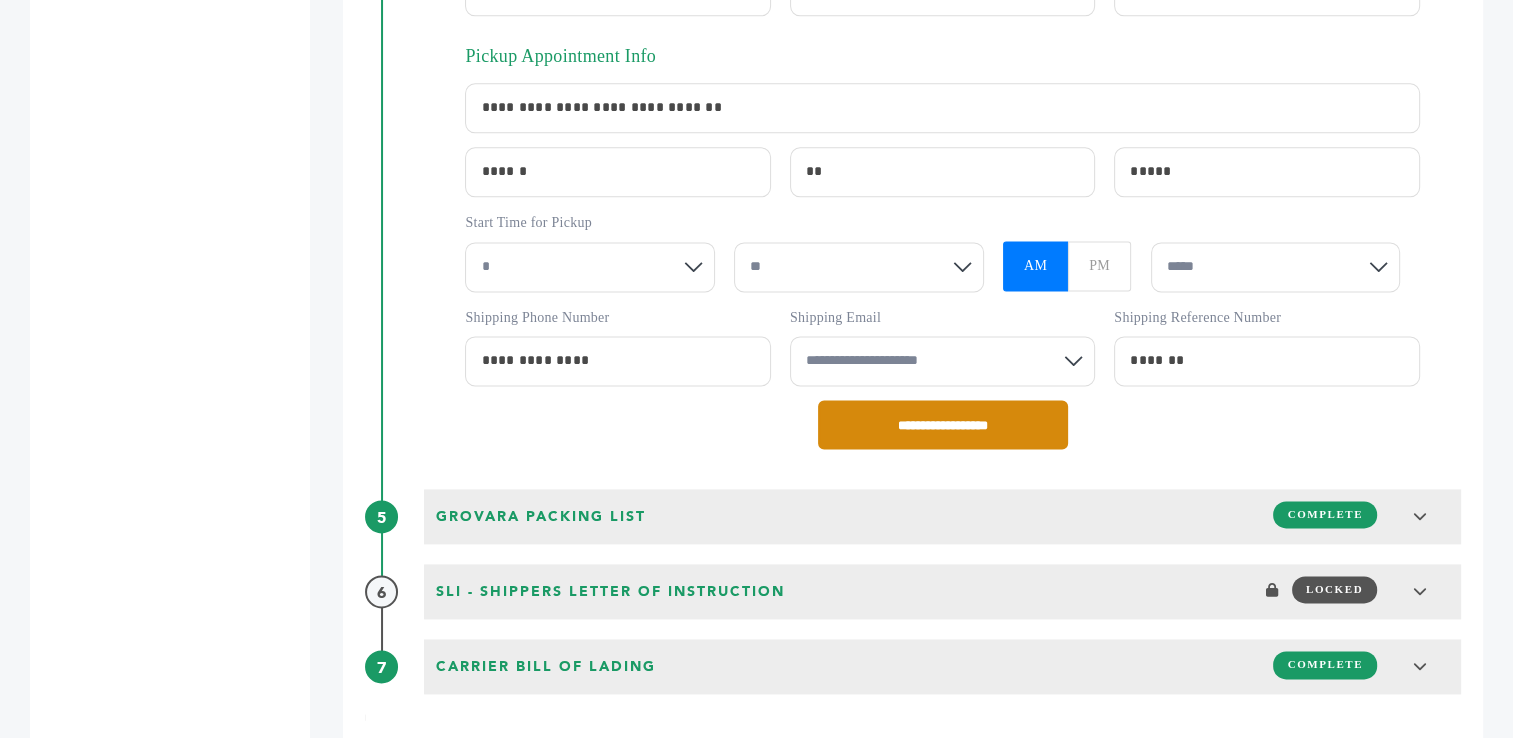 click on "**********" at bounding box center (943, 424) 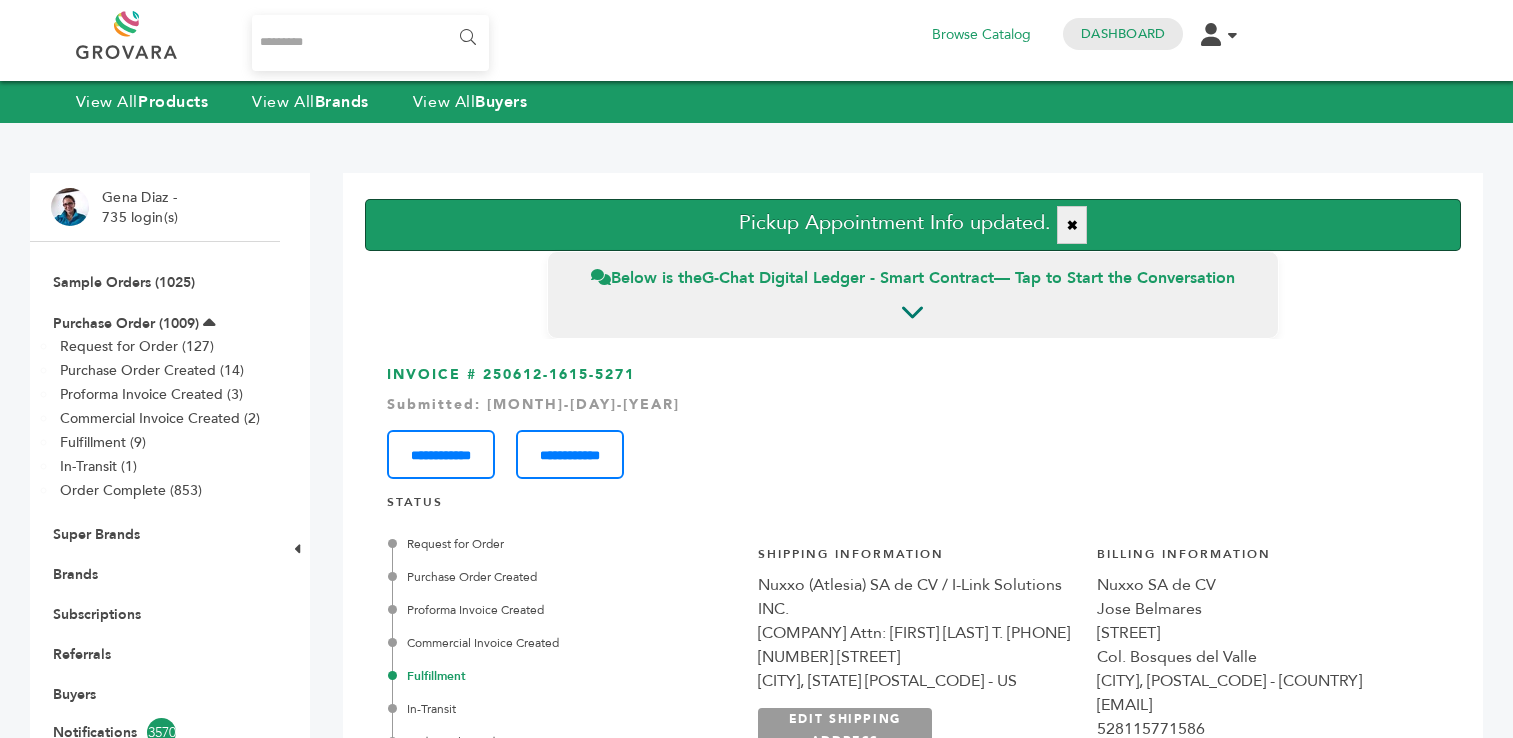 scroll, scrollTop: 0, scrollLeft: 0, axis: both 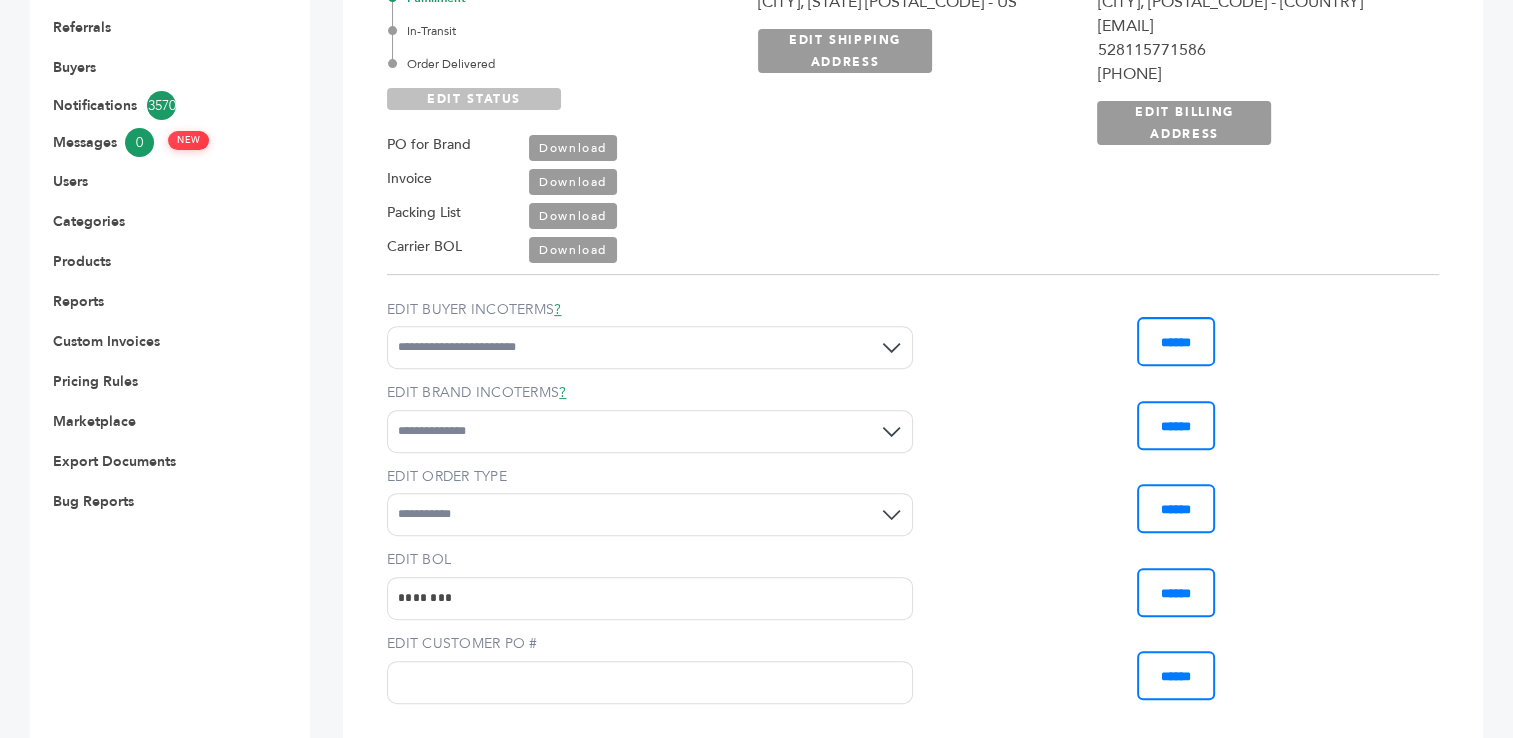 click on "EDIT STATUS" at bounding box center [474, 99] 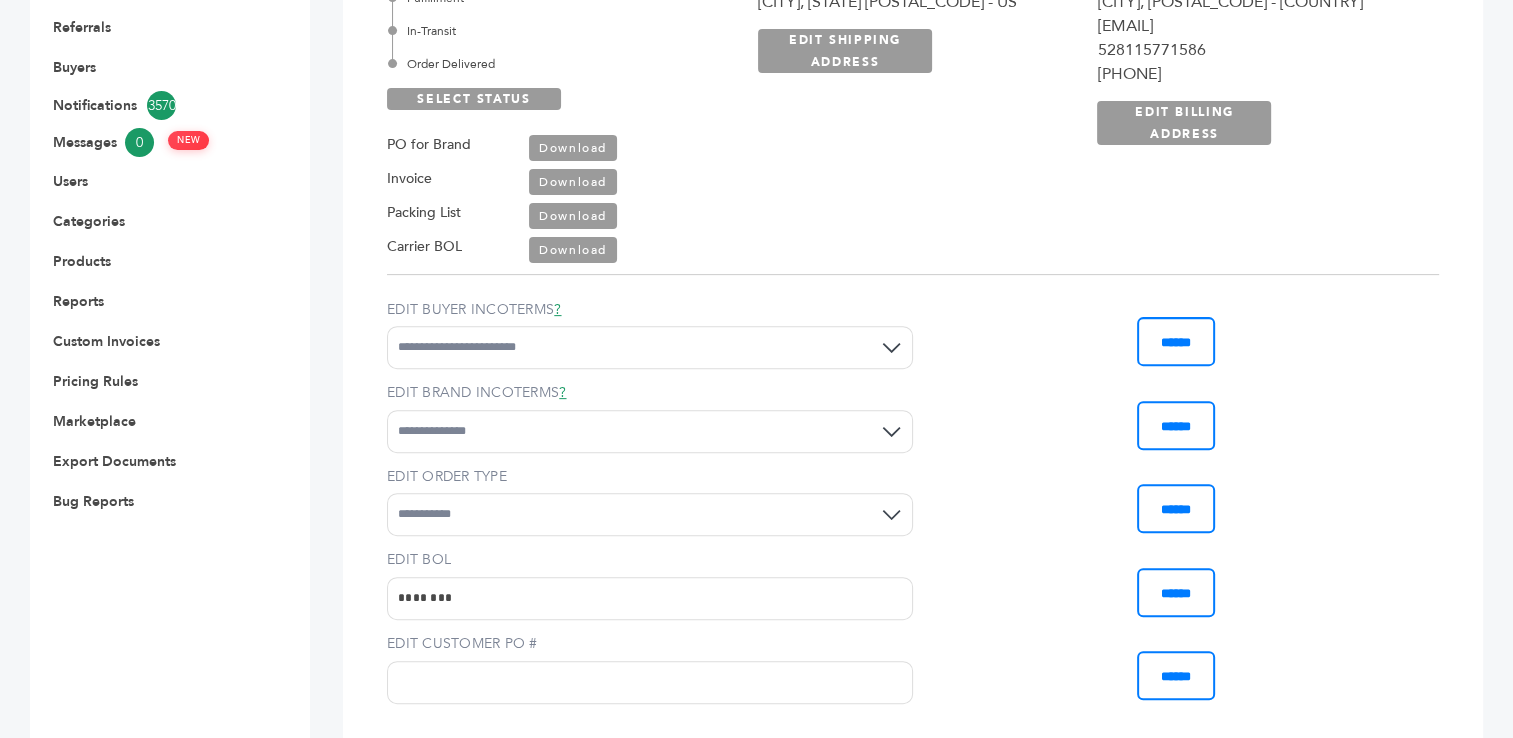 click on "In-Transit" at bounding box center [564, 31] 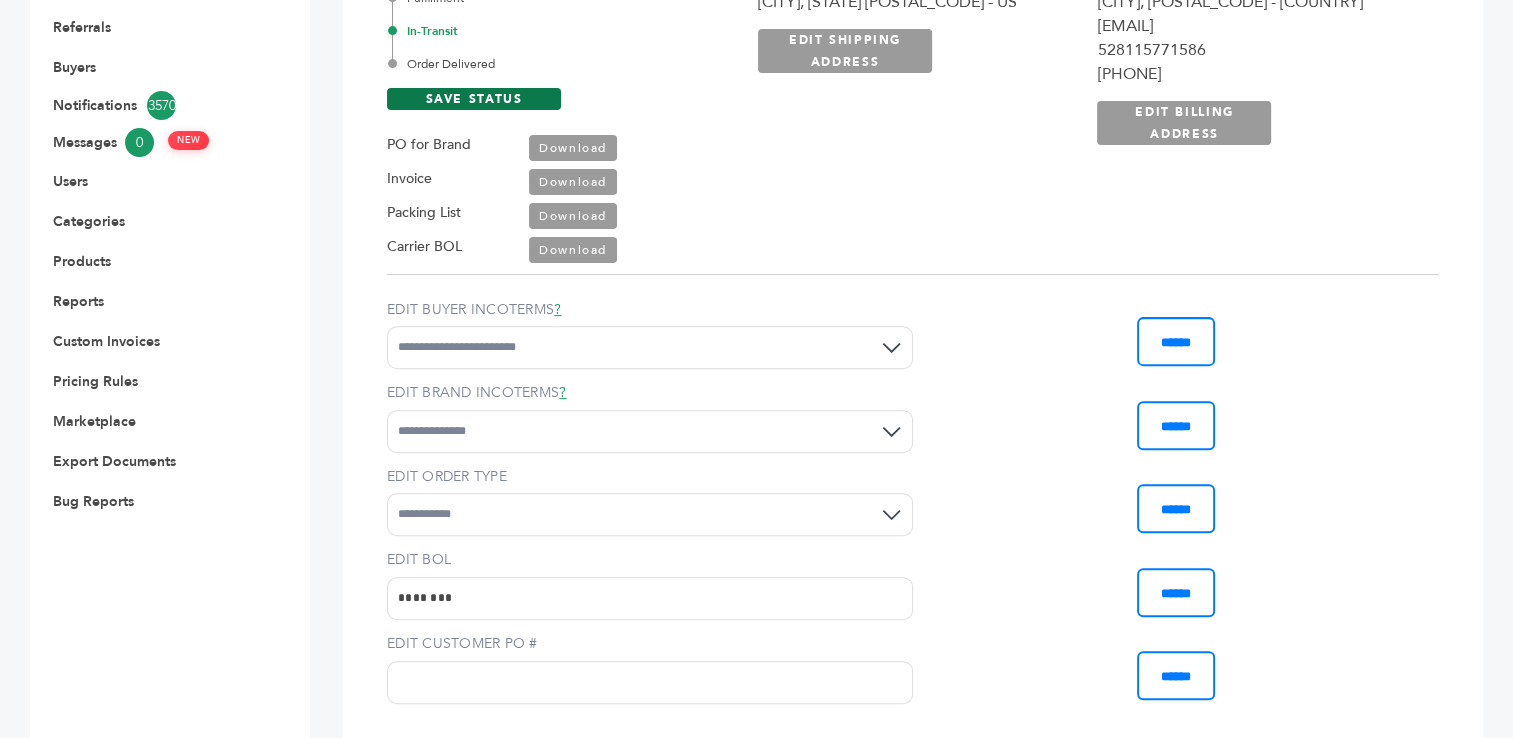 click on "SAVE STATUS" at bounding box center (474, 99) 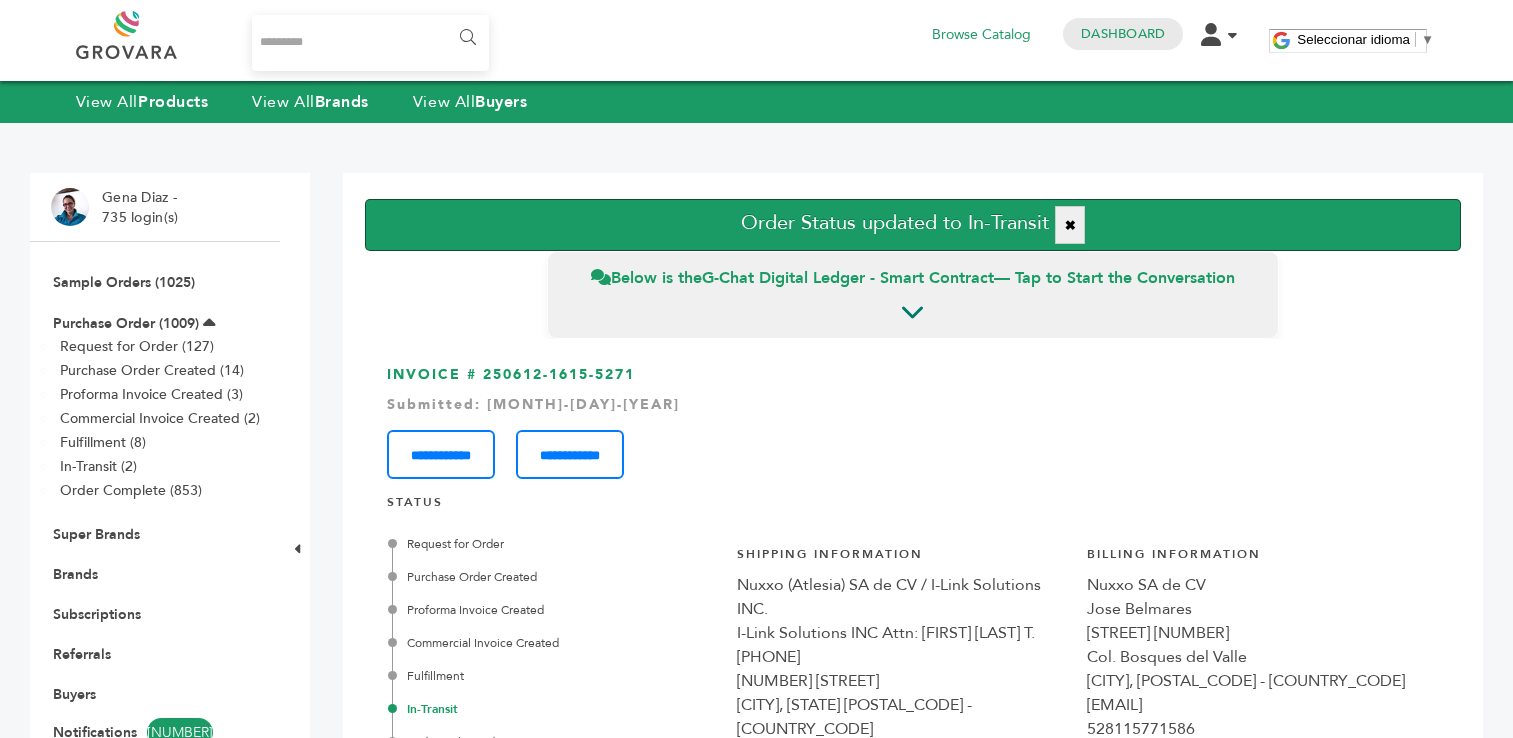 scroll, scrollTop: 0, scrollLeft: 0, axis: both 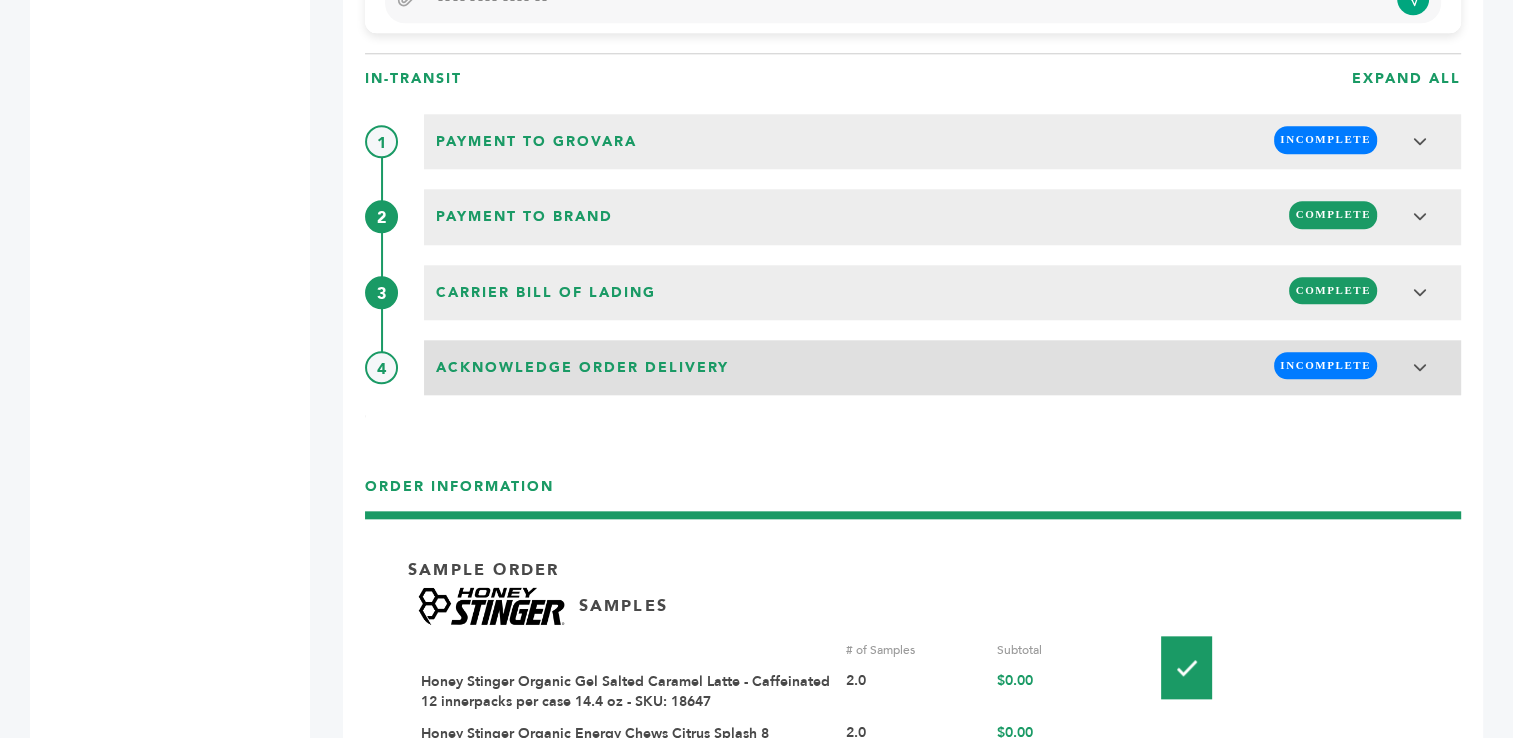 click on "INCOMPLETE" at bounding box center [1325, 365] 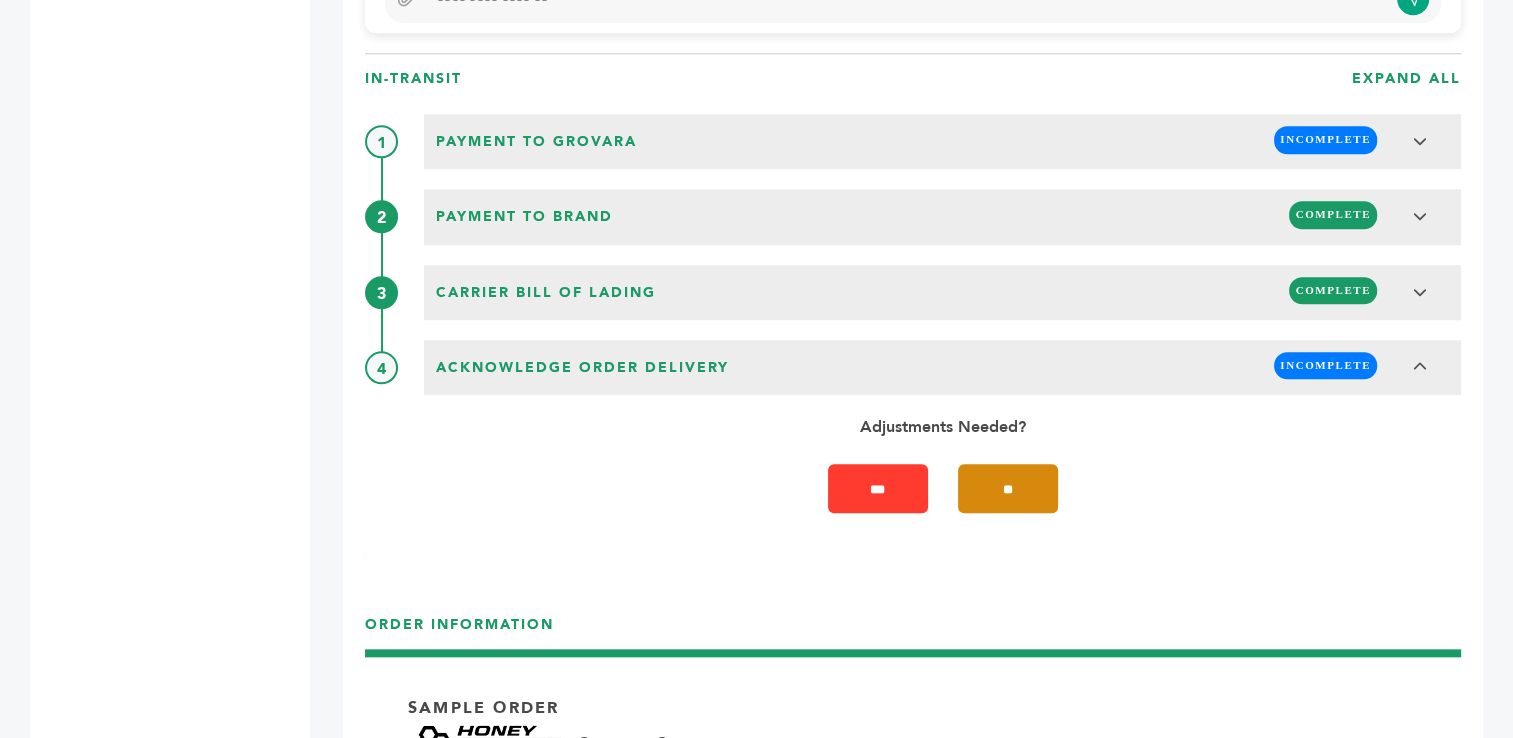 click on "**" at bounding box center [1008, 488] 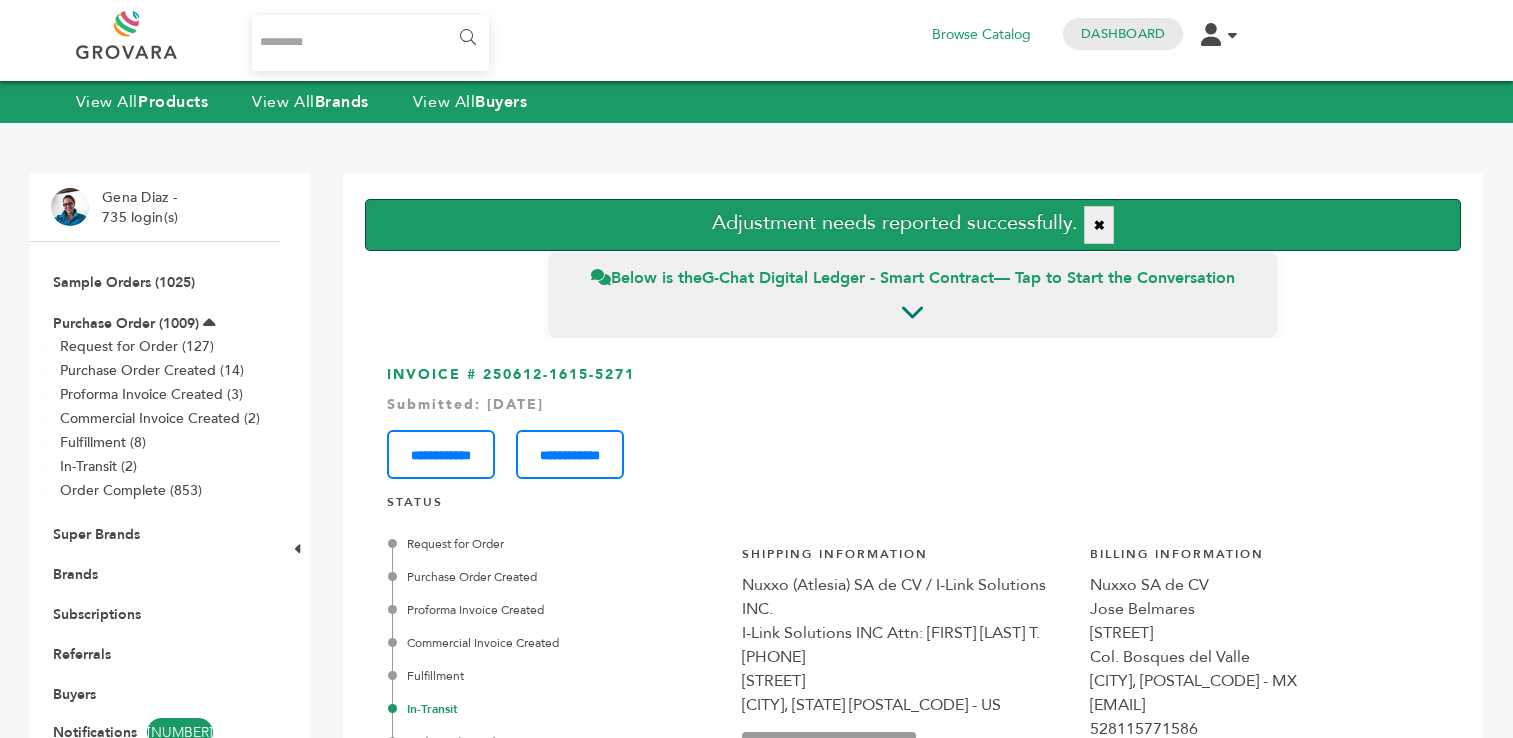 scroll, scrollTop: 0, scrollLeft: 0, axis: both 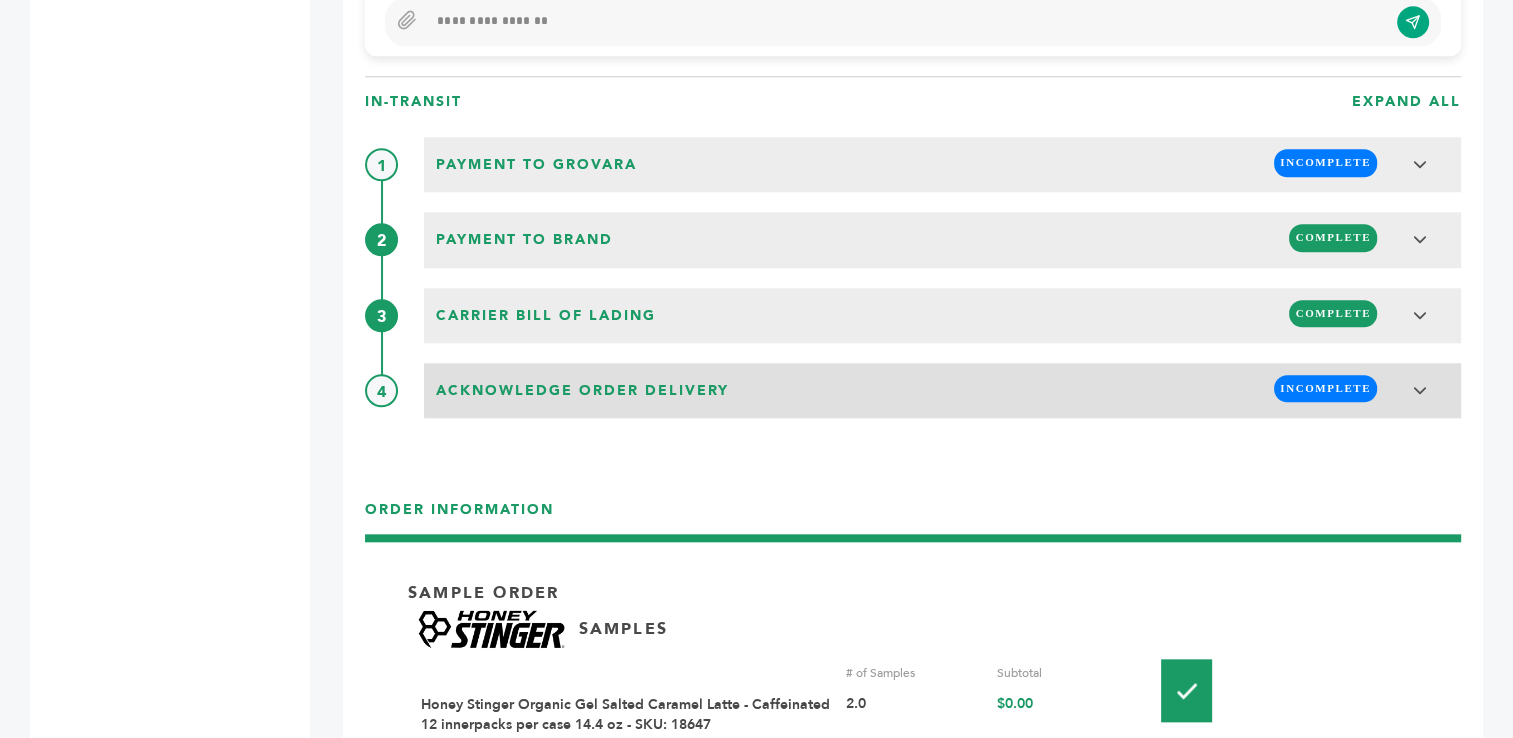 click on "INCOMPLETE" at bounding box center (1325, 388) 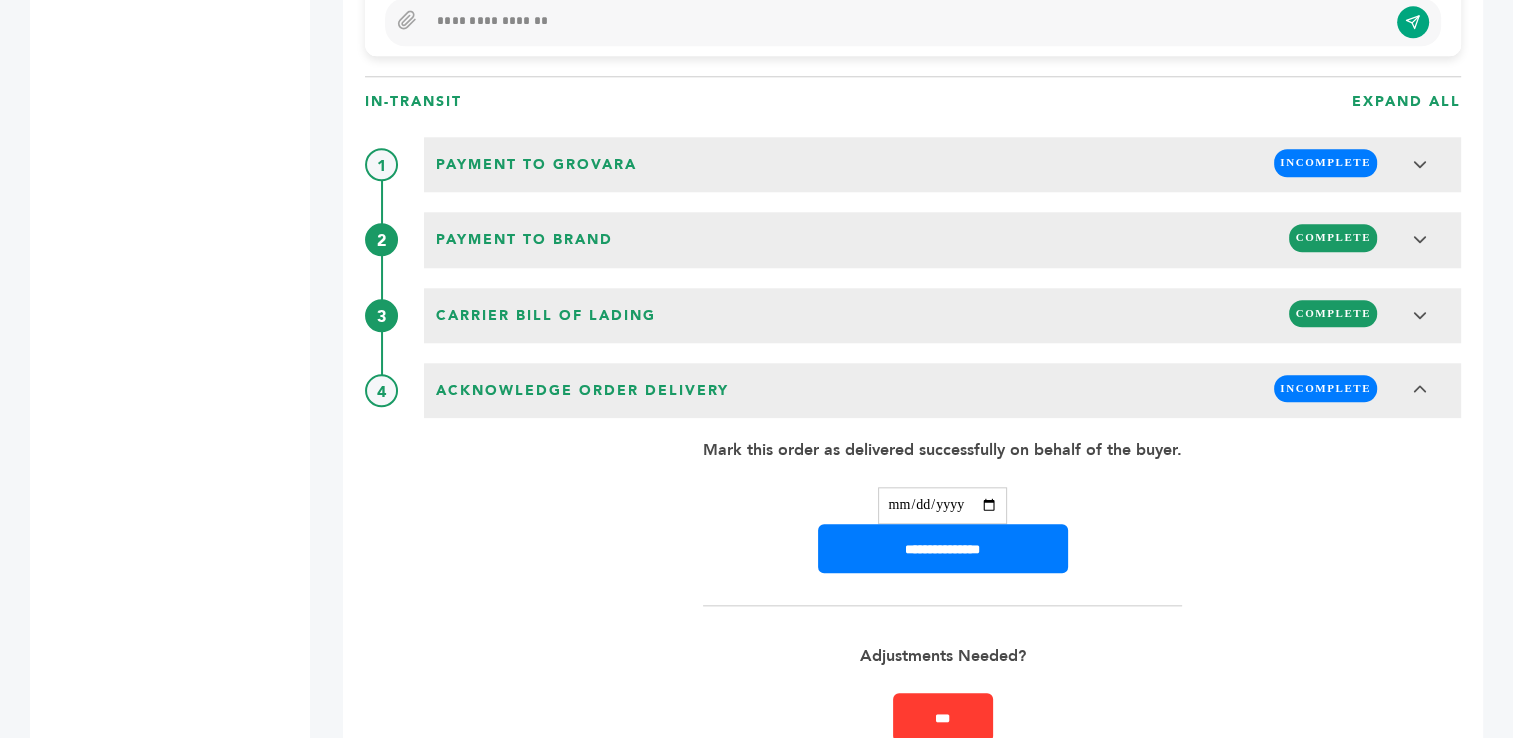 click at bounding box center [942, 505] 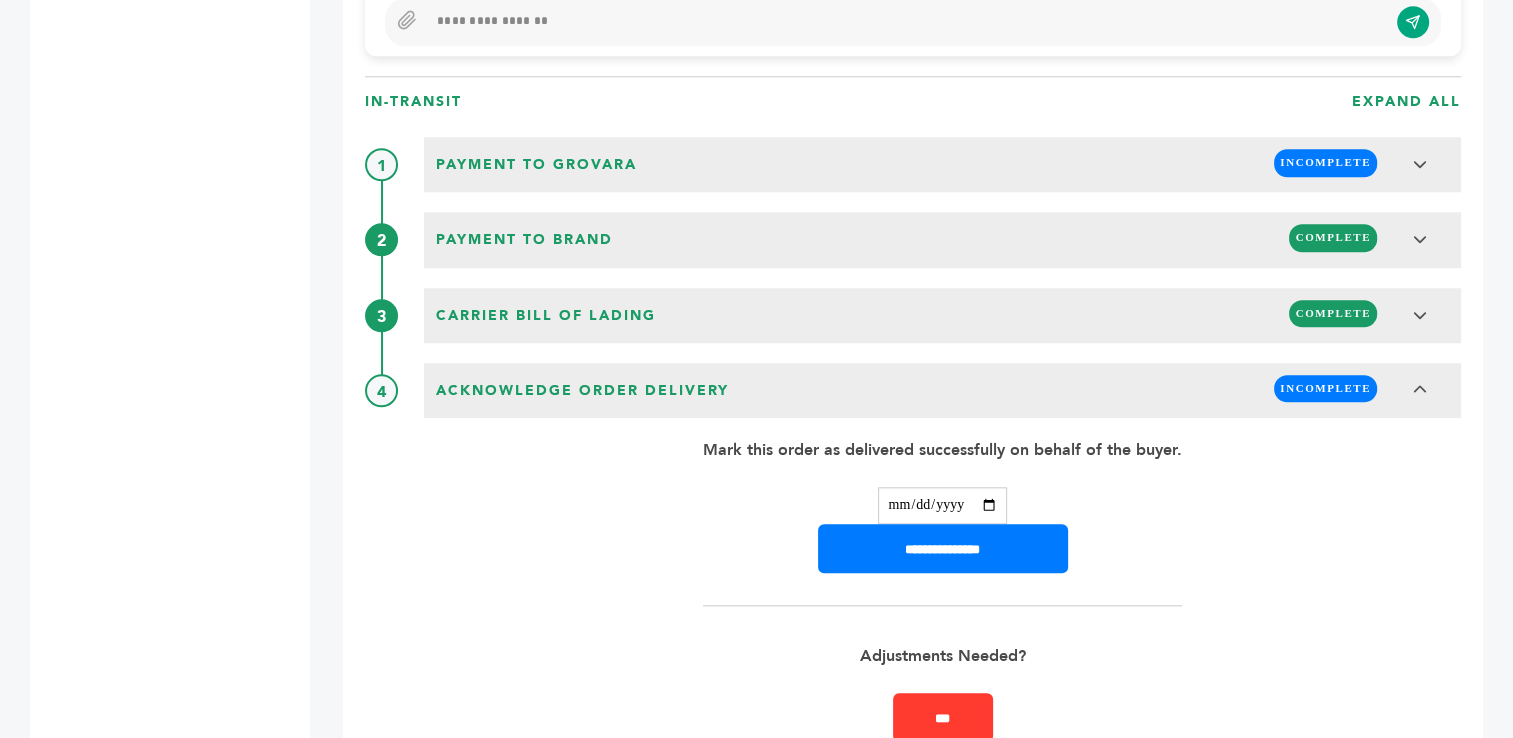 type on "**********" 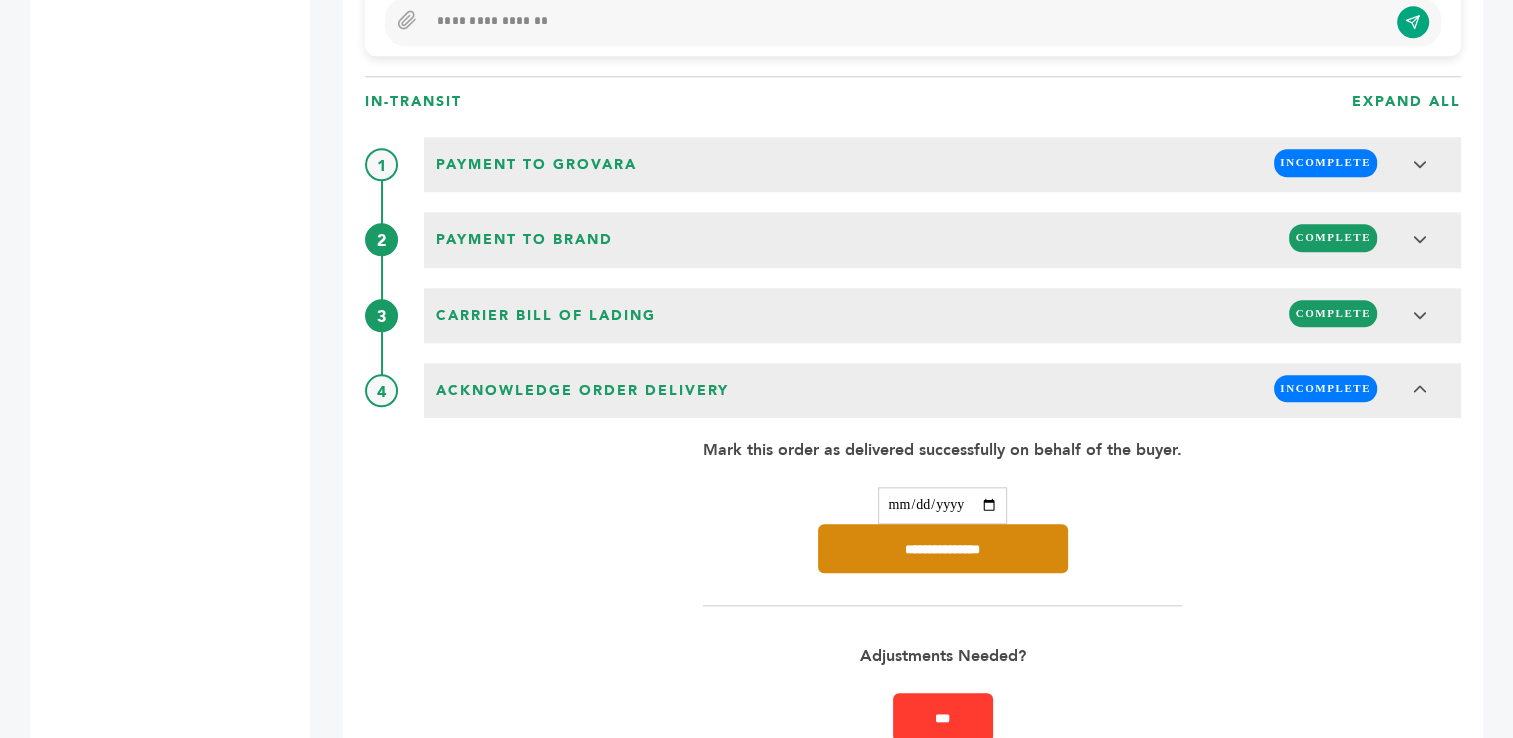 click on "**********" at bounding box center [943, 548] 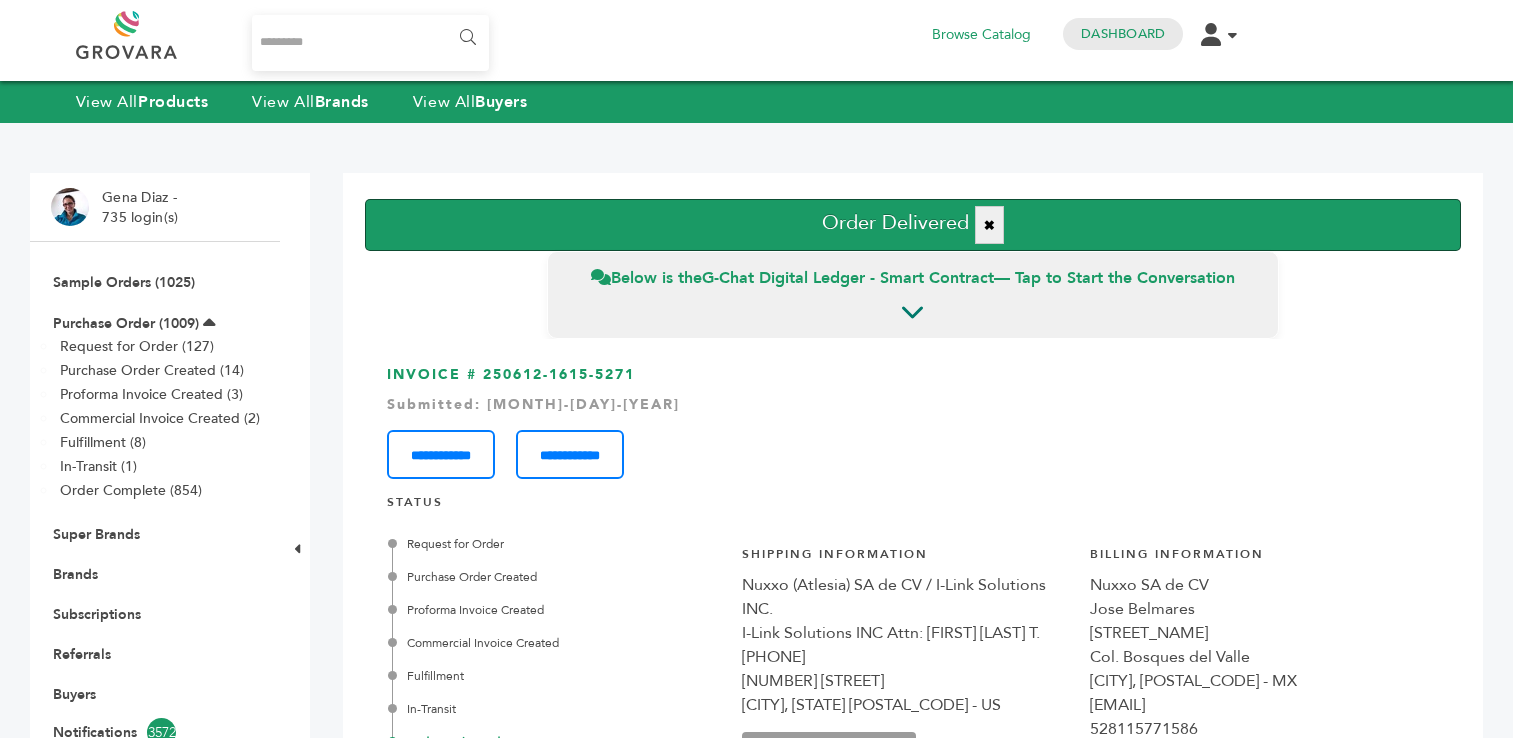 scroll, scrollTop: 0, scrollLeft: 0, axis: both 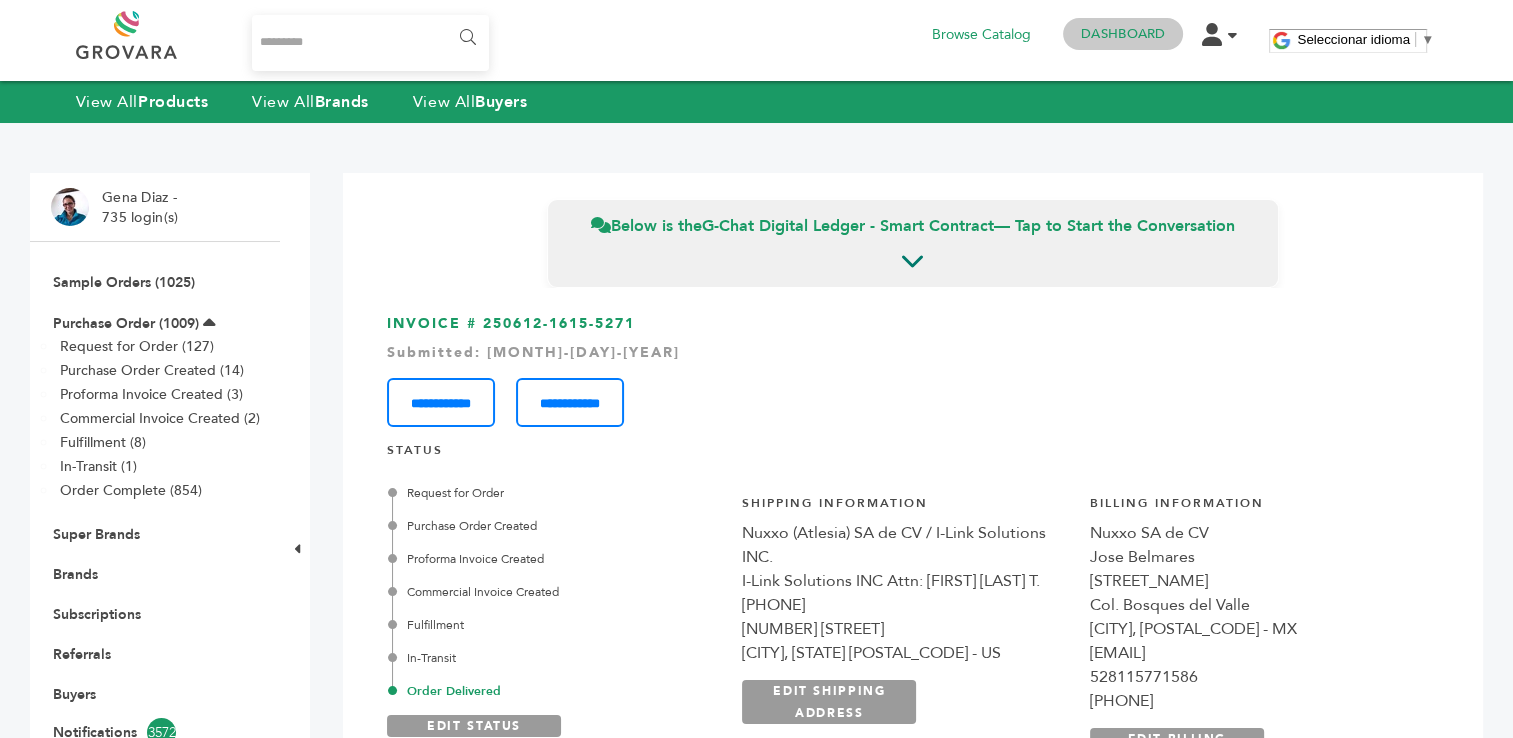 click on "Dashboard" at bounding box center (1123, 34) 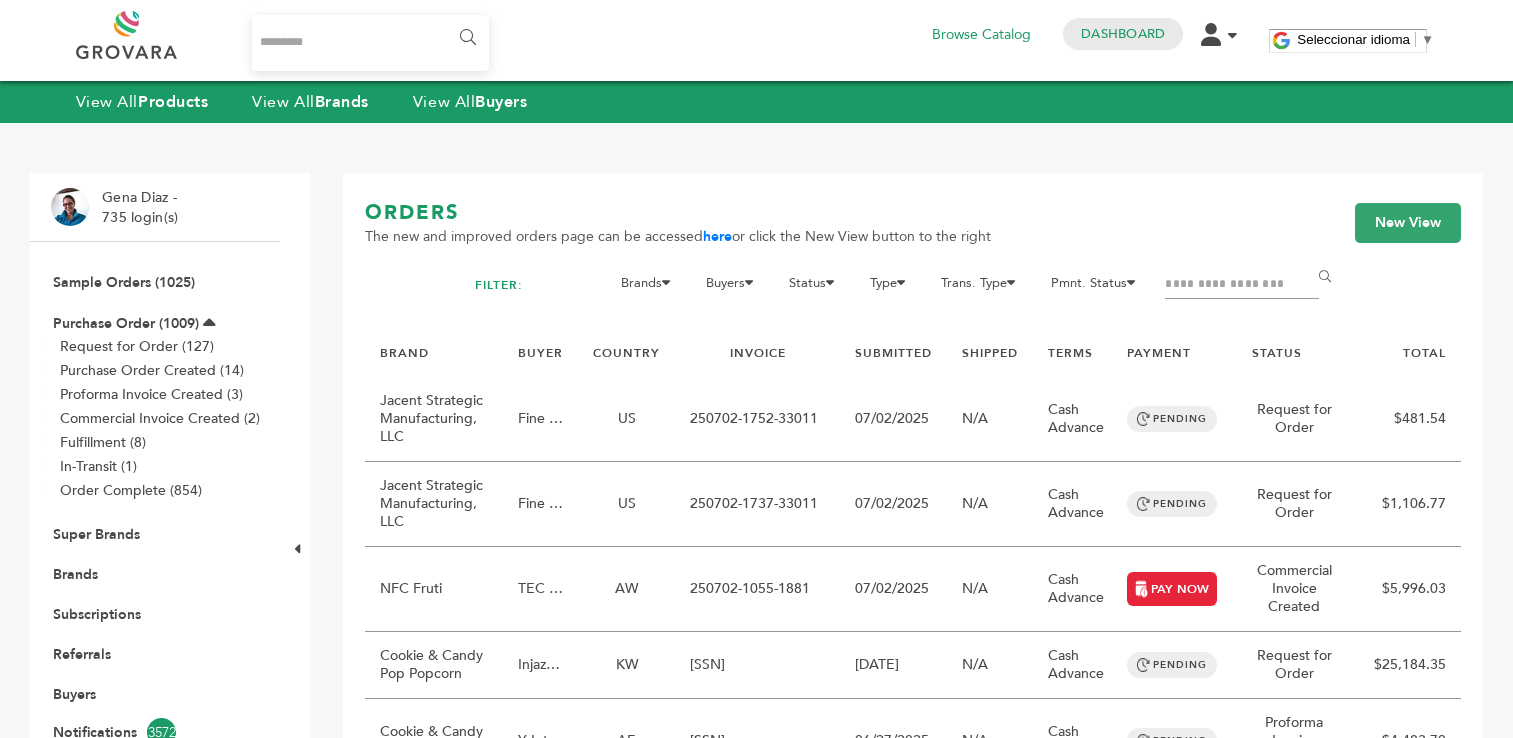 scroll, scrollTop: 0, scrollLeft: 0, axis: both 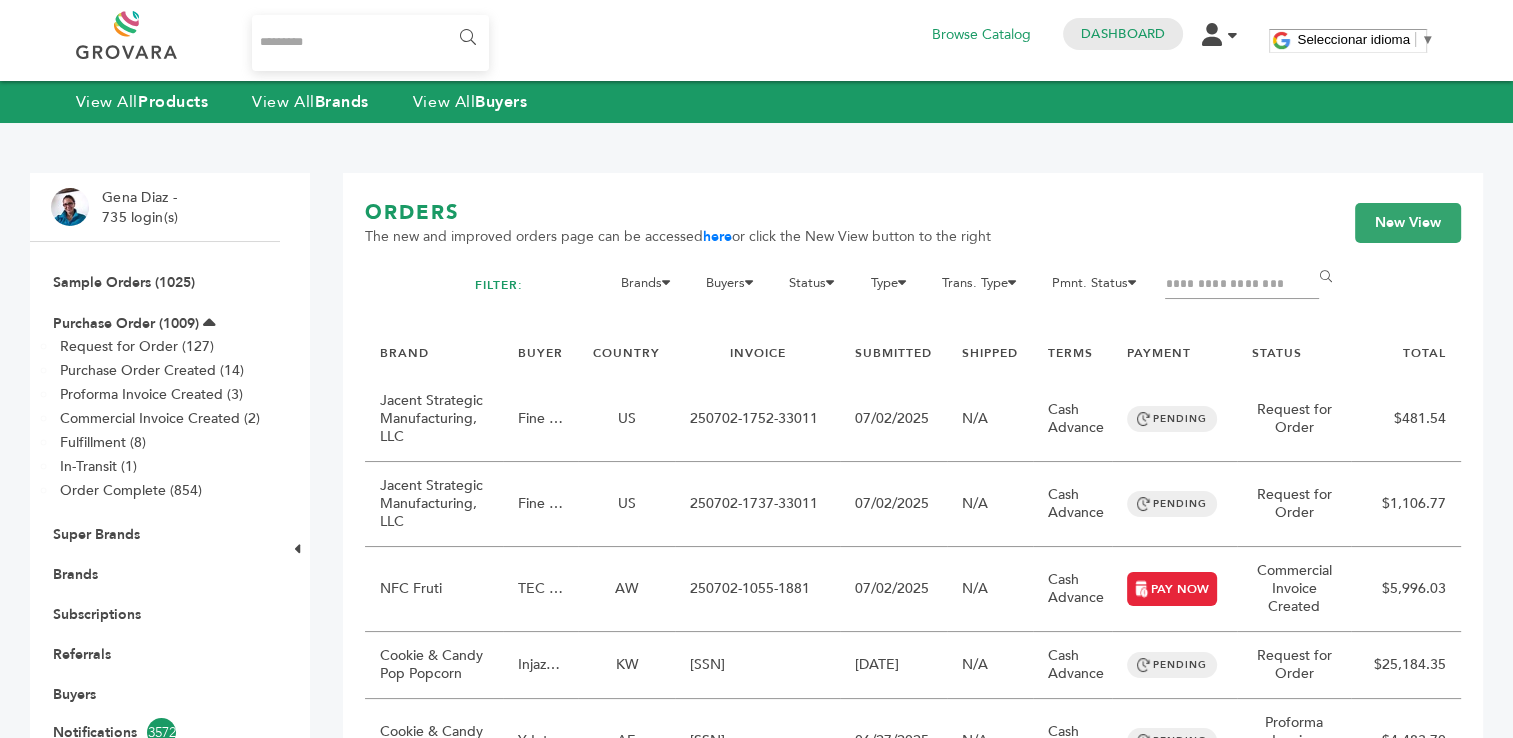click at bounding box center [1242, 285] 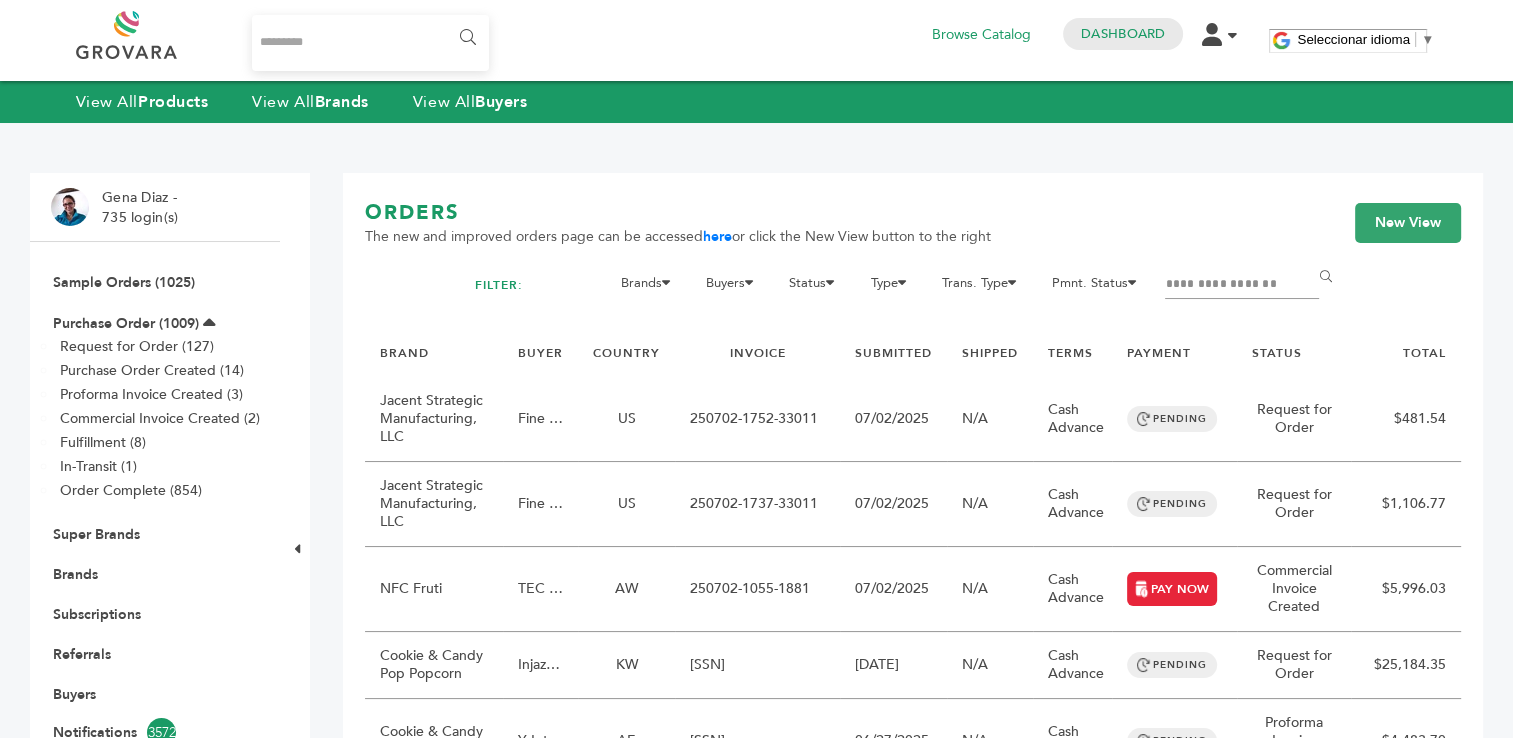 type on "**********" 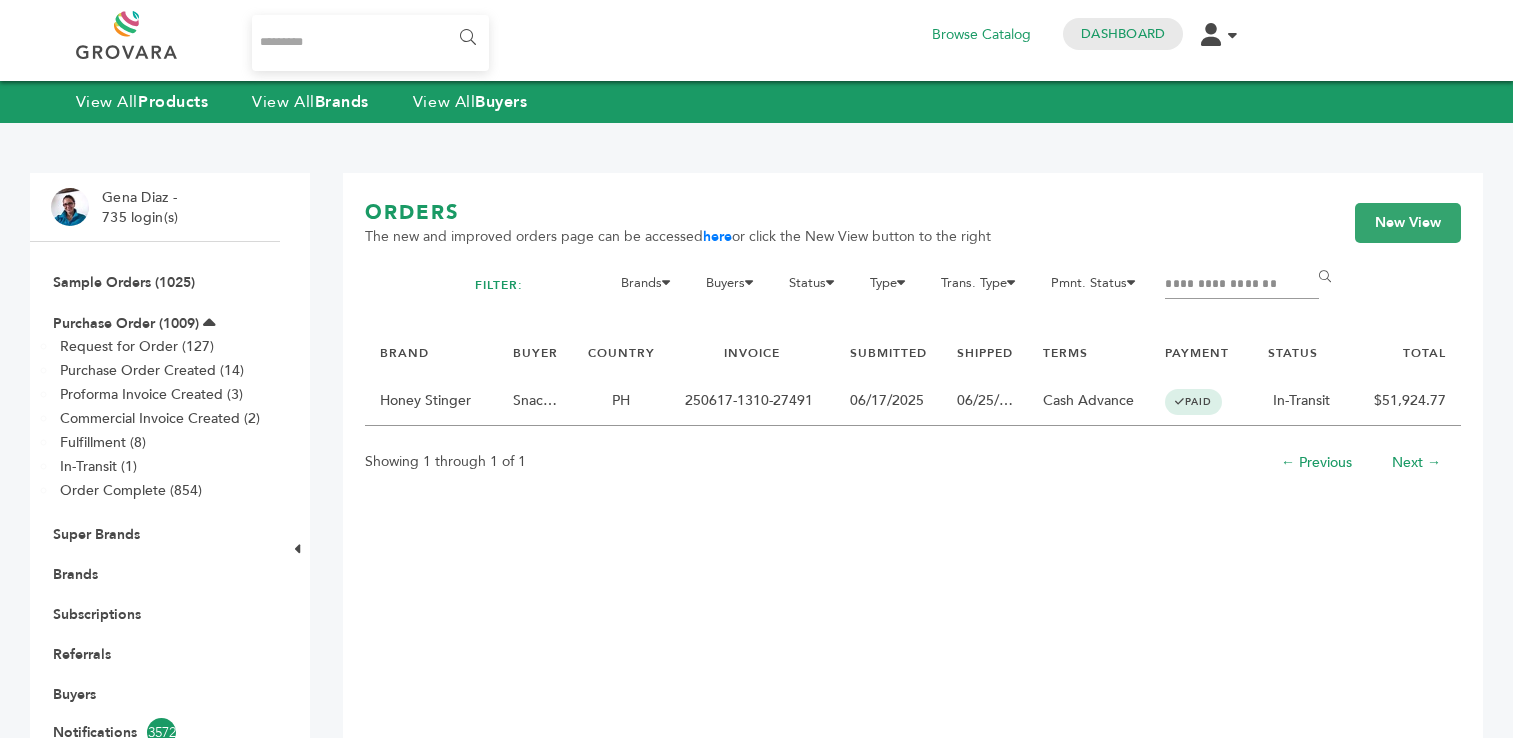 scroll, scrollTop: 0, scrollLeft: 0, axis: both 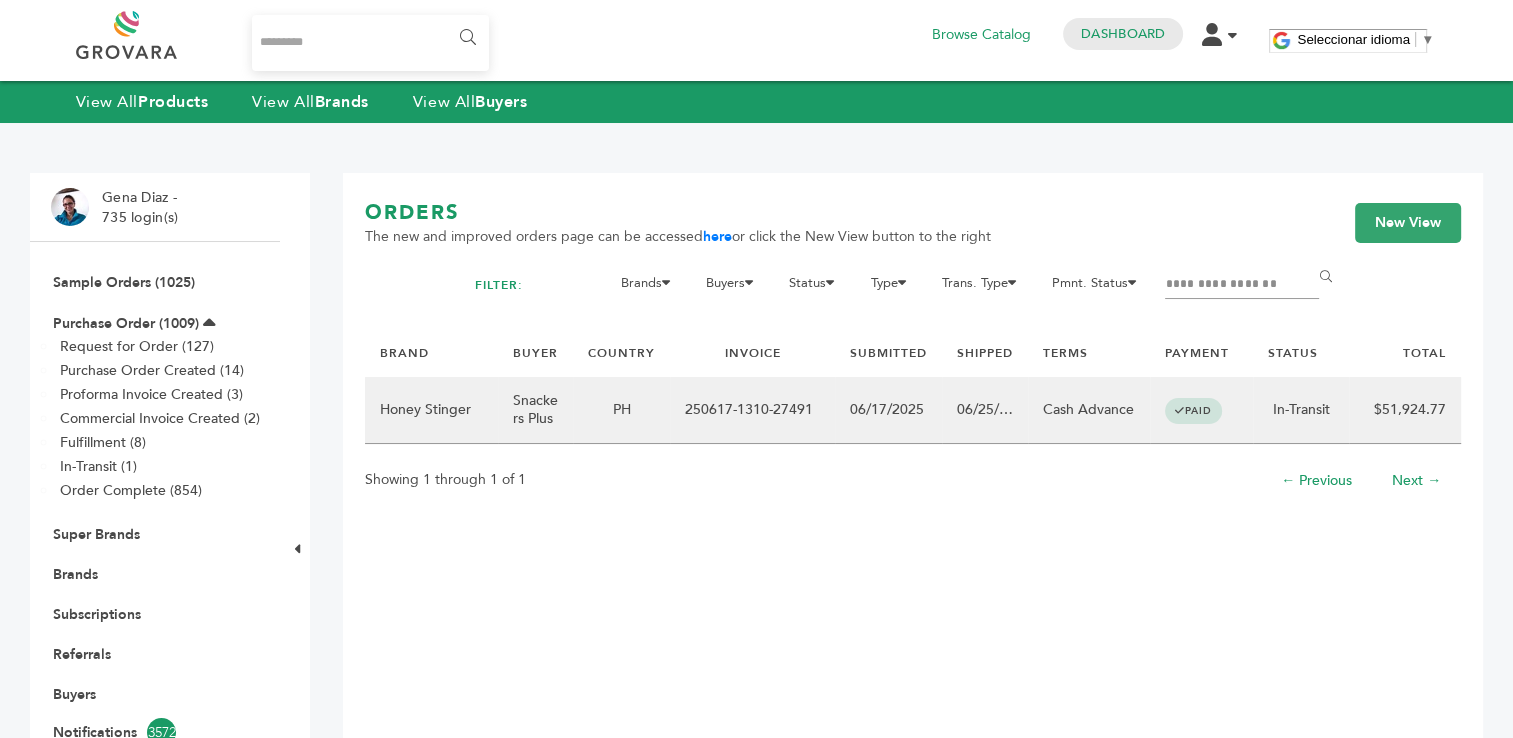 click on "Snackers Plus" at bounding box center [535, 410] 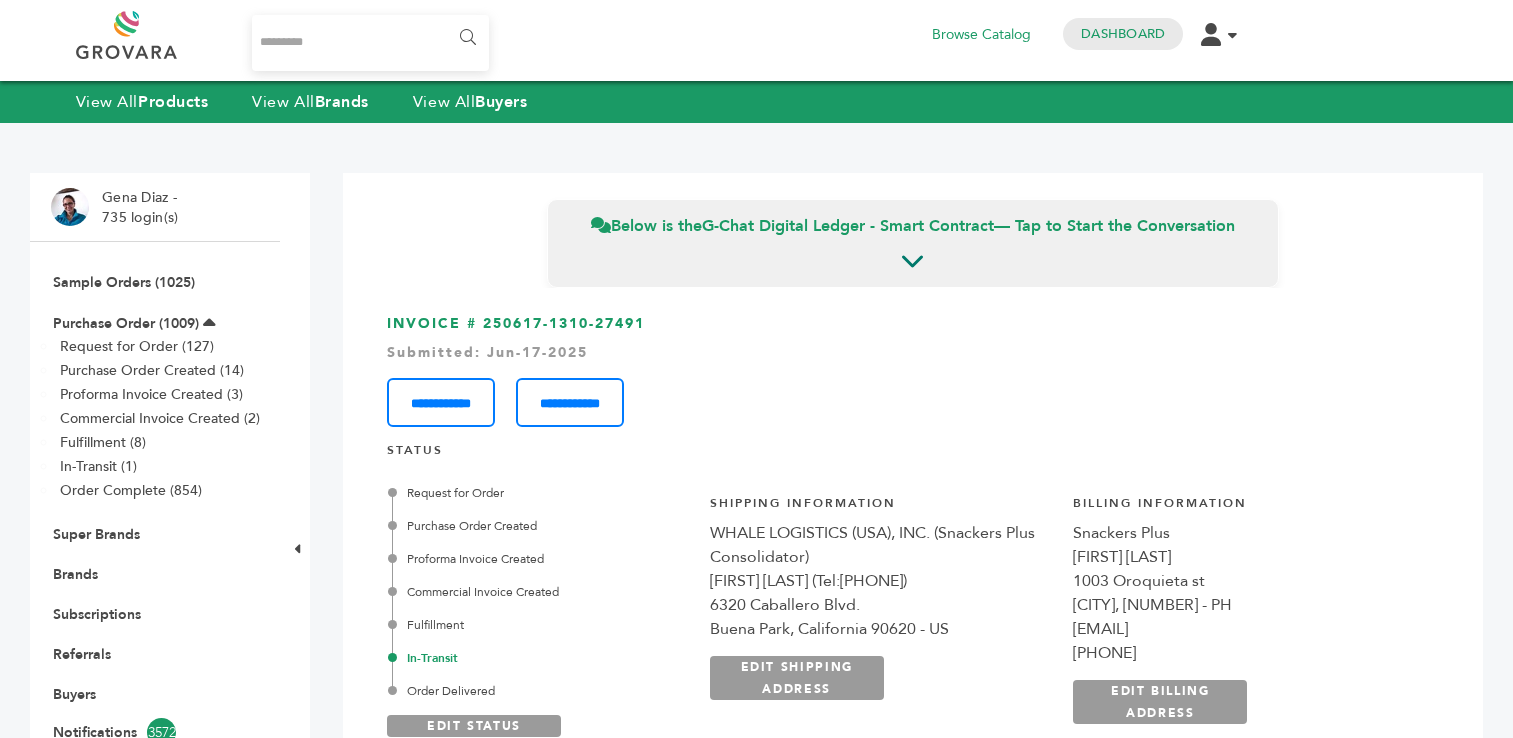 scroll, scrollTop: 0, scrollLeft: 0, axis: both 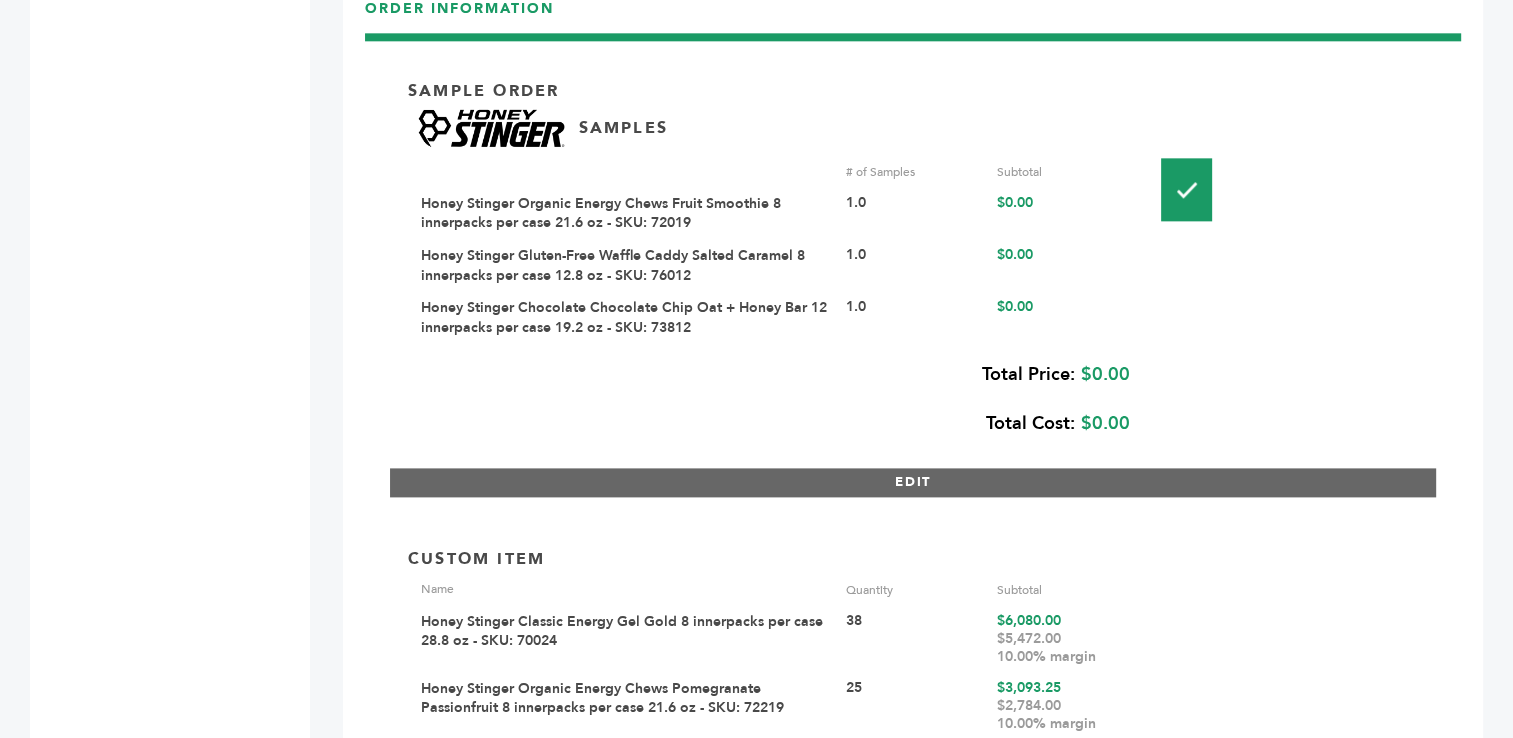 click on "EDIT" at bounding box center [913, 482] 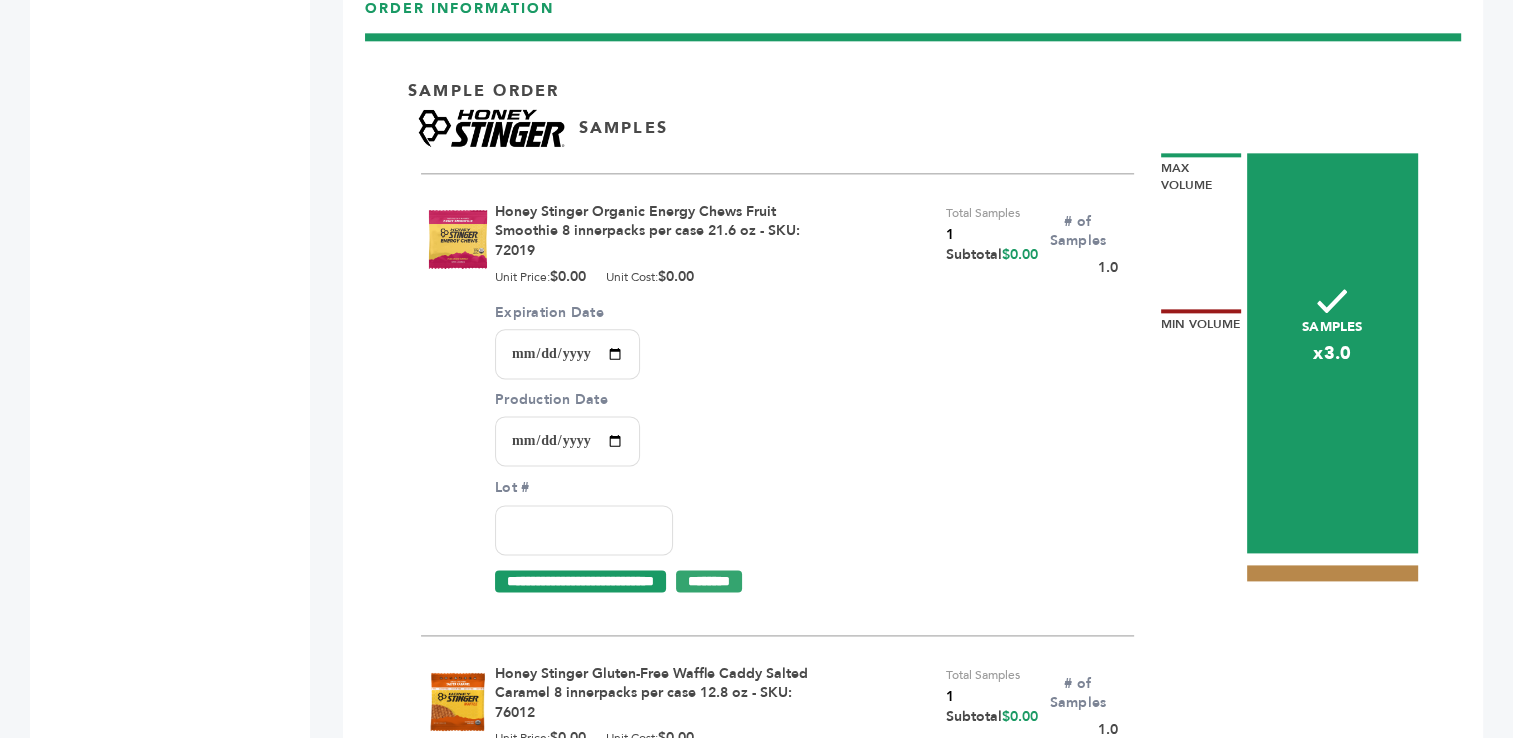 click on "Lot #" at bounding box center (584, 530) 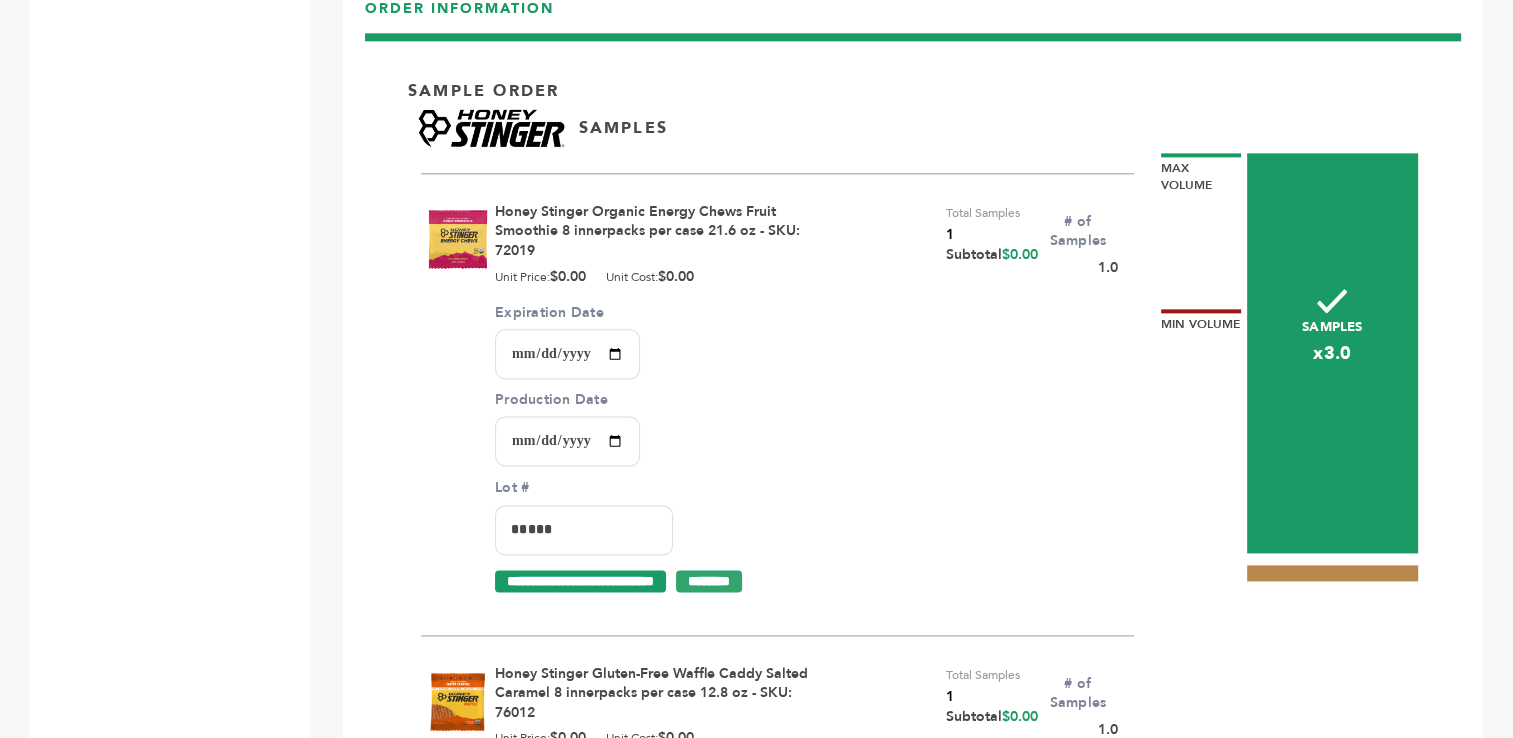 type on "*****" 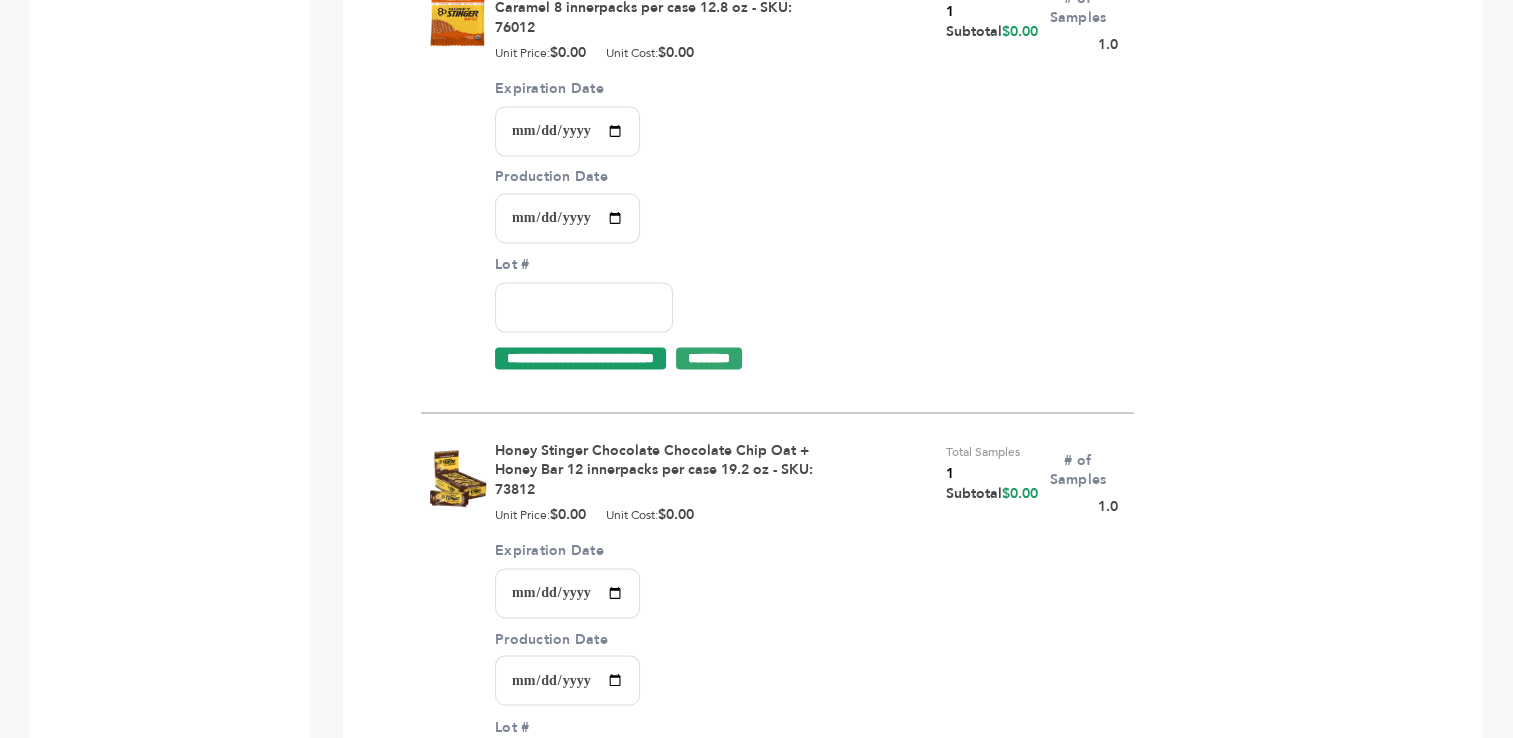 scroll, scrollTop: 3134, scrollLeft: 0, axis: vertical 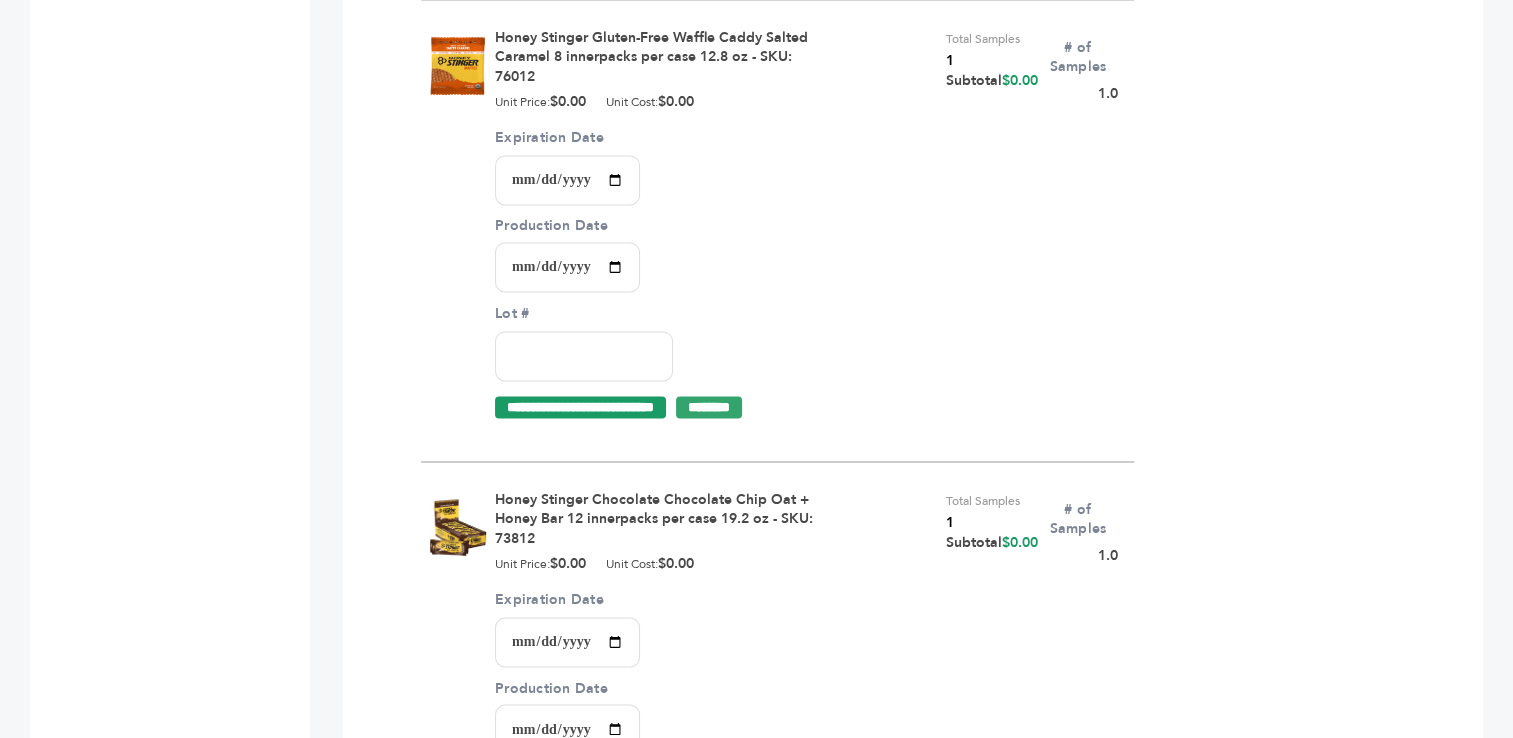 click on "Expiration Date" at bounding box center [567, 180] 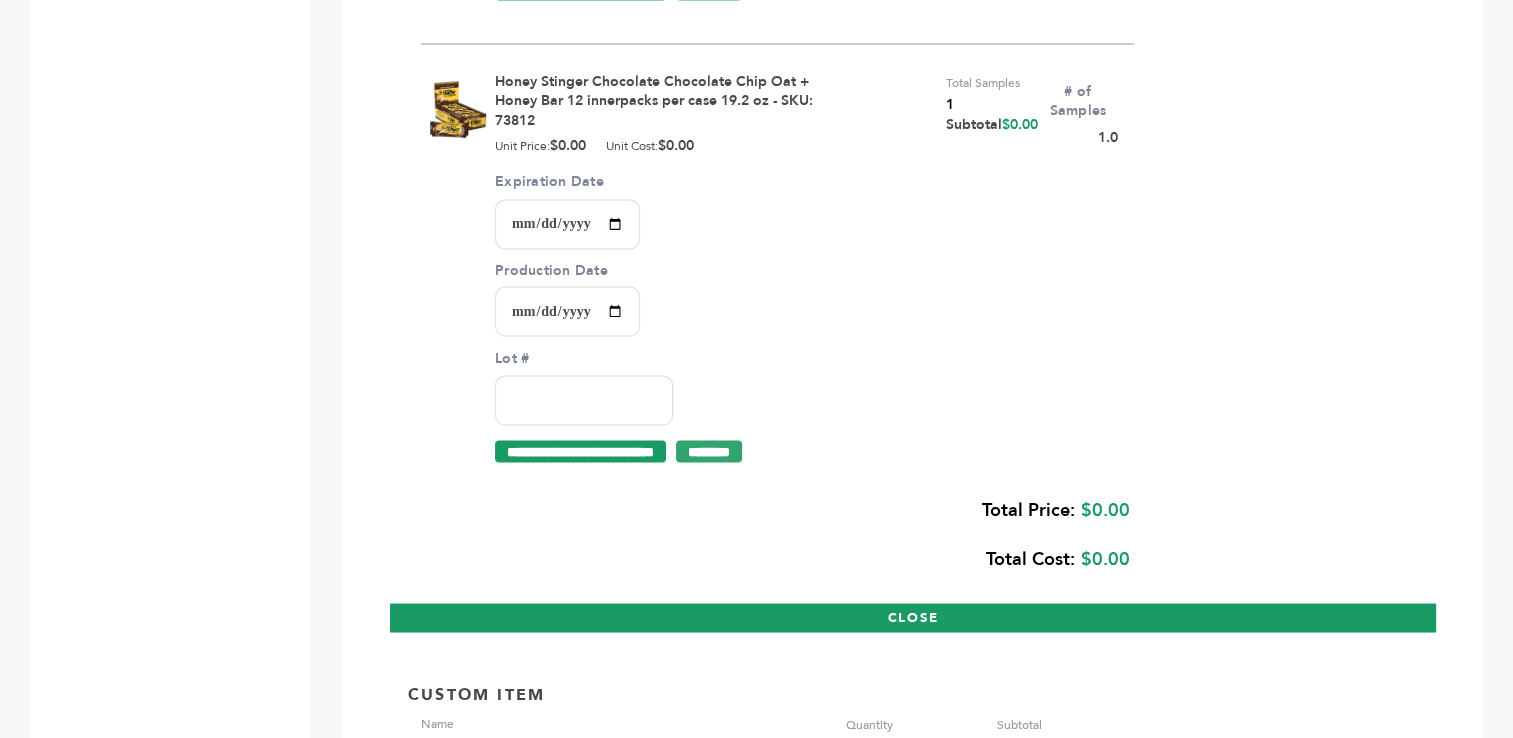 scroll, scrollTop: 3602, scrollLeft: 0, axis: vertical 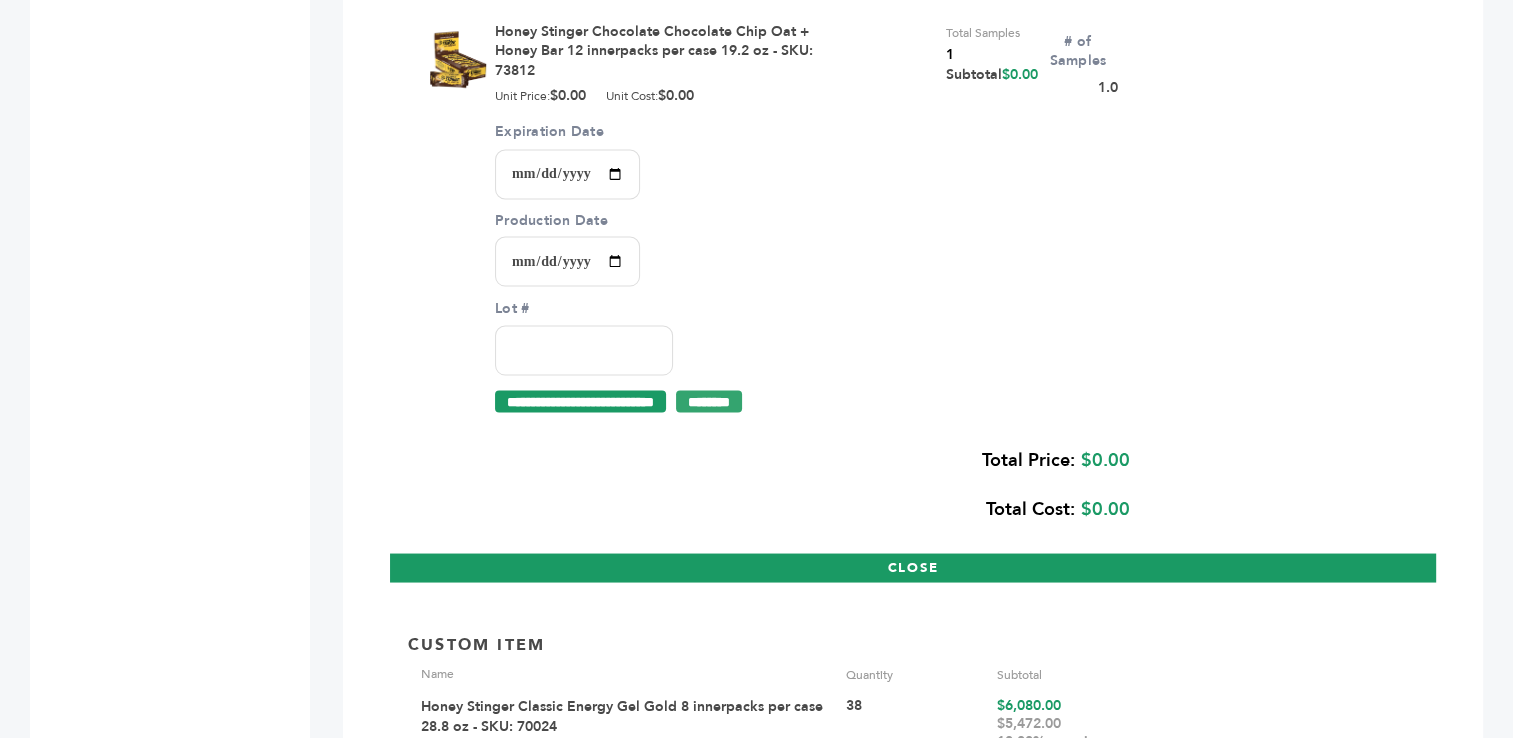 type on "**********" 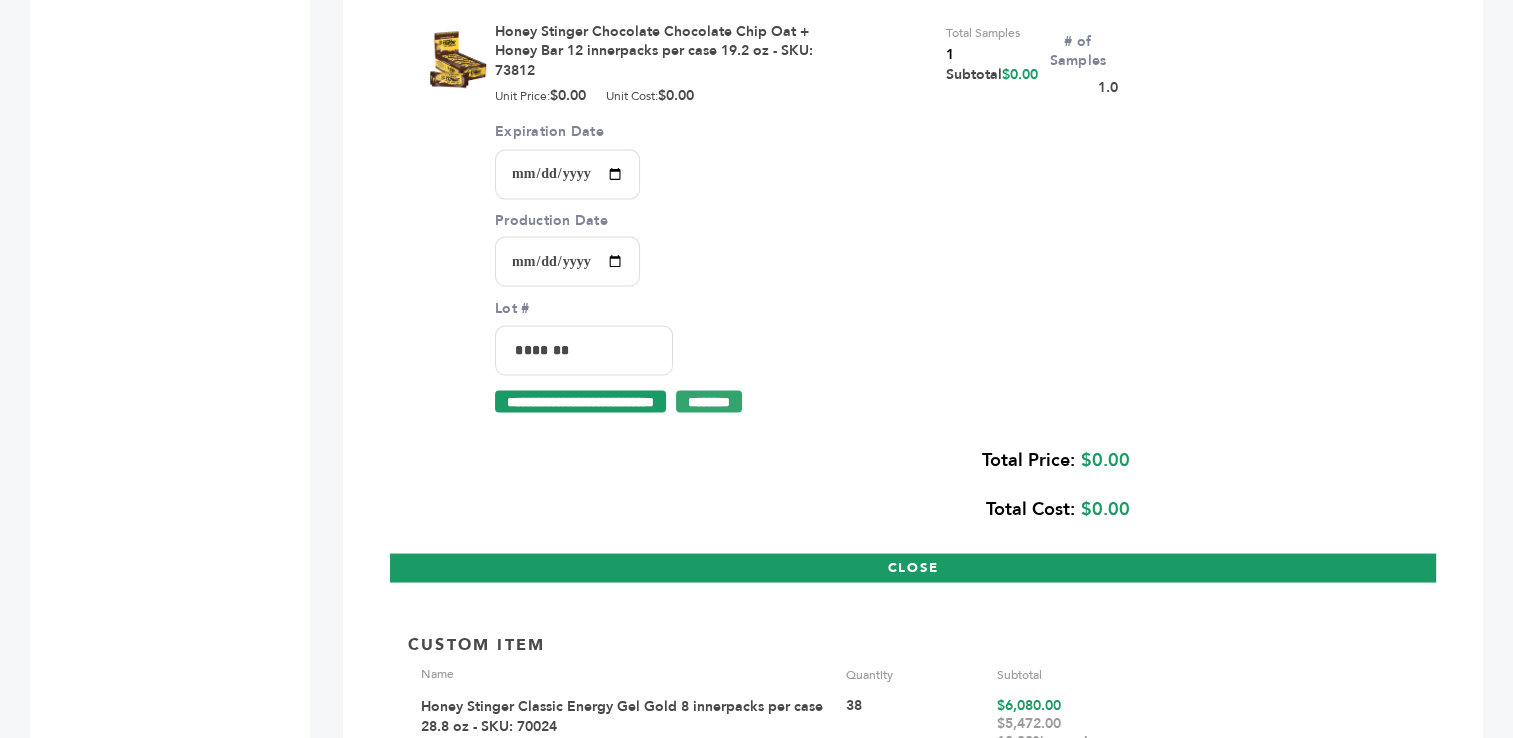 type on "*******" 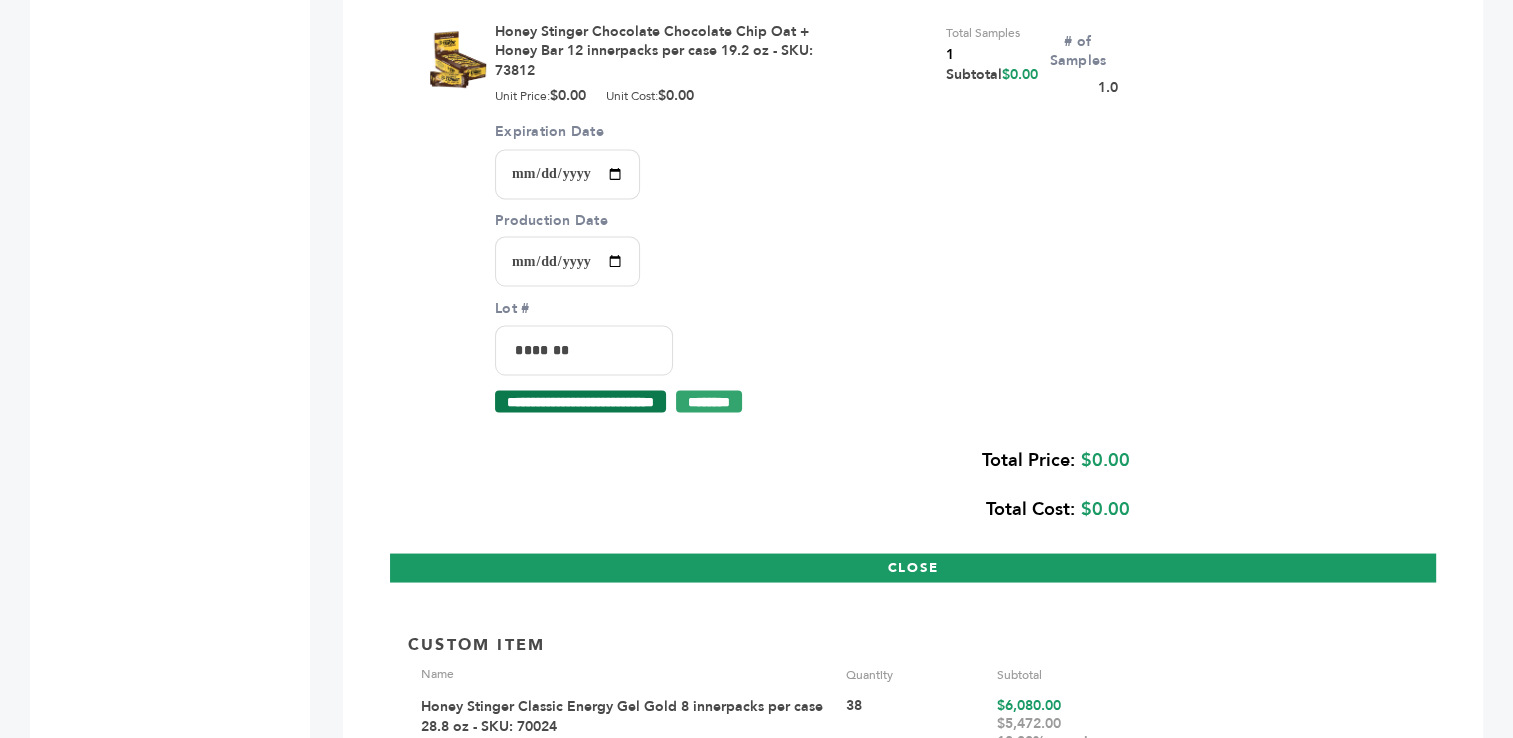 click on "**********" at bounding box center (580, 401) 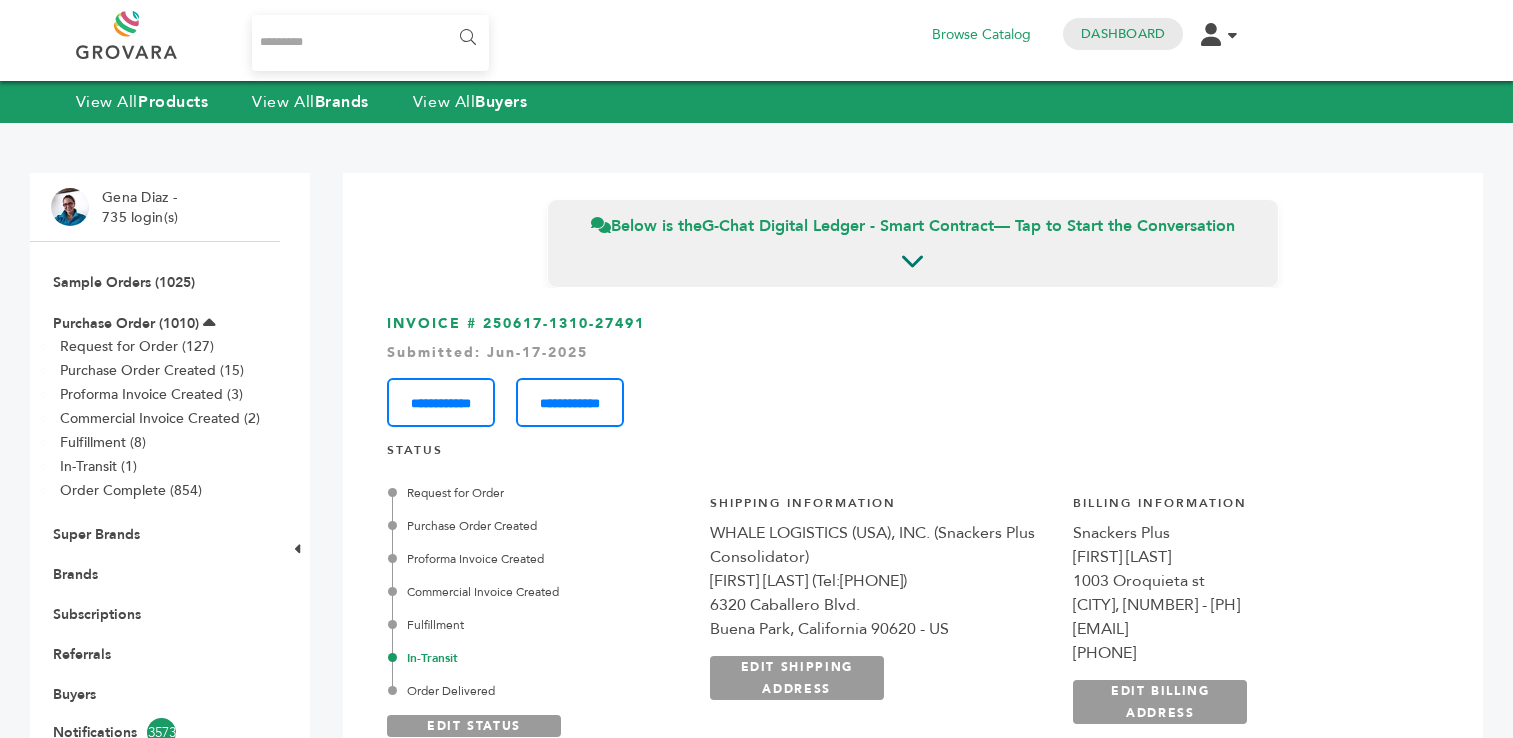 scroll, scrollTop: 0, scrollLeft: 0, axis: both 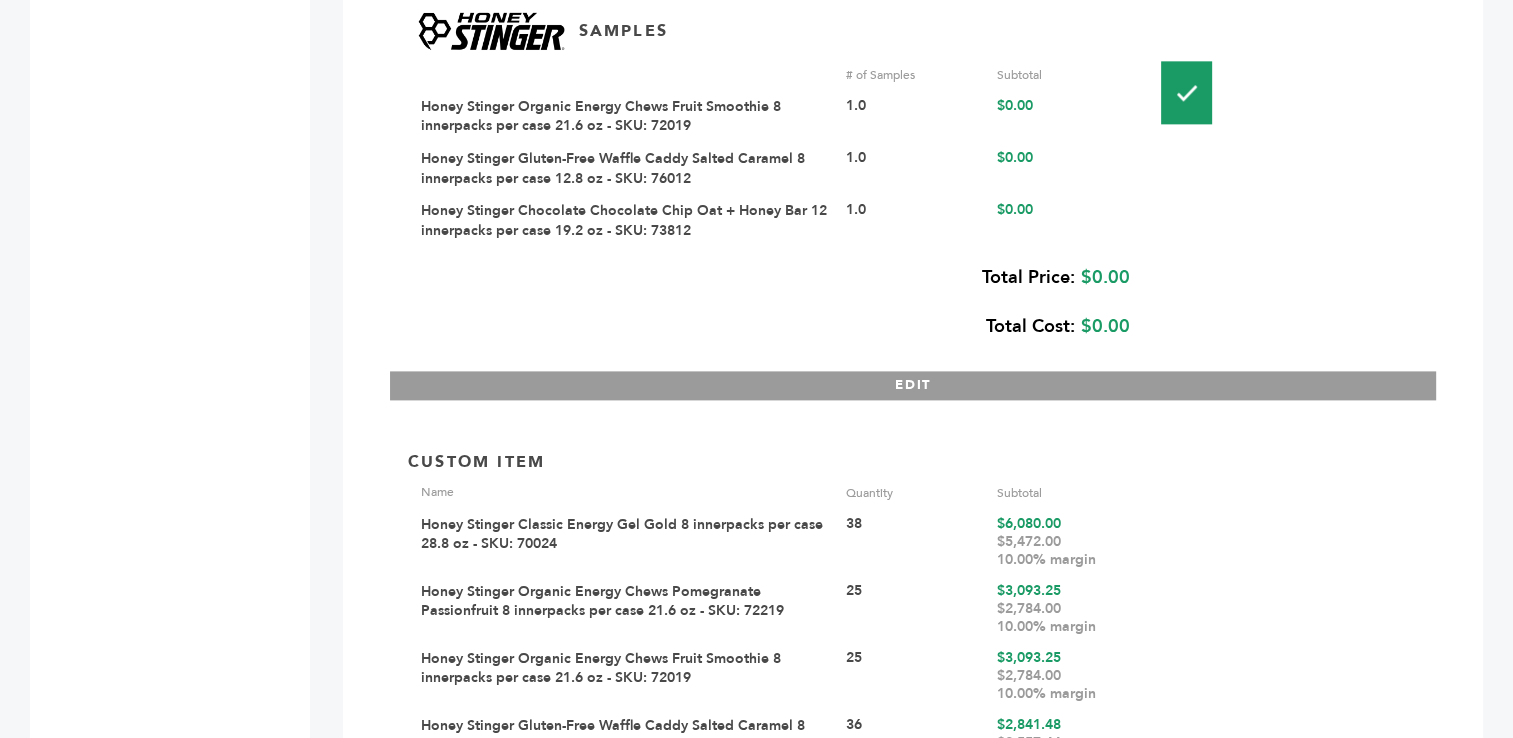 drag, startPoint x: 1489, startPoint y: 330, endPoint x: 1492, endPoint y: 210, distance: 120.03749 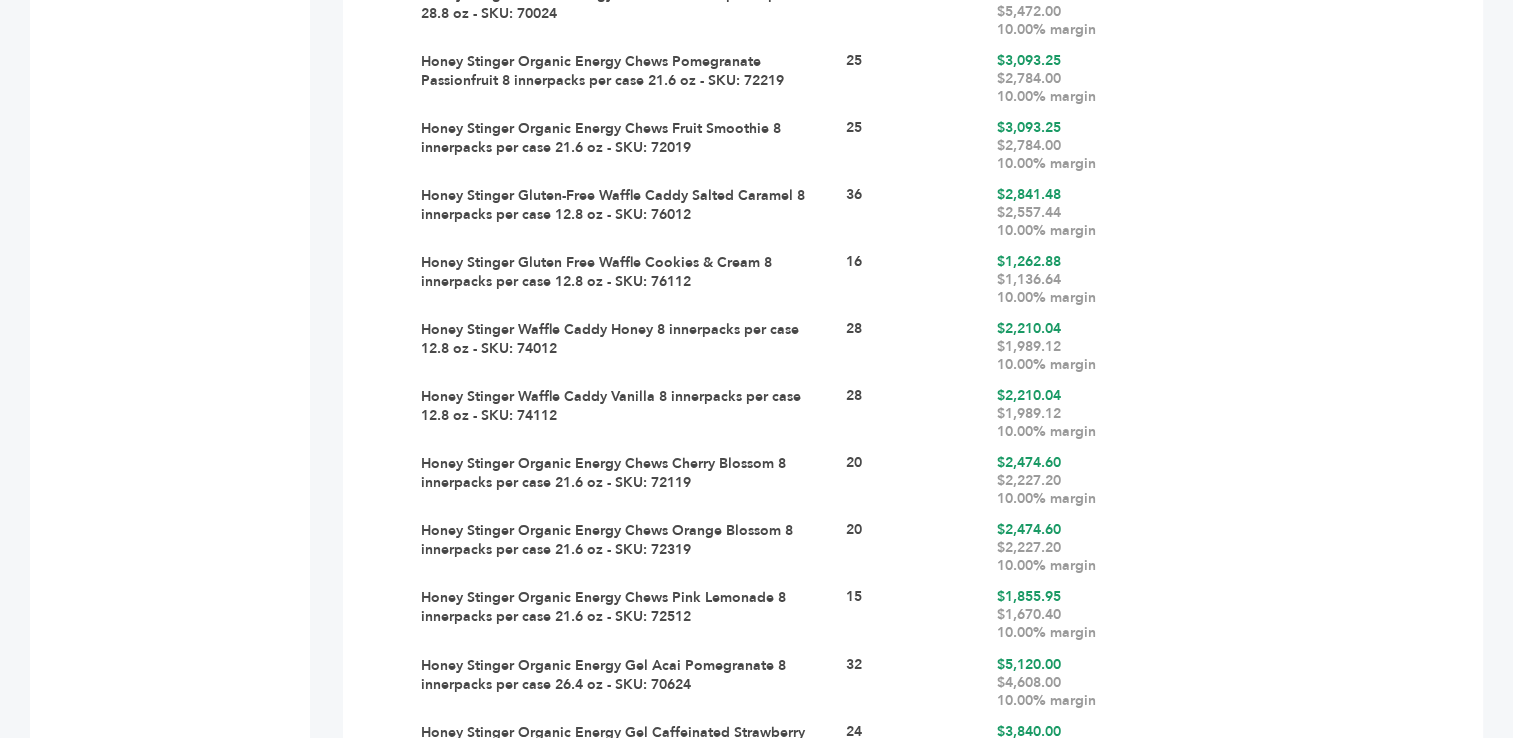 scroll, scrollTop: 3066, scrollLeft: 0, axis: vertical 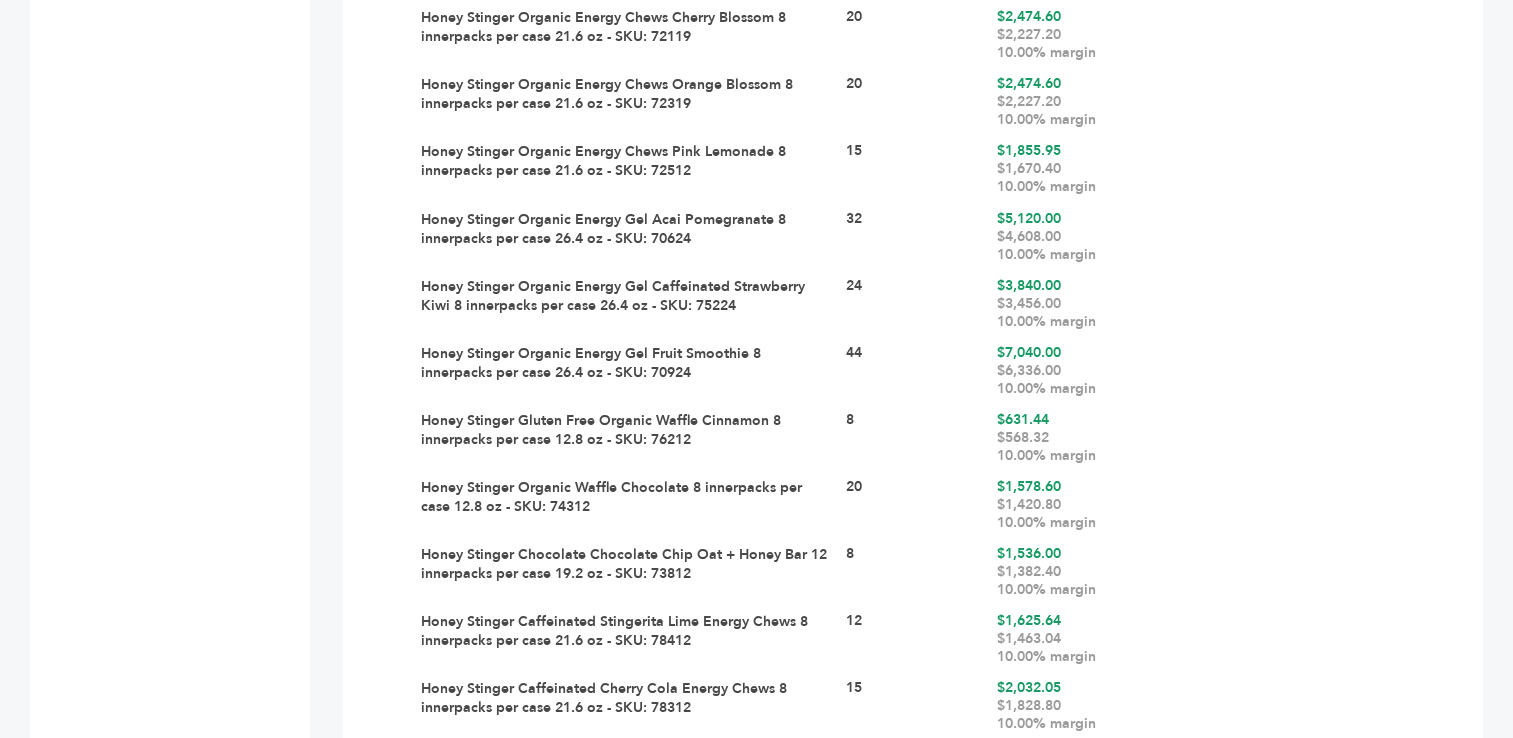 click on "[FIRST] [LAST] - [NUMBER] login(s)
Sample Orders ([NUMBER])
Purchase Order ([NUMBER])
Request for Order ([NUMBER])
Purchase Order Created ([NUMBER])
Proforma Invoice Created ([NUMBER])
Commercial Invoice Created ([NUMBER])
Fulfillment ([NUMBER])
In-Transit ([NUMBER])
Order Complete ([NUMBER])
Super Brands
Brands
Subscriptions
Referrals
Buyers
Notifications
[NUMBER]
Messages
[NUMBER]
NEW
Users
Categories
Products
Reports
Custom Invoices
Pricing Rules
Marketplace" at bounding box center [155, 171] 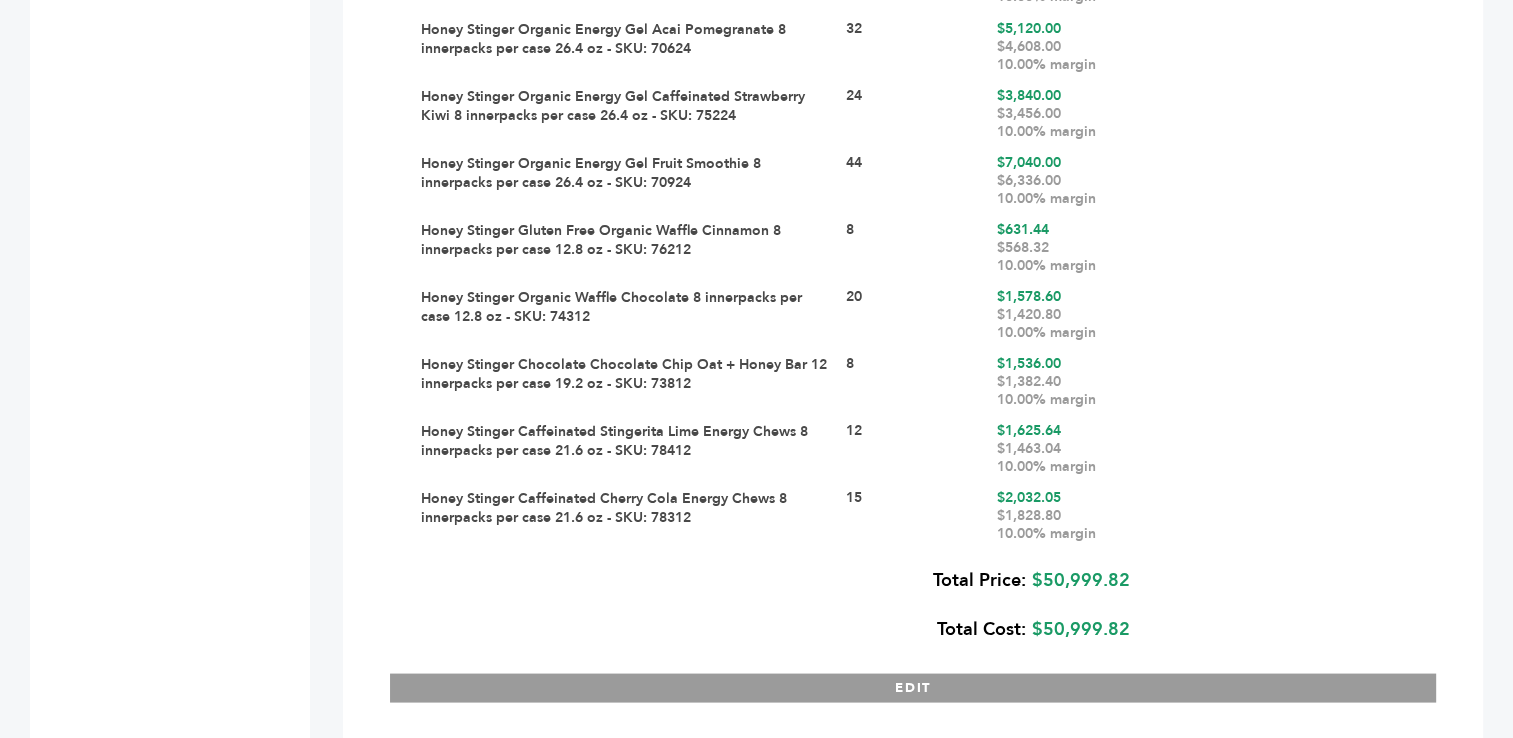 scroll, scrollTop: 3736, scrollLeft: 0, axis: vertical 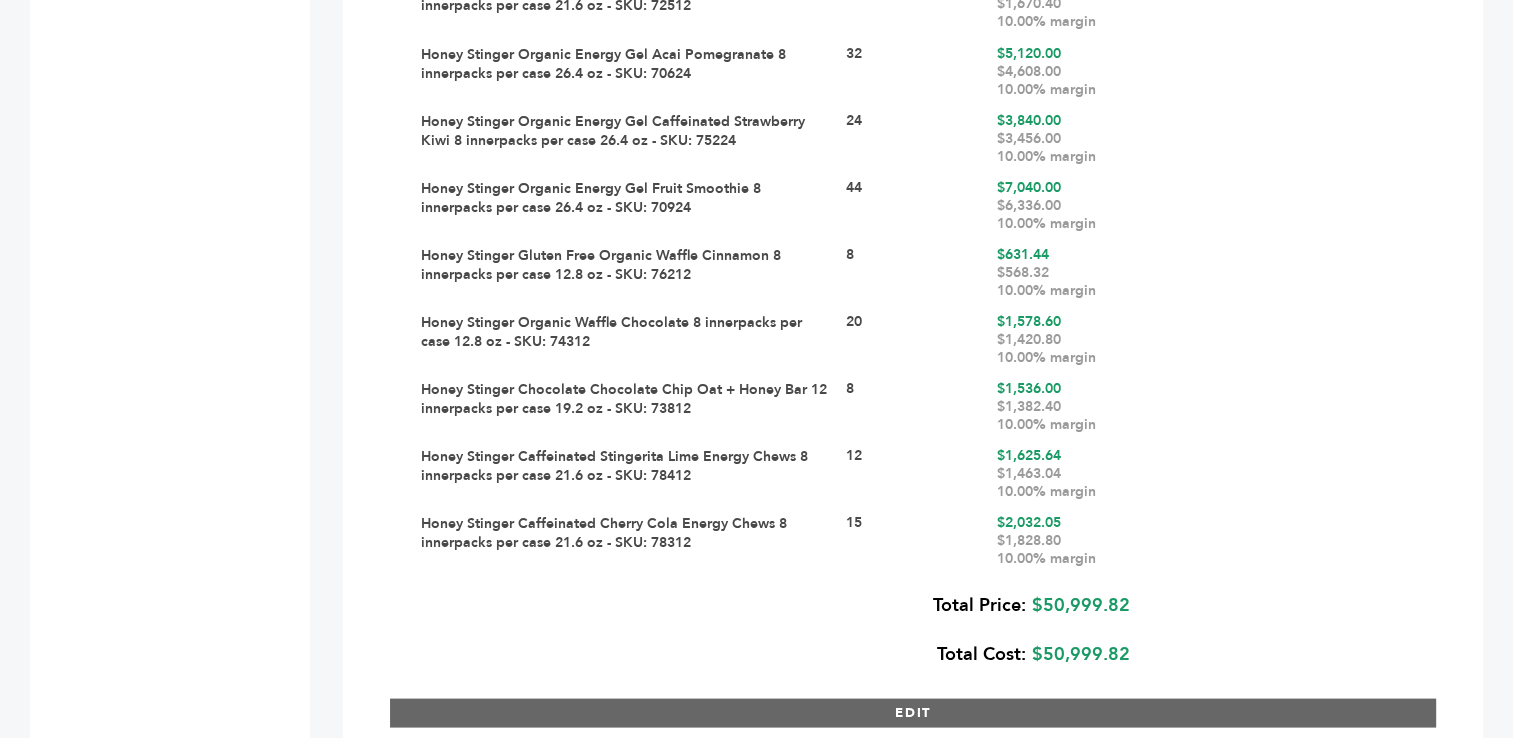 click on "EDIT" at bounding box center [913, 712] 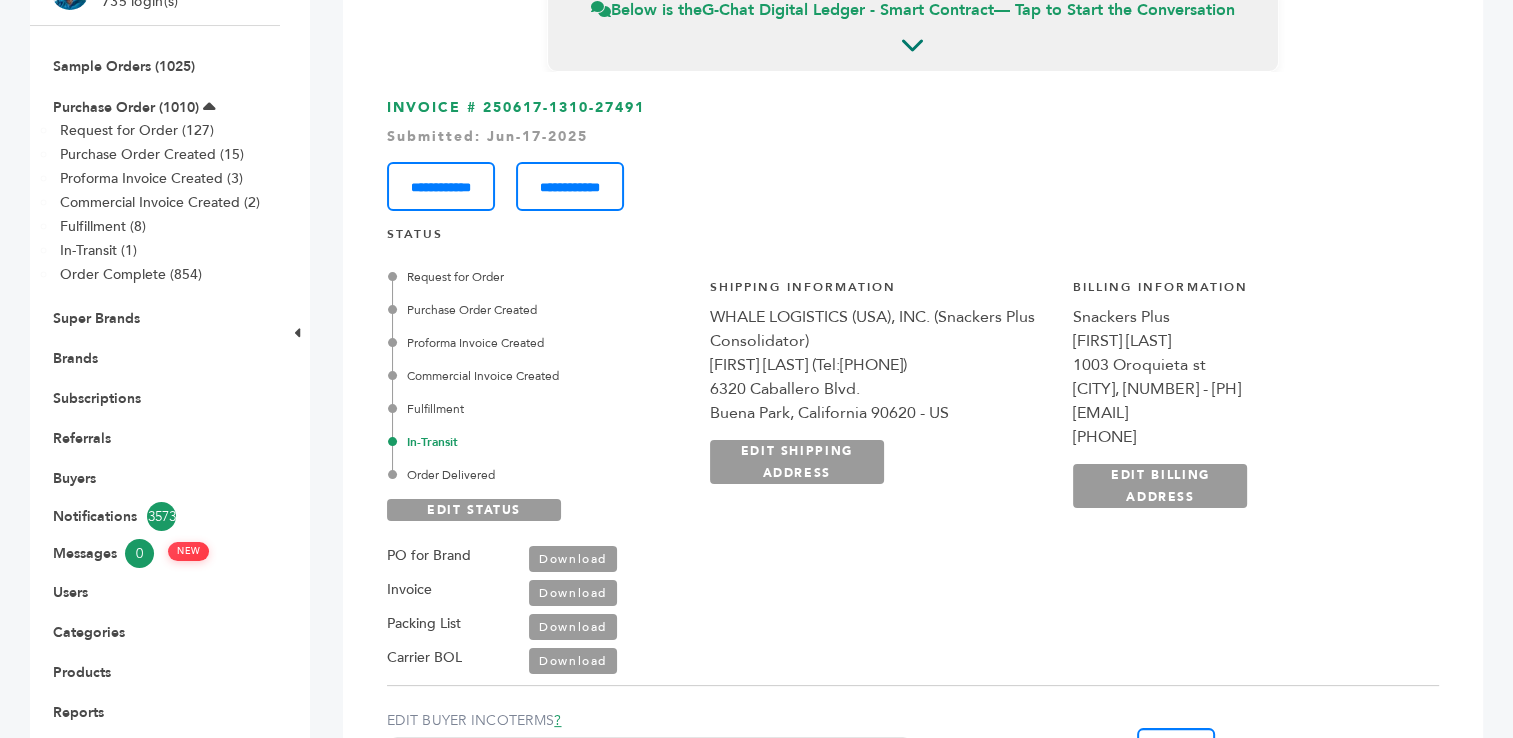 scroll, scrollTop: 168, scrollLeft: 0, axis: vertical 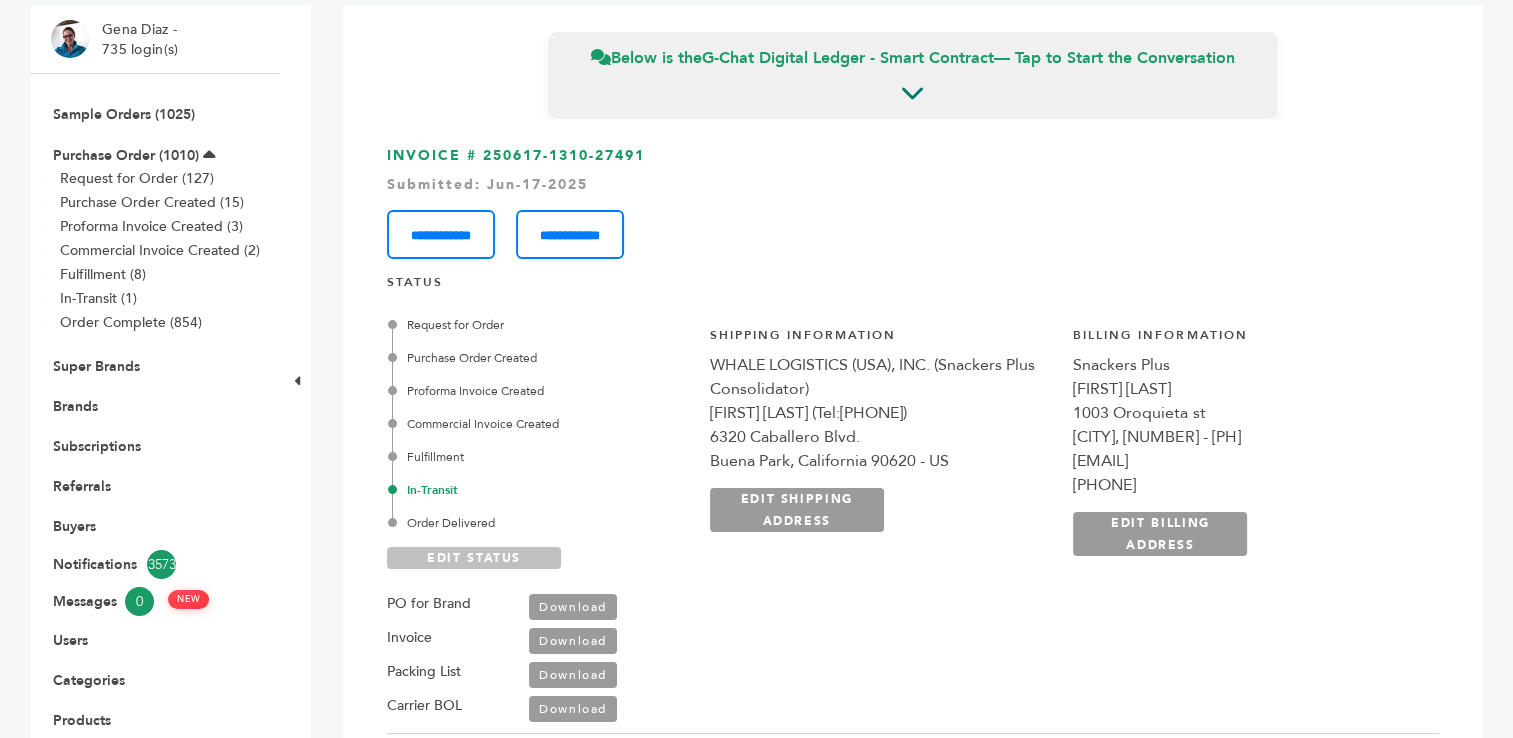 click on "EDIT STATUS" at bounding box center [474, 558] 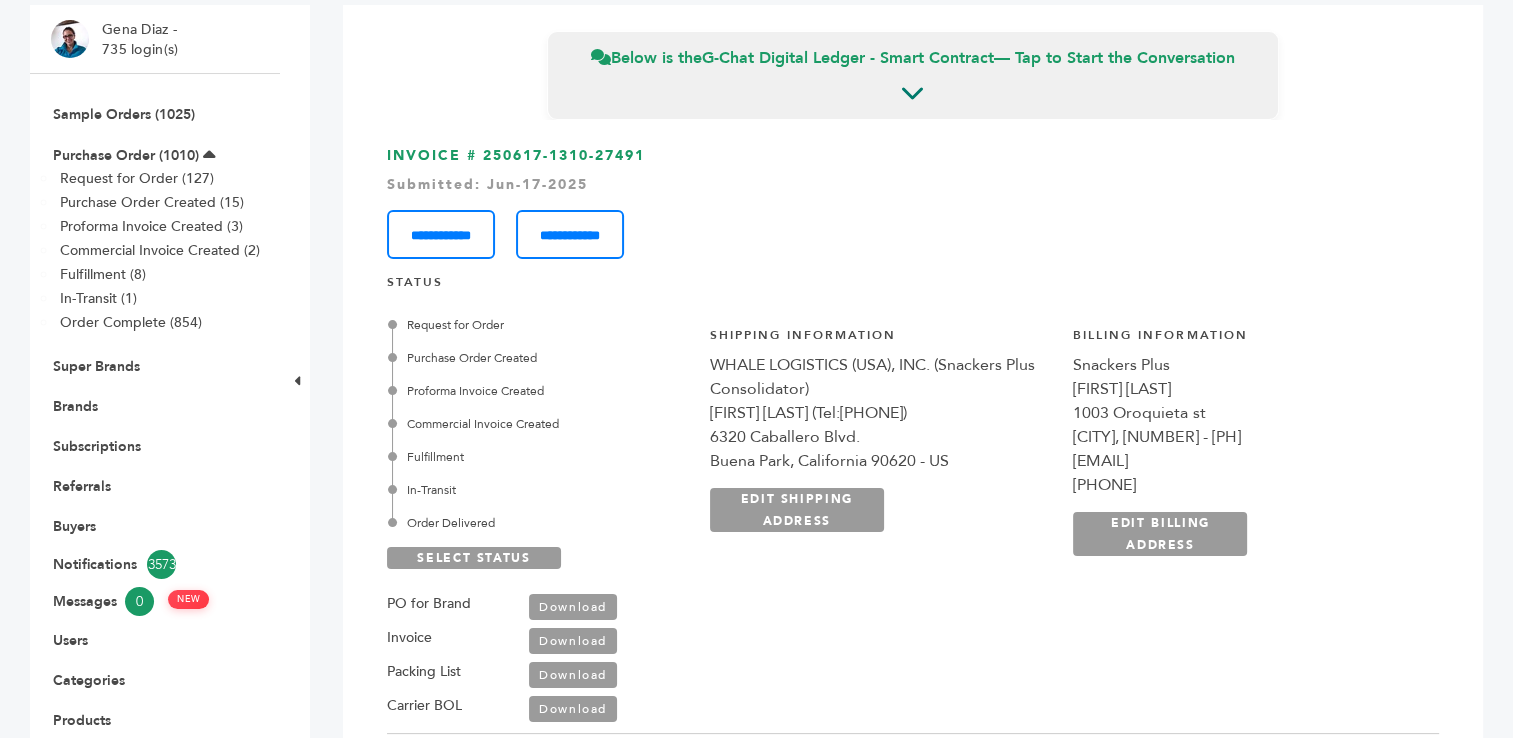 click on "Fulfillment" at bounding box center [540, 457] 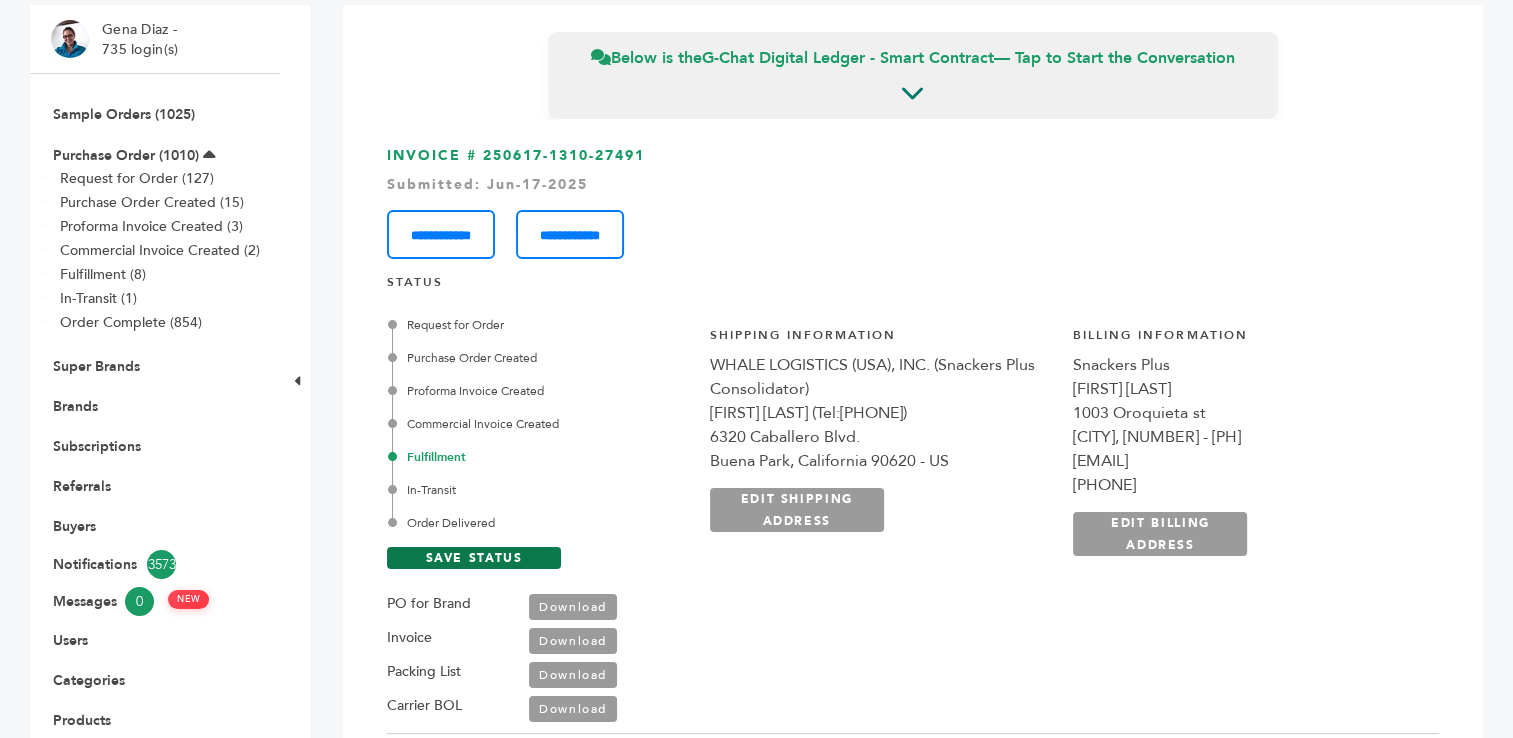 click on "SAVE STATUS" at bounding box center (474, 558) 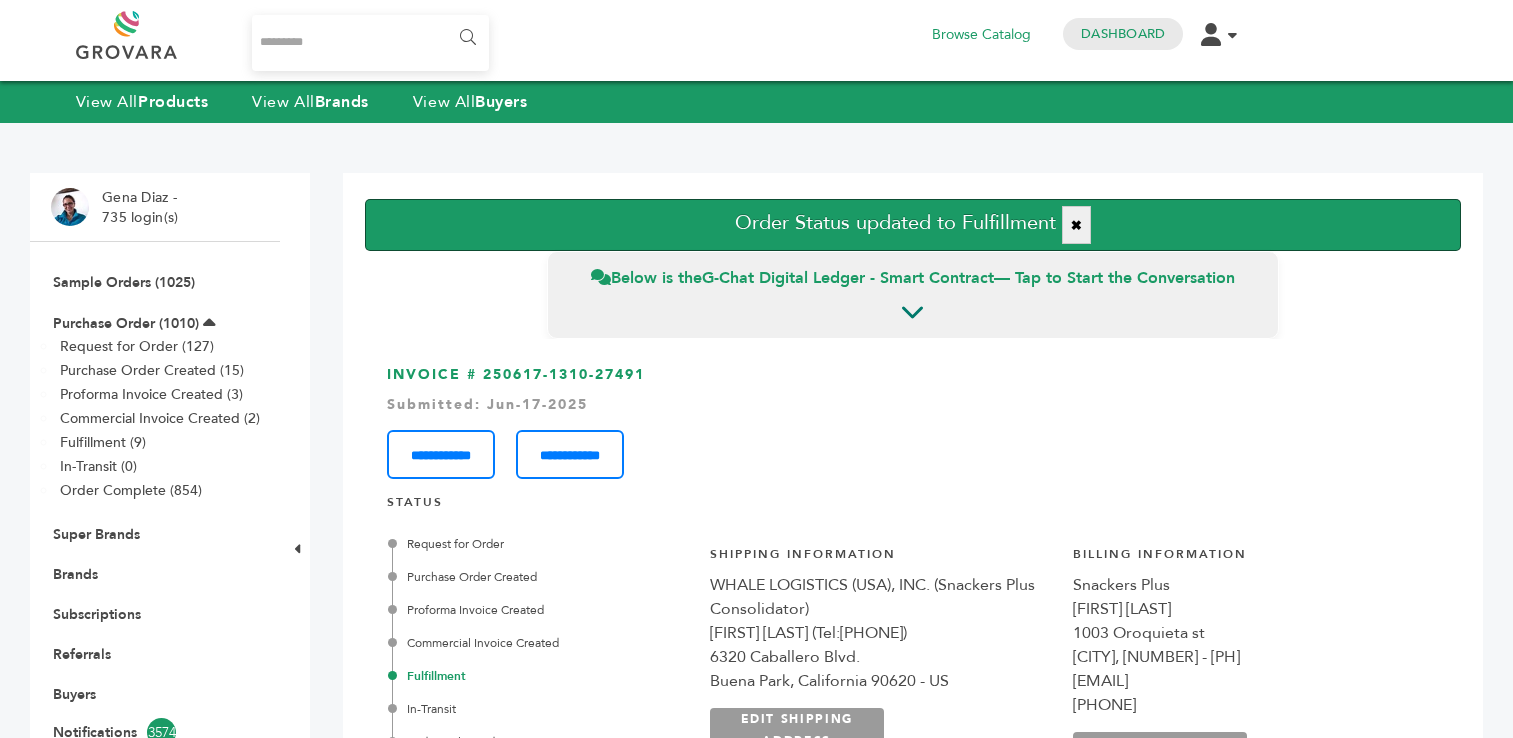 scroll, scrollTop: 0, scrollLeft: 0, axis: both 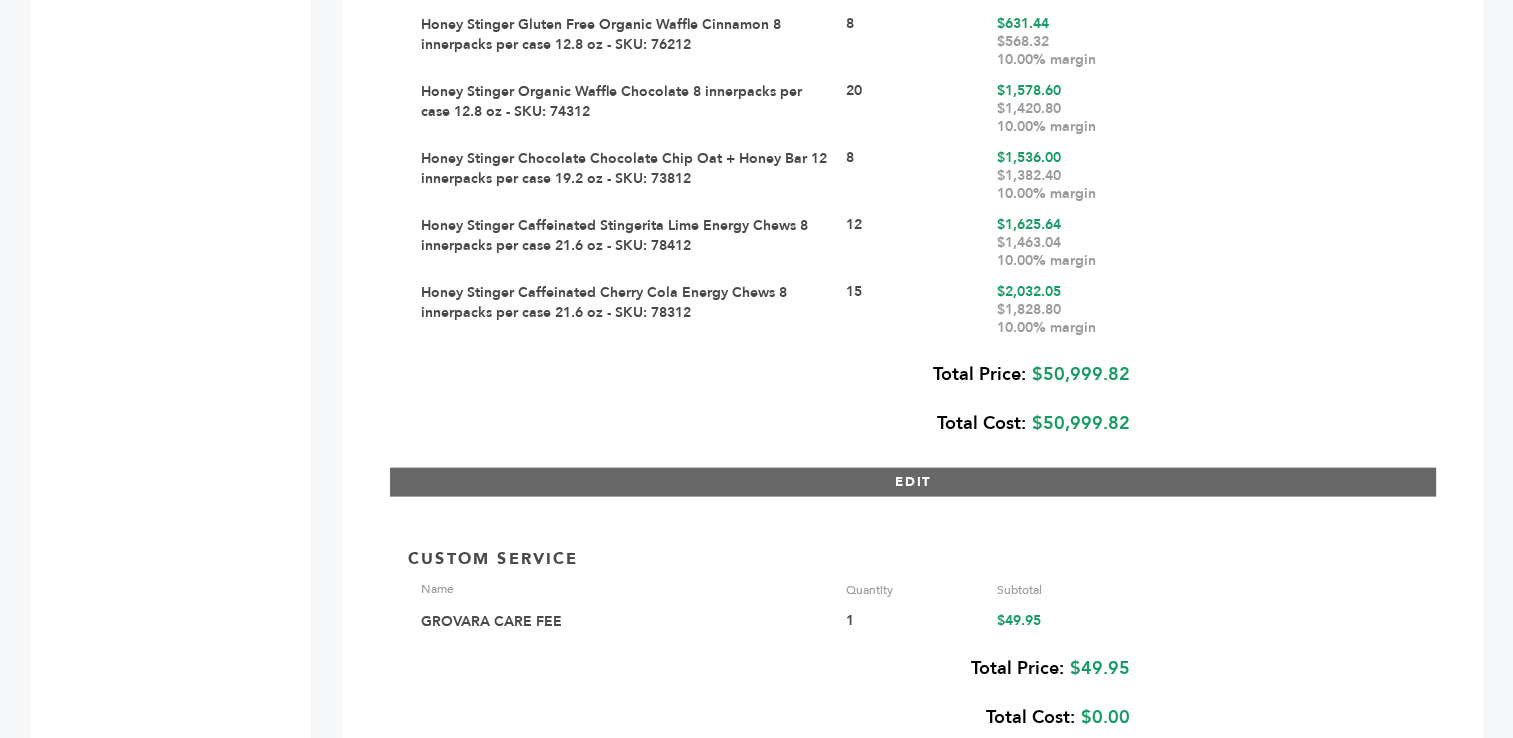 click on "EDIT" at bounding box center (913, 482) 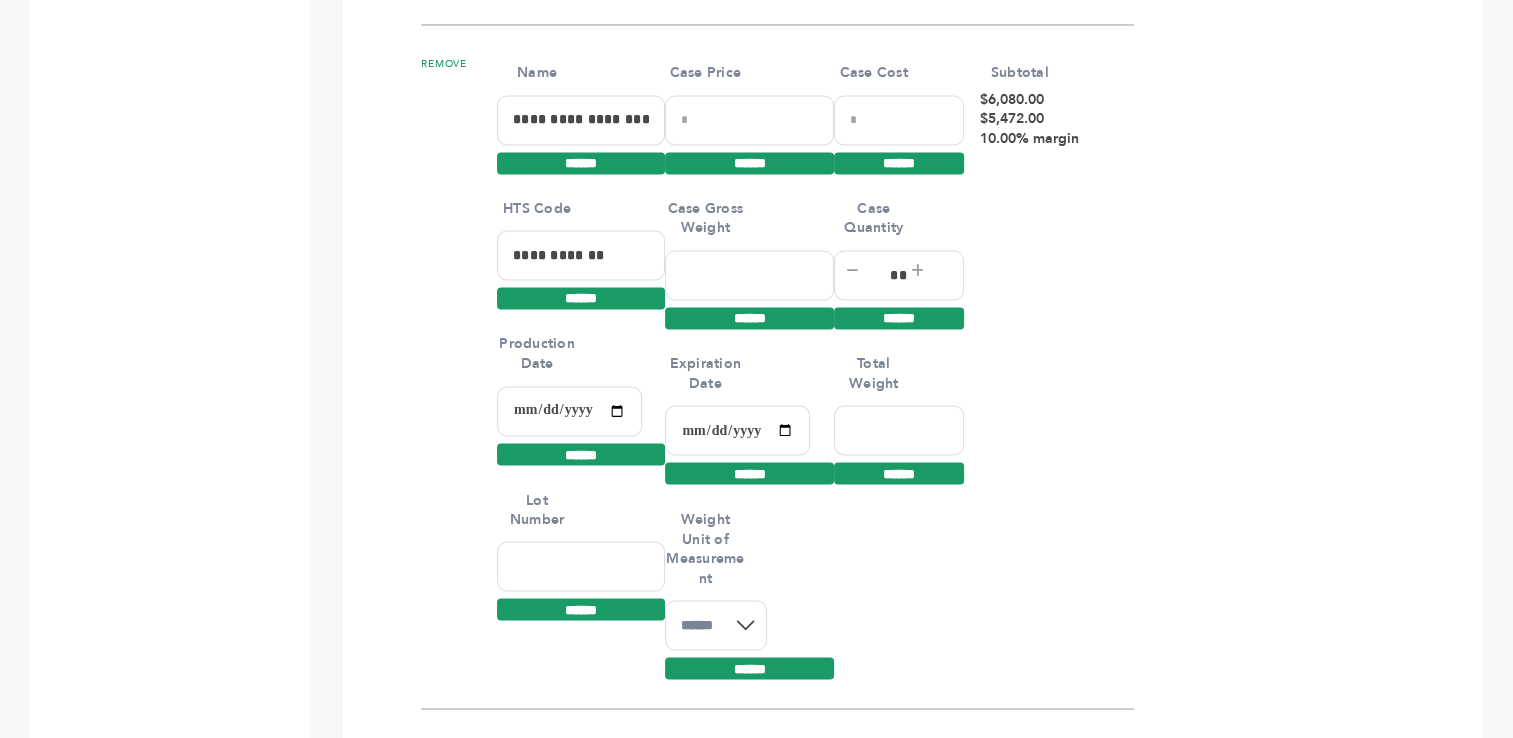 scroll, scrollTop: 3328, scrollLeft: 0, axis: vertical 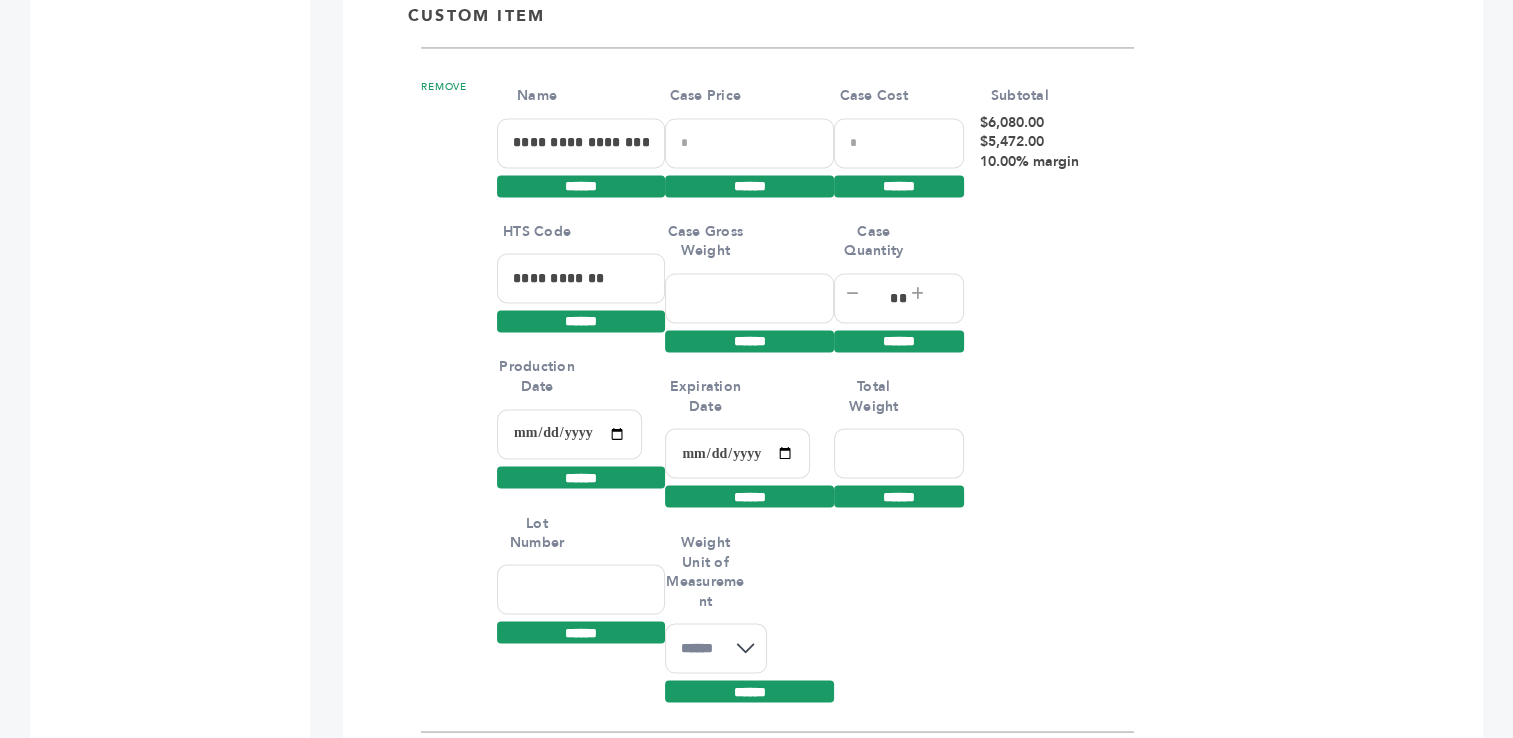 click at bounding box center [569, 434] 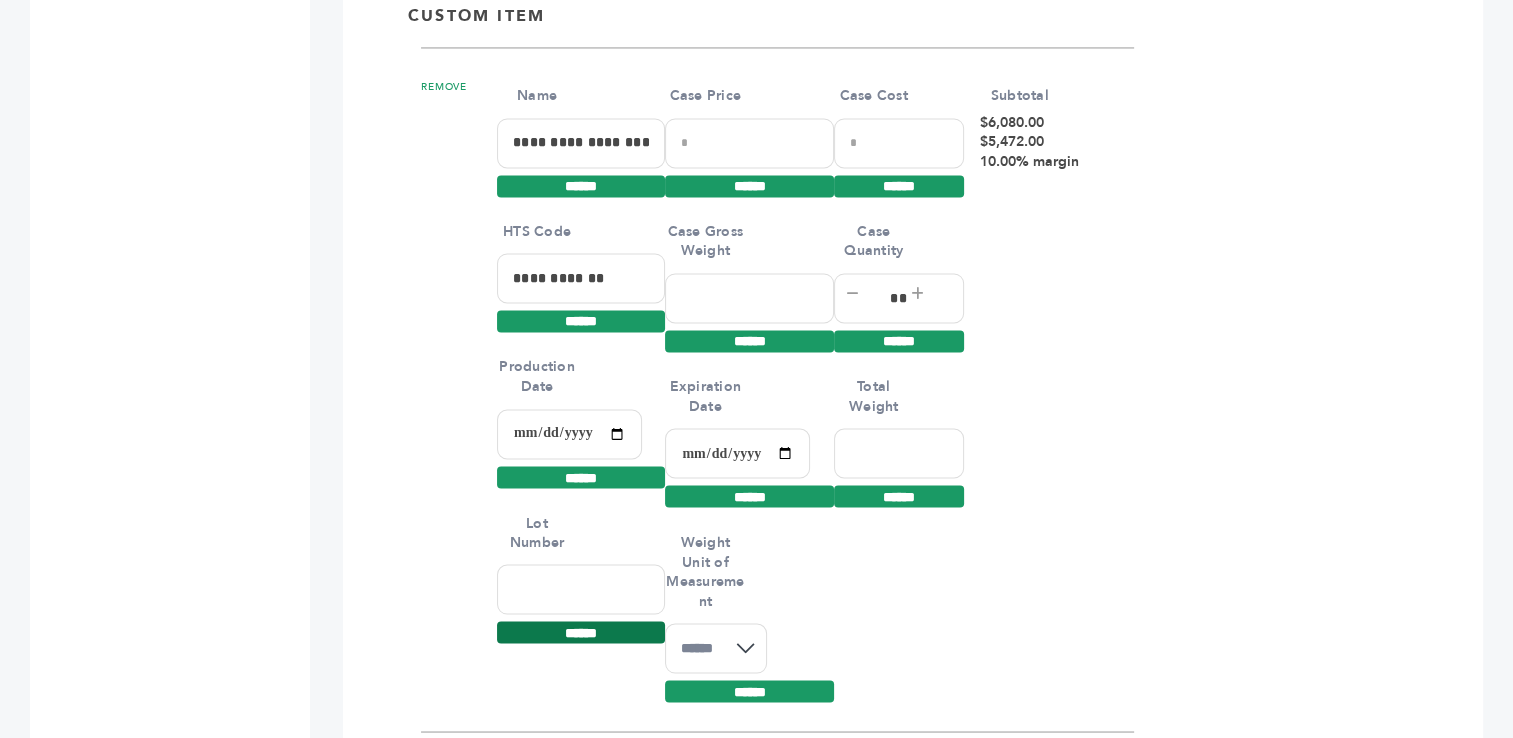 paste on "**********" 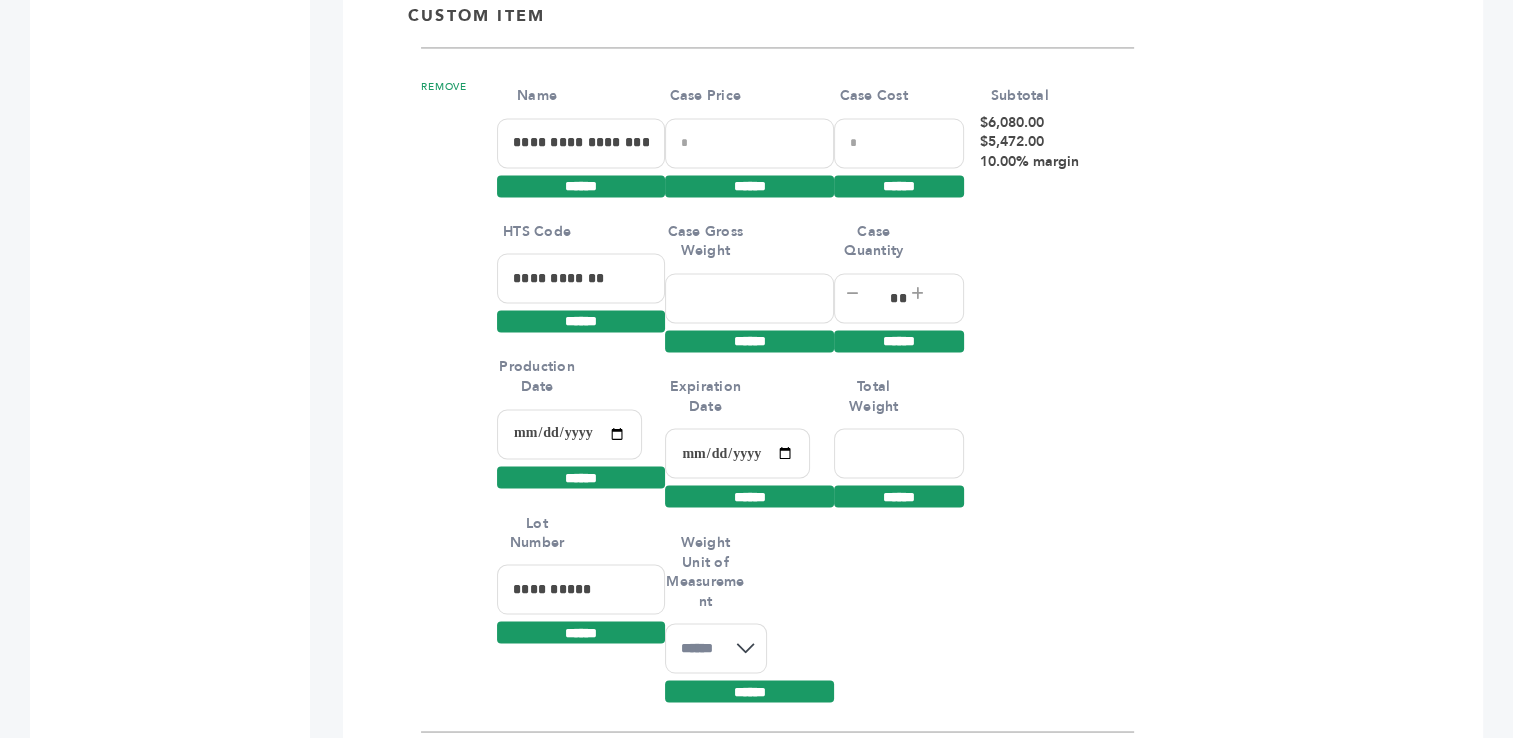type on "**********" 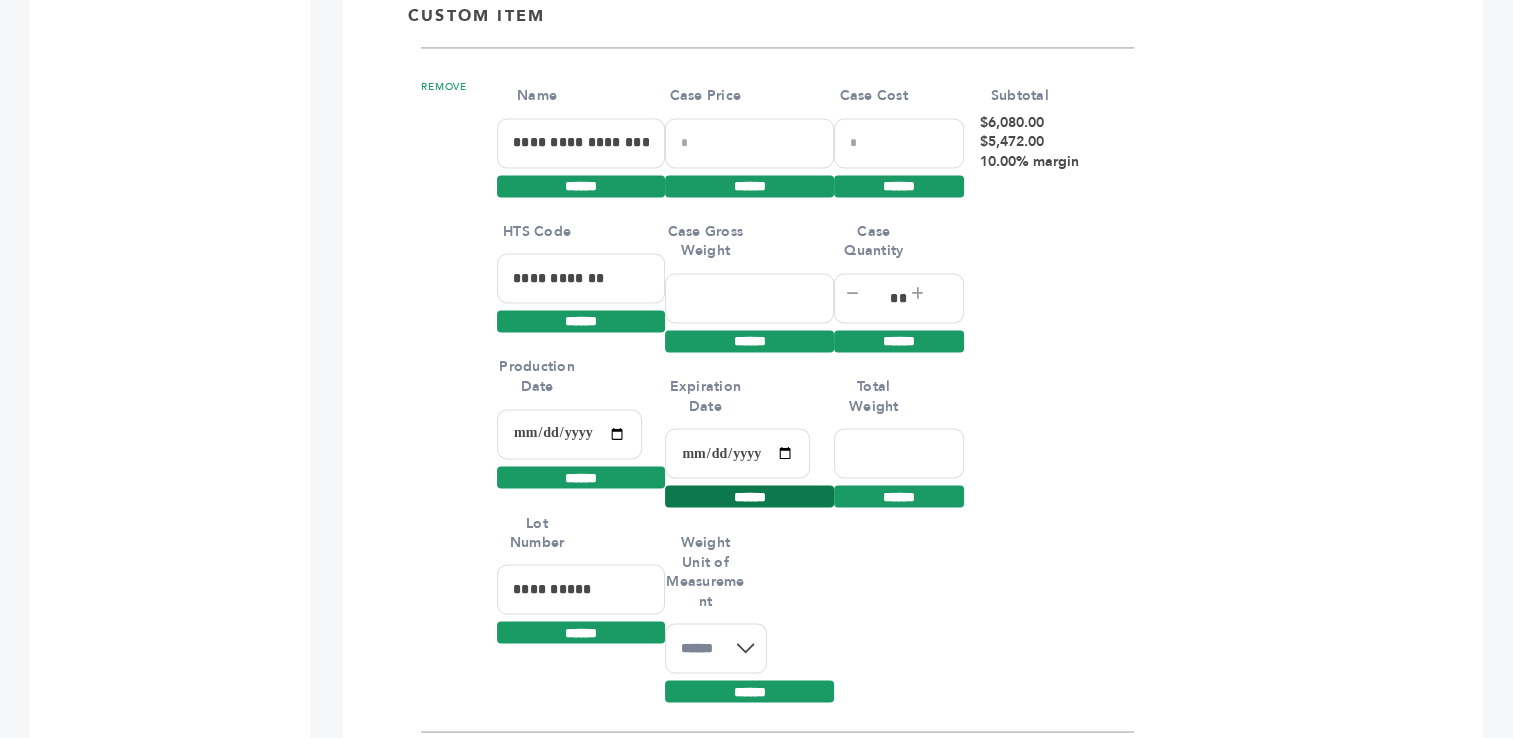 click on "******" at bounding box center (749, 186) 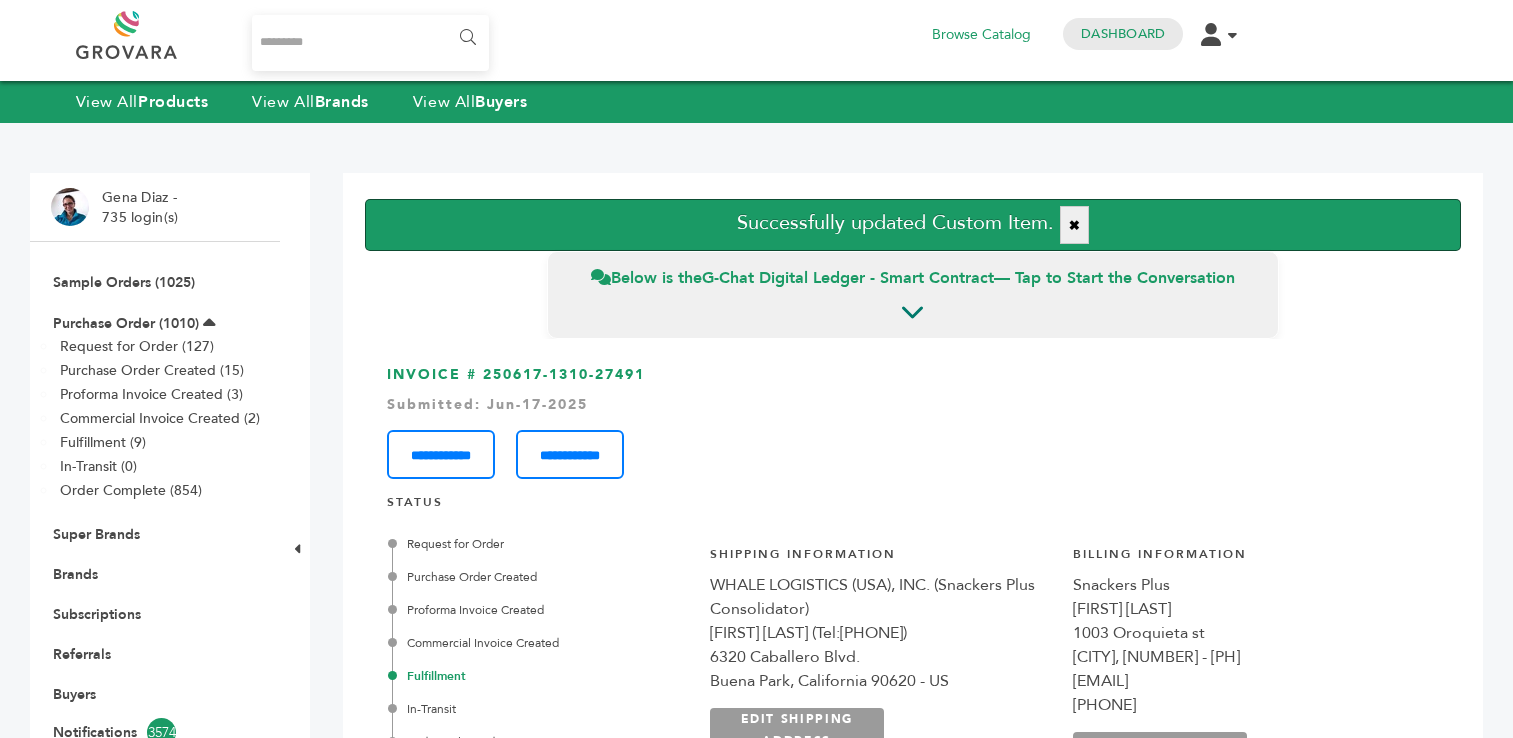 scroll, scrollTop: 0, scrollLeft: 0, axis: both 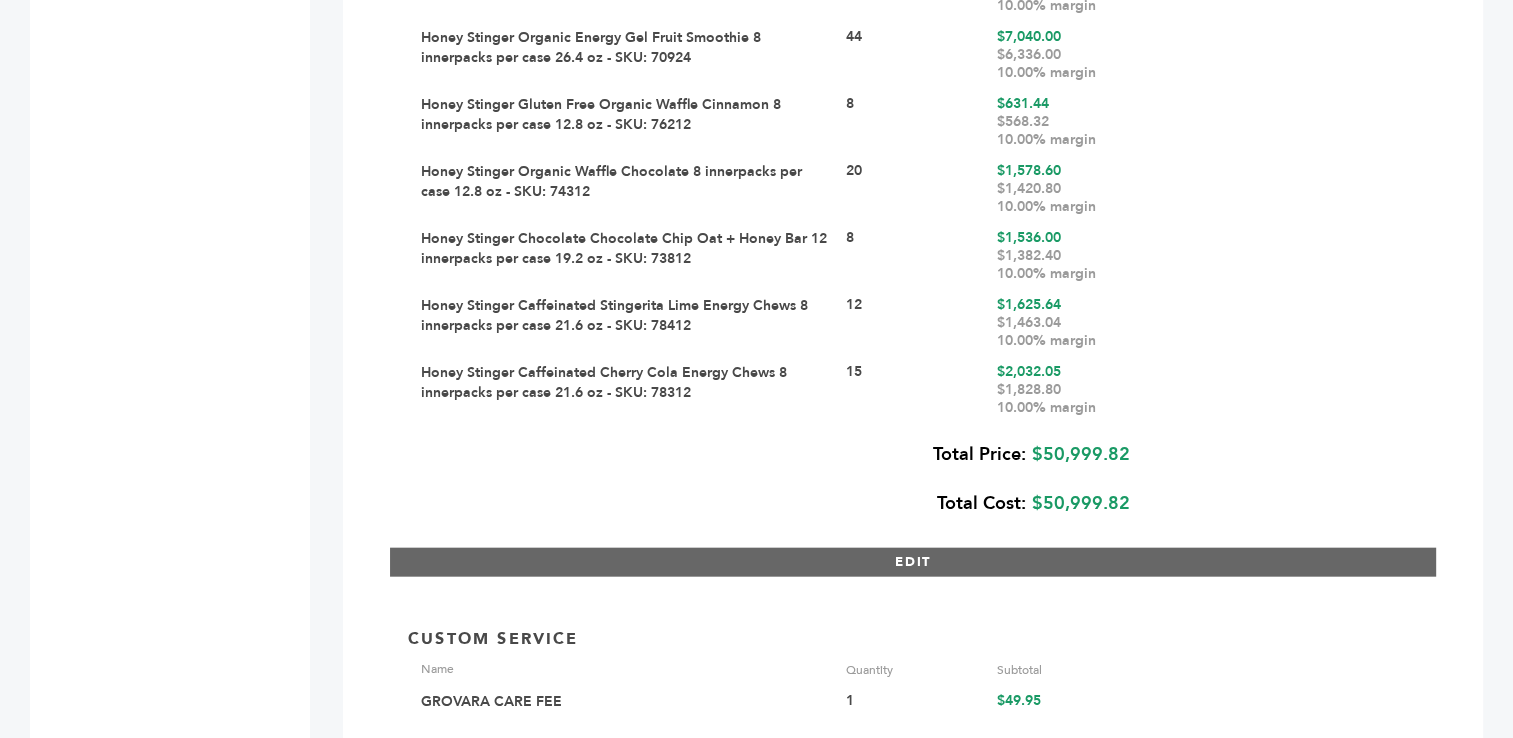 click on "EDIT" at bounding box center (913, 562) 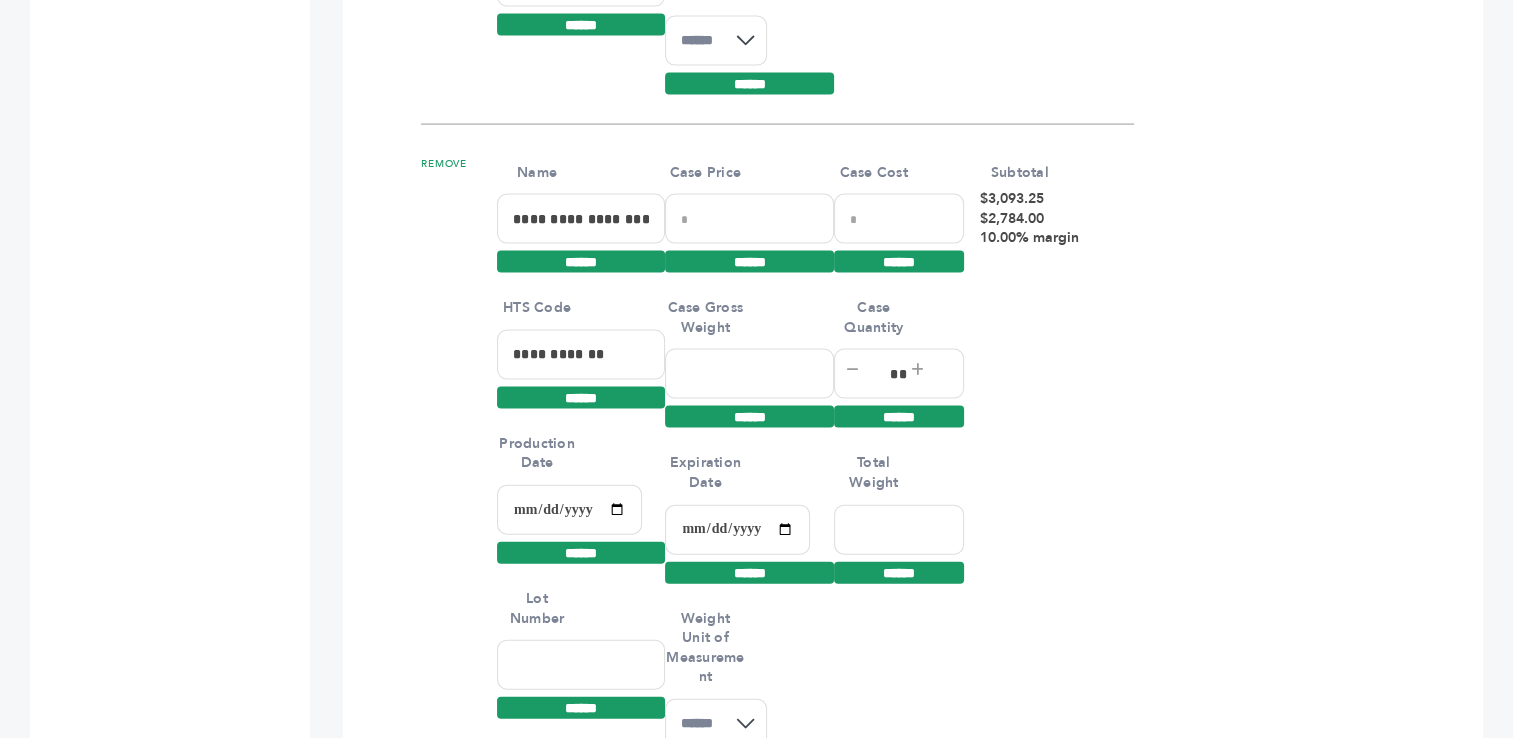scroll, scrollTop: 4350, scrollLeft: 0, axis: vertical 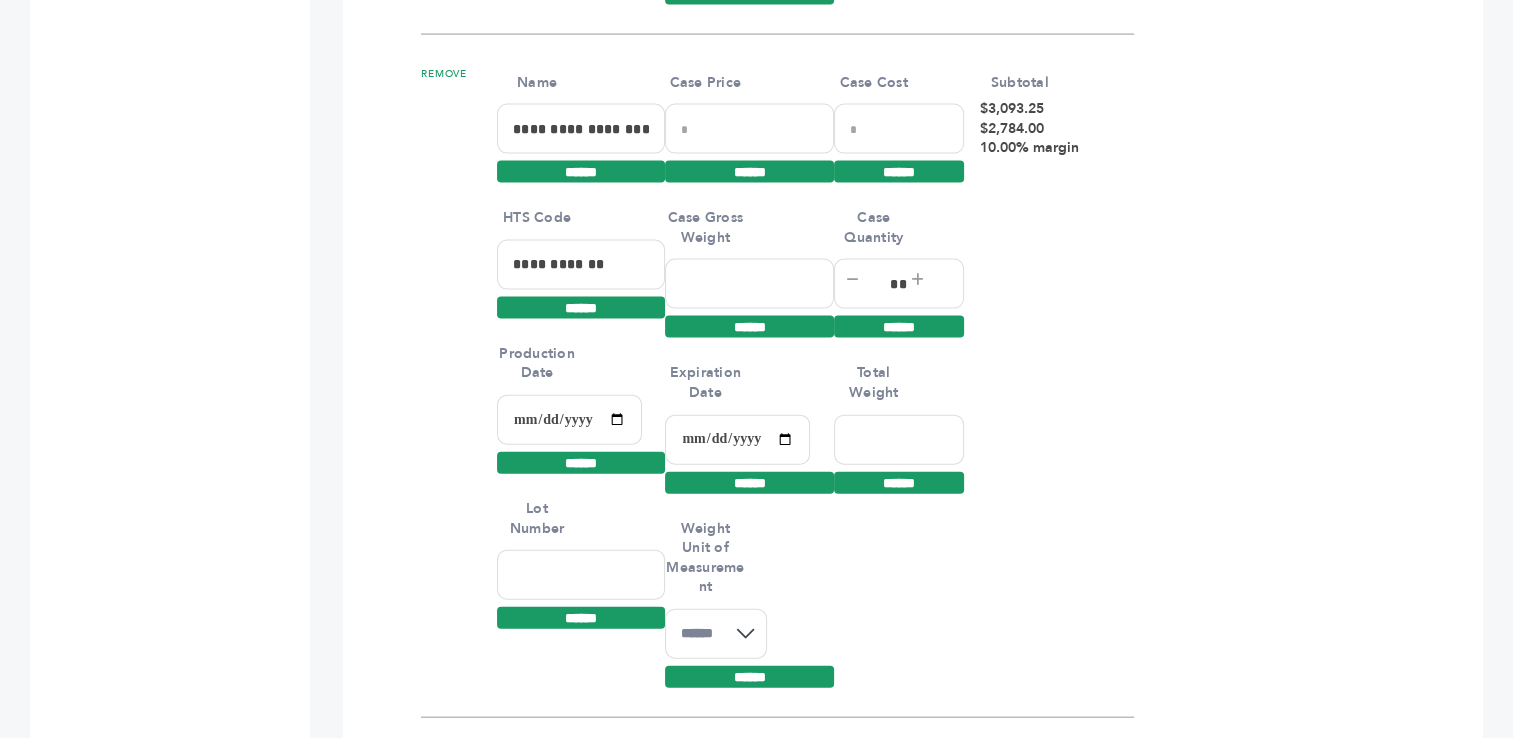 click at bounding box center (581, 575) 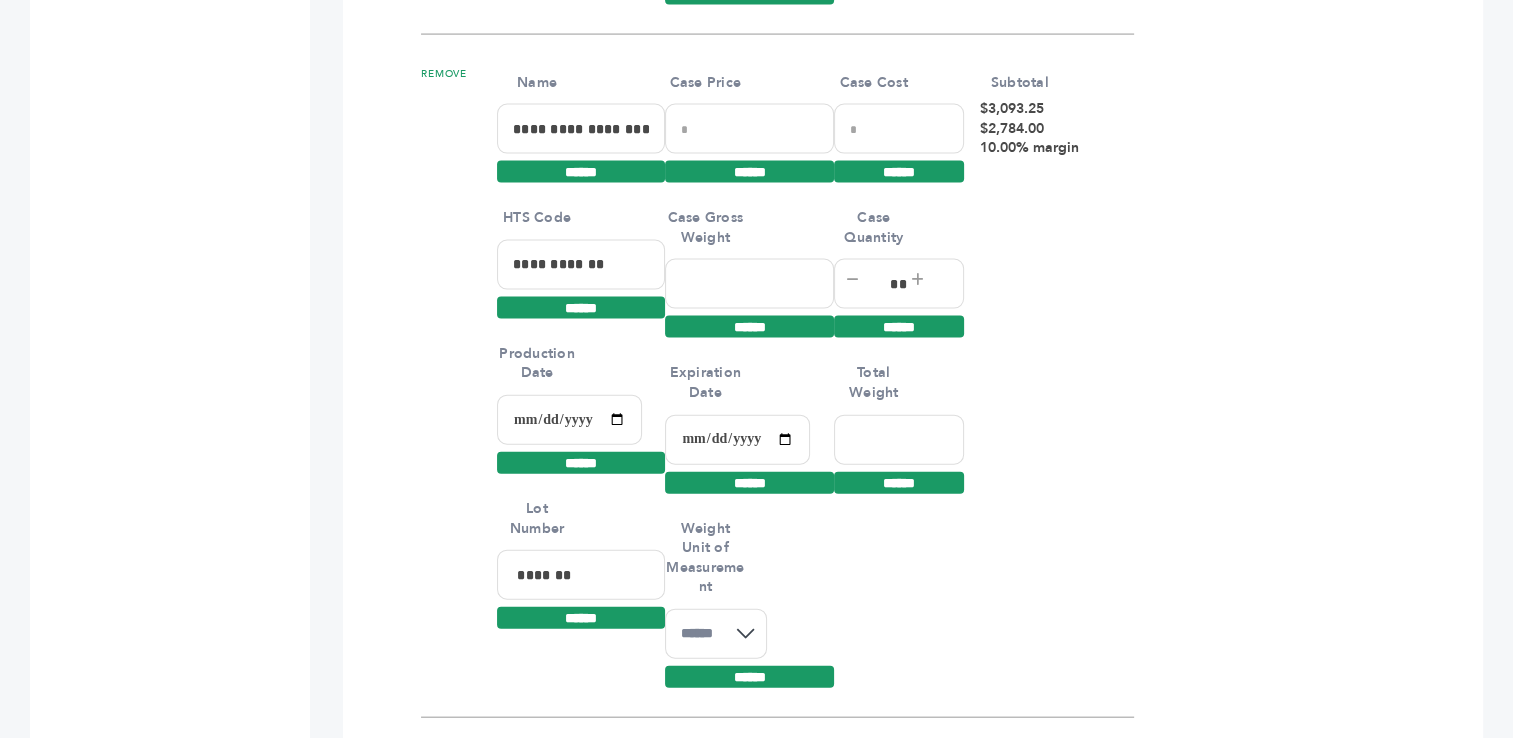 type on "*******" 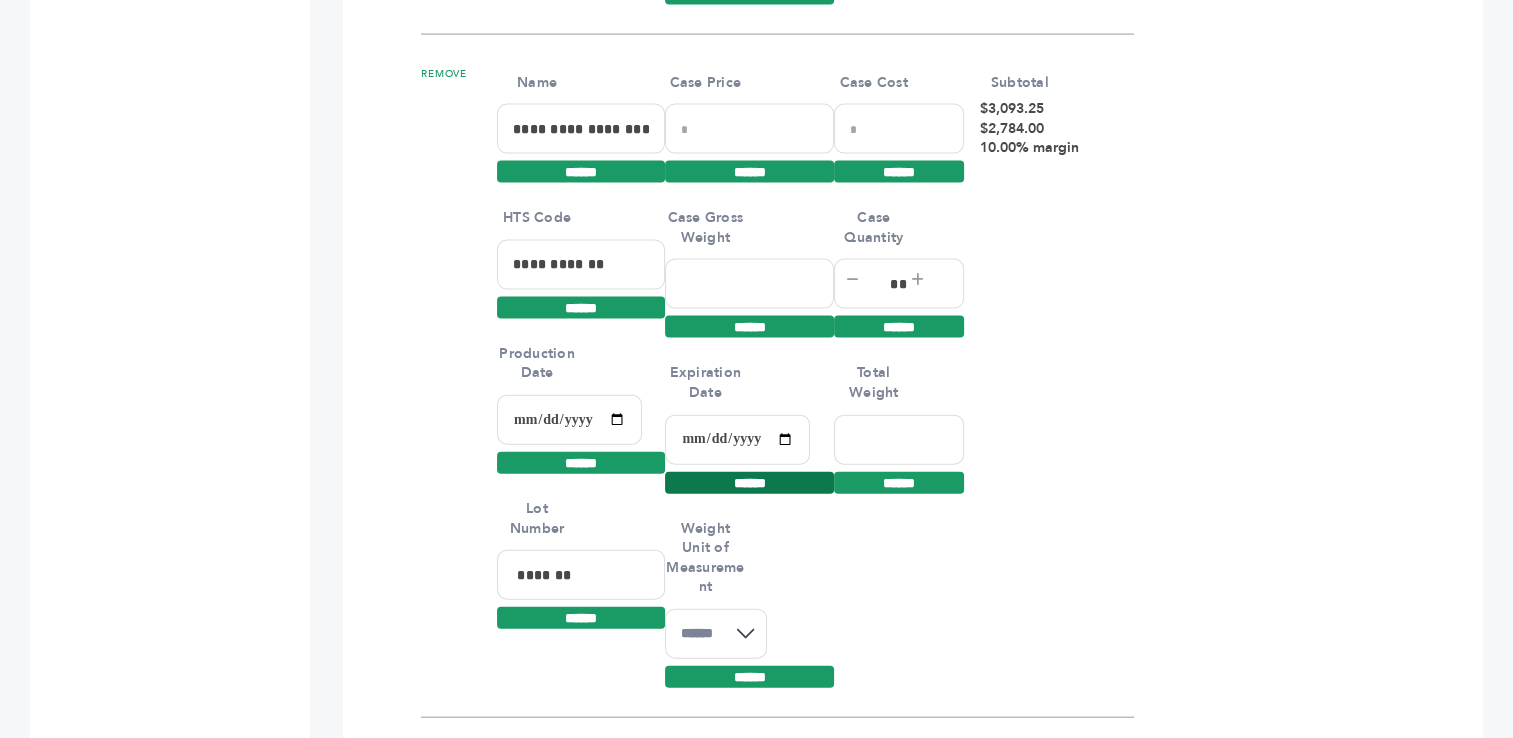 click on "******" at bounding box center (749, 172) 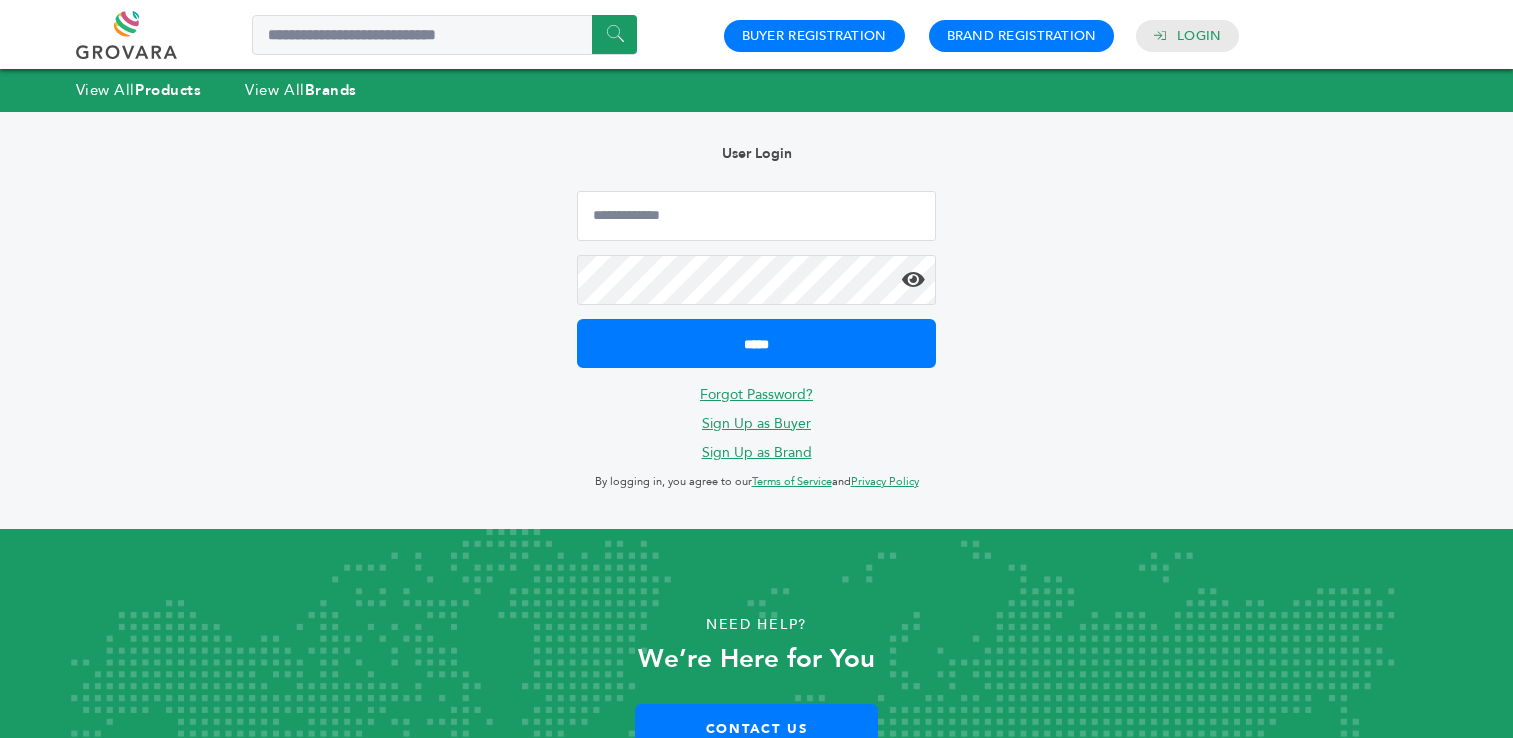 scroll, scrollTop: 0, scrollLeft: 0, axis: both 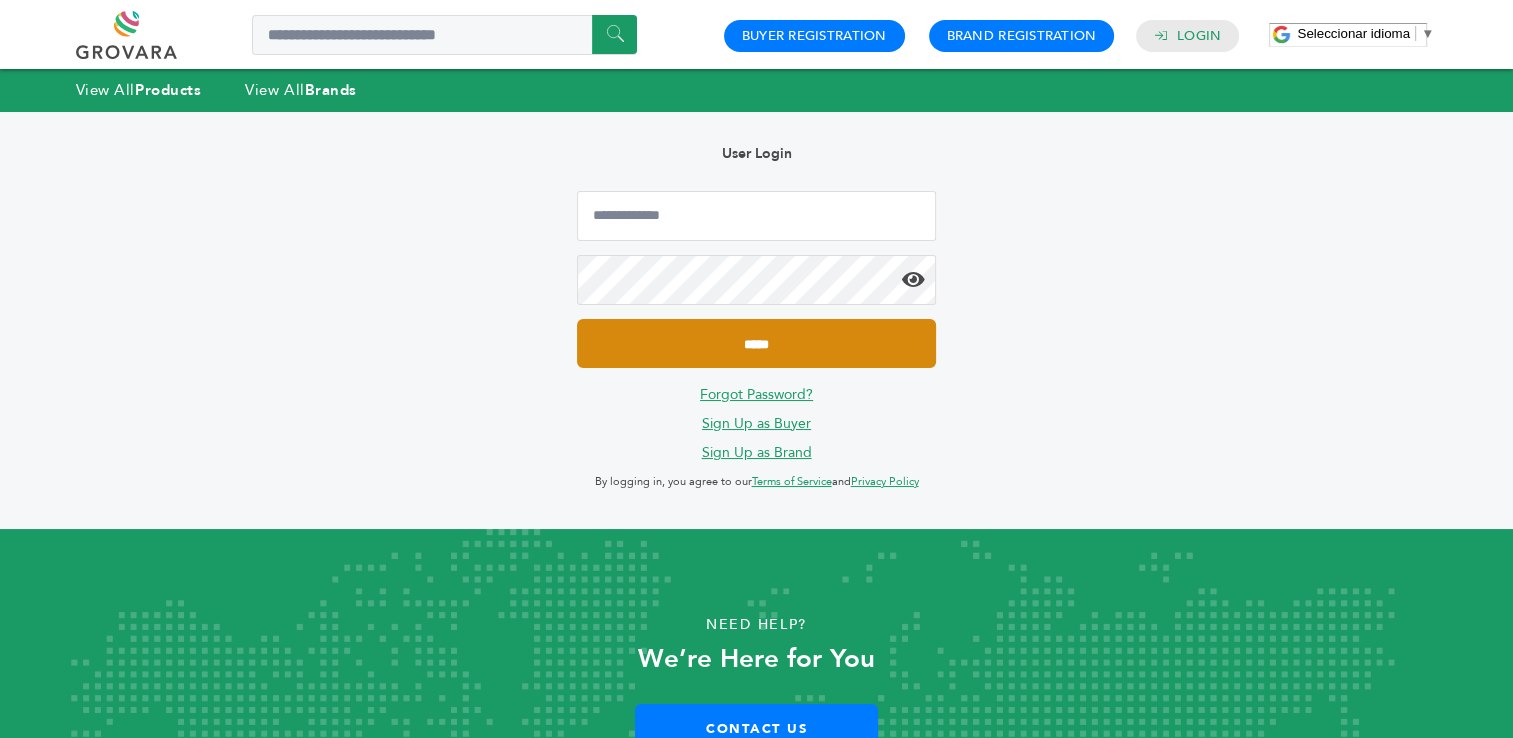 type on "**********" 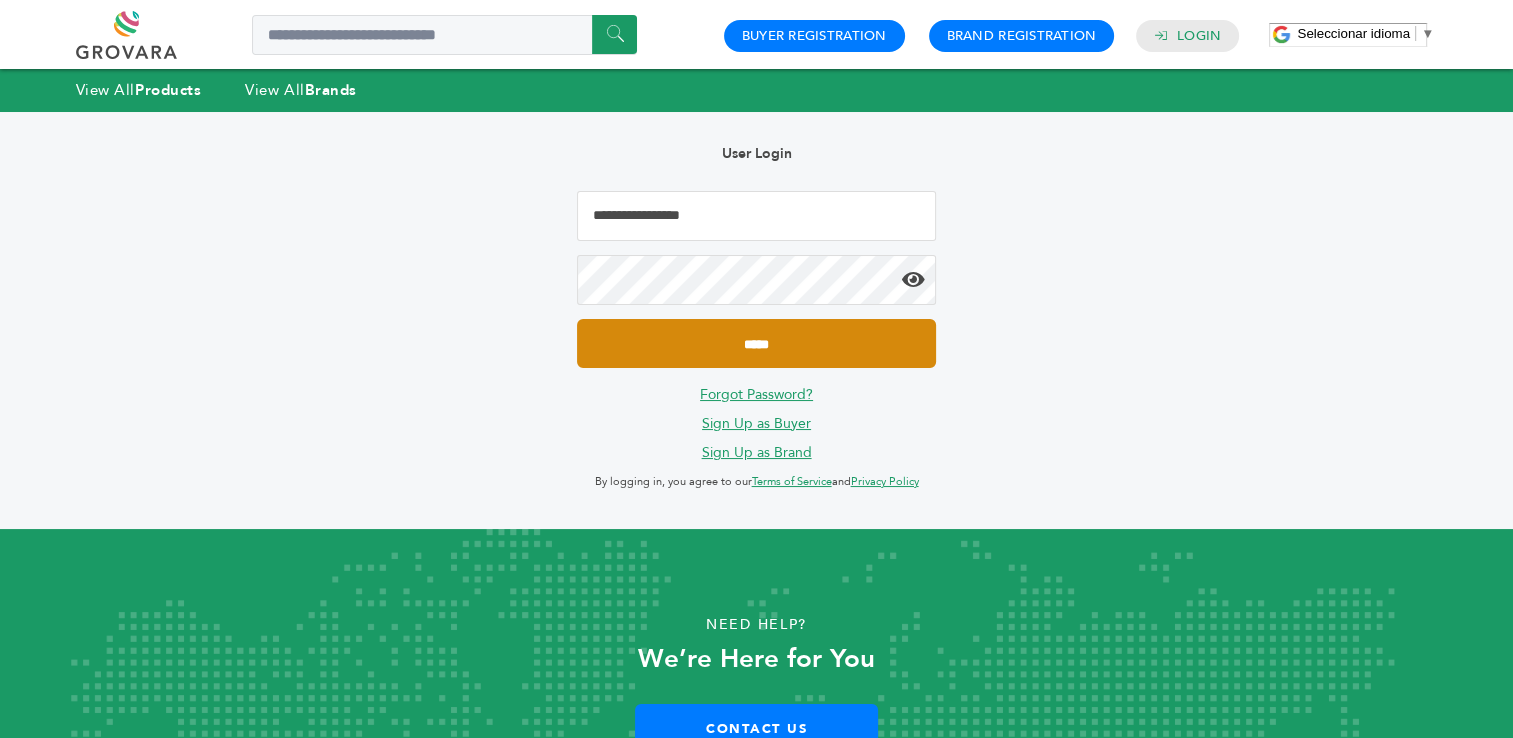 click on "*****" at bounding box center [756, 343] 